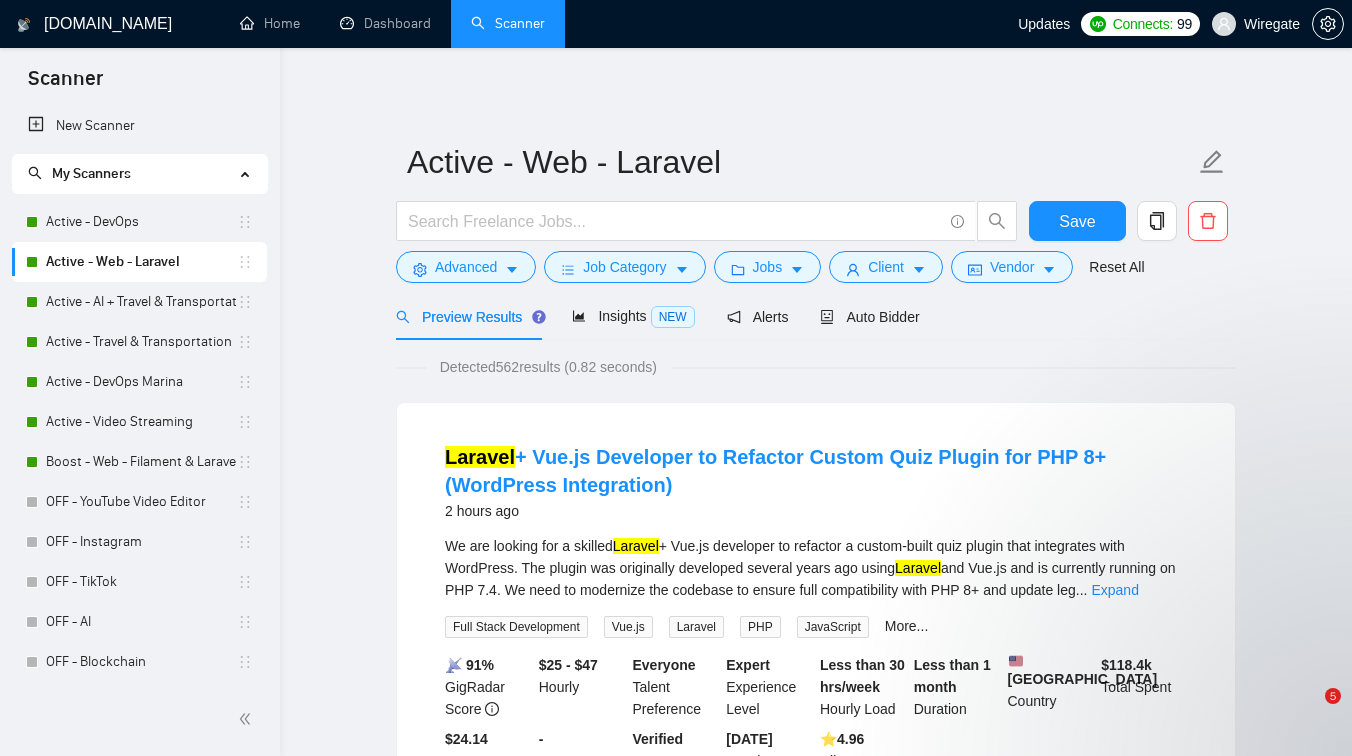scroll, scrollTop: 0, scrollLeft: 0, axis: both 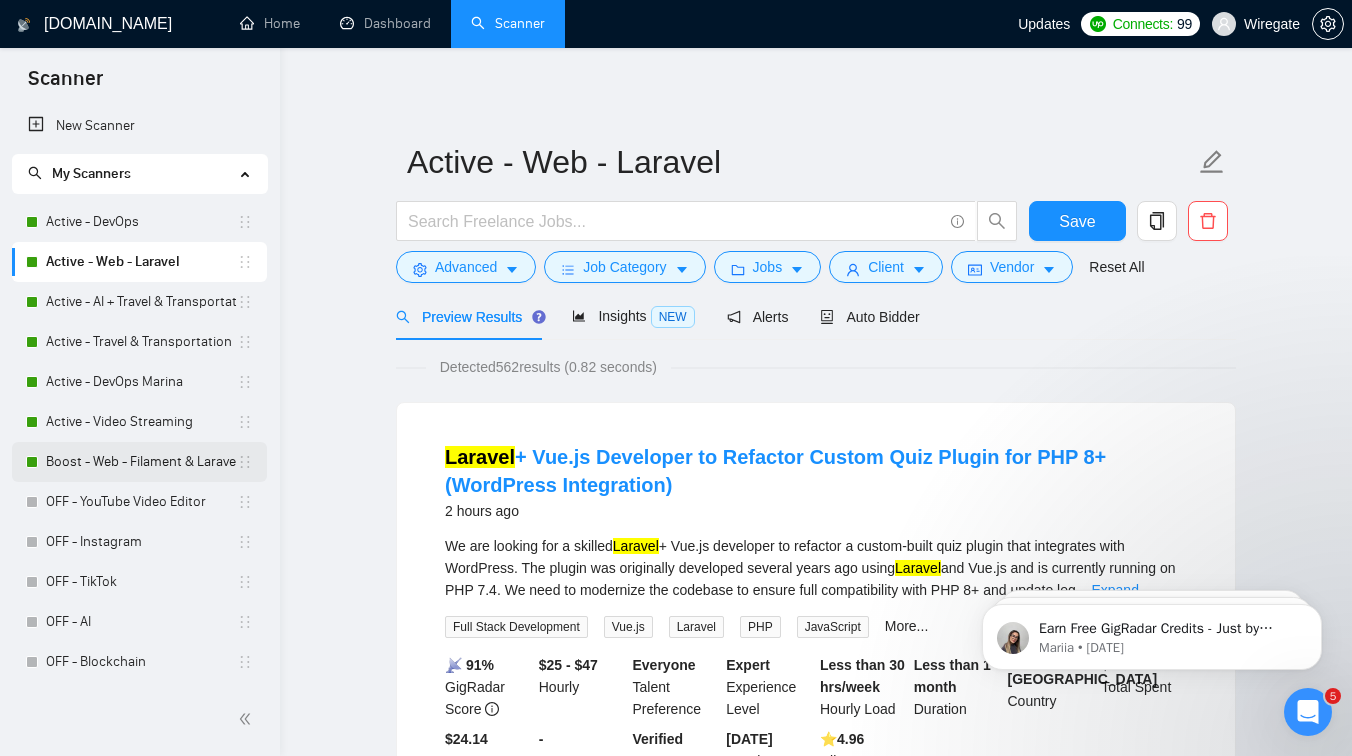click on "Boost - Web - Filament & Laravel" at bounding box center [141, 462] 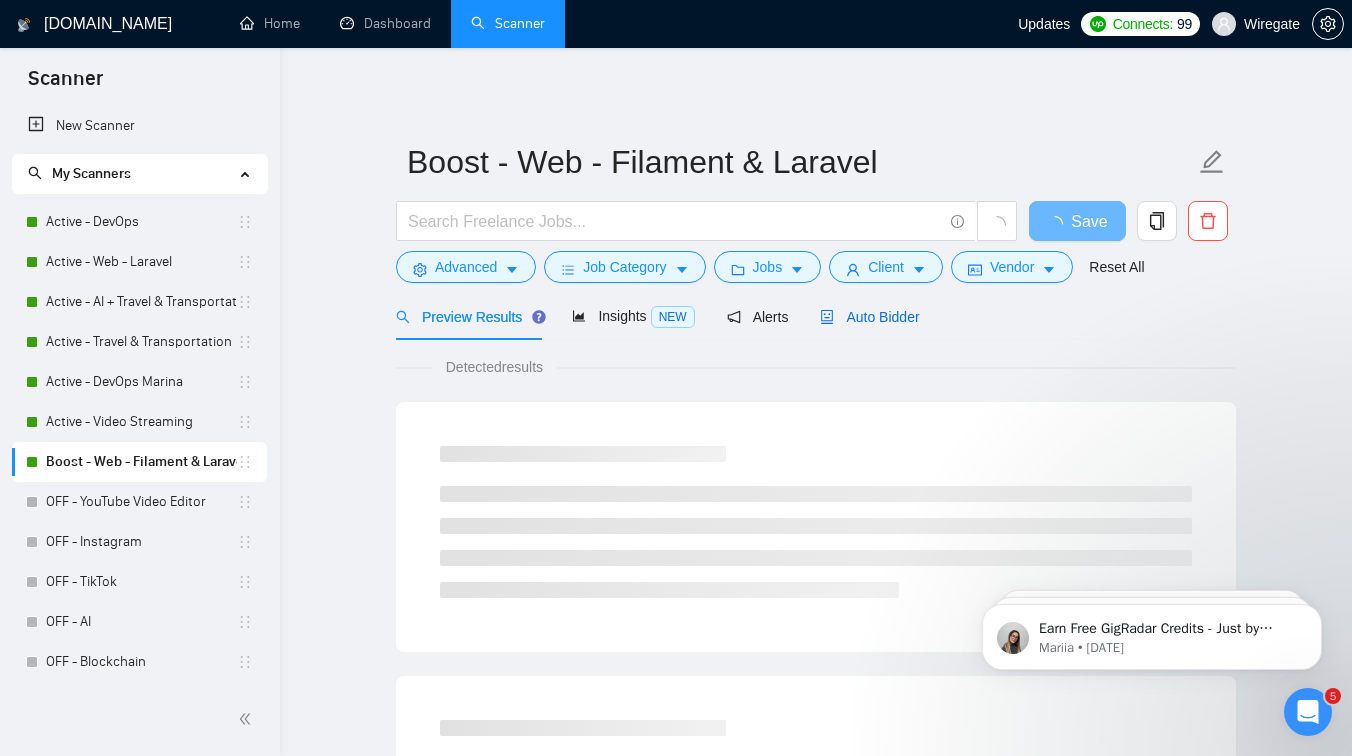 click on "Auto Bidder" at bounding box center [869, 317] 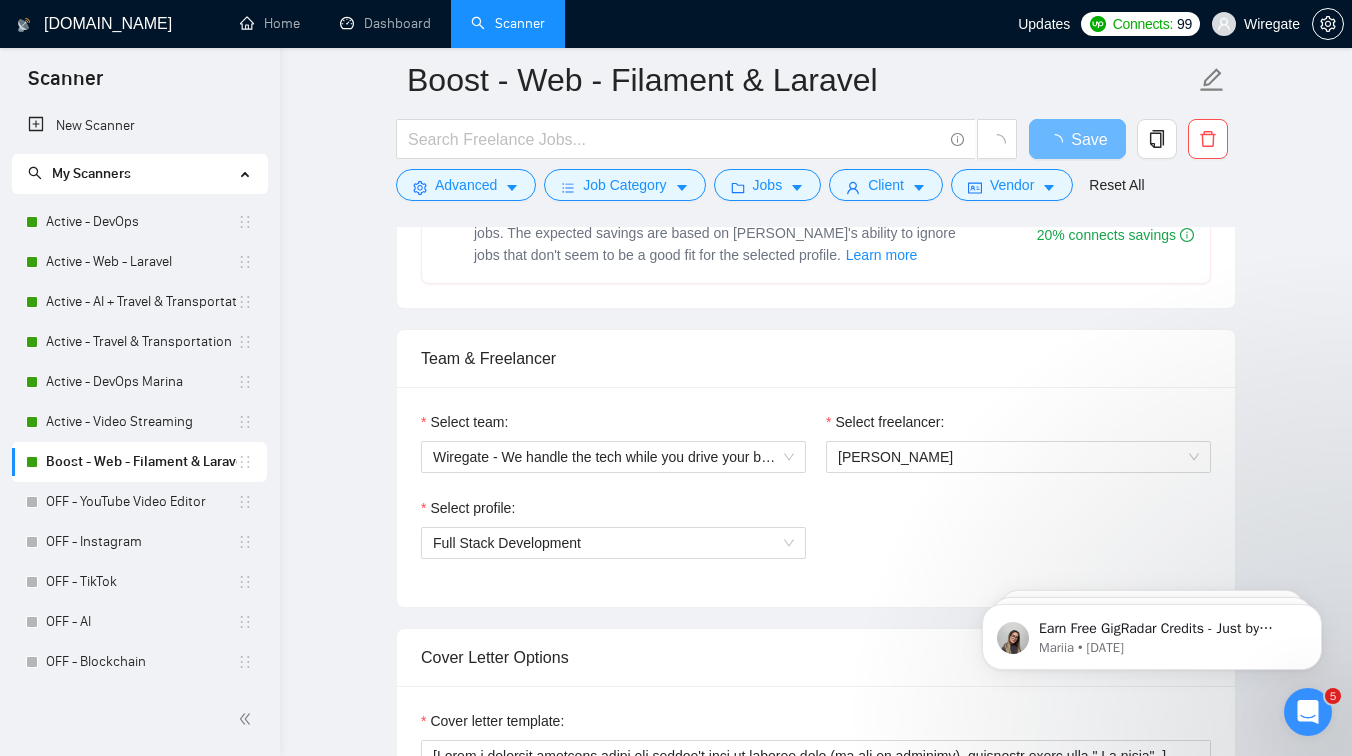 type 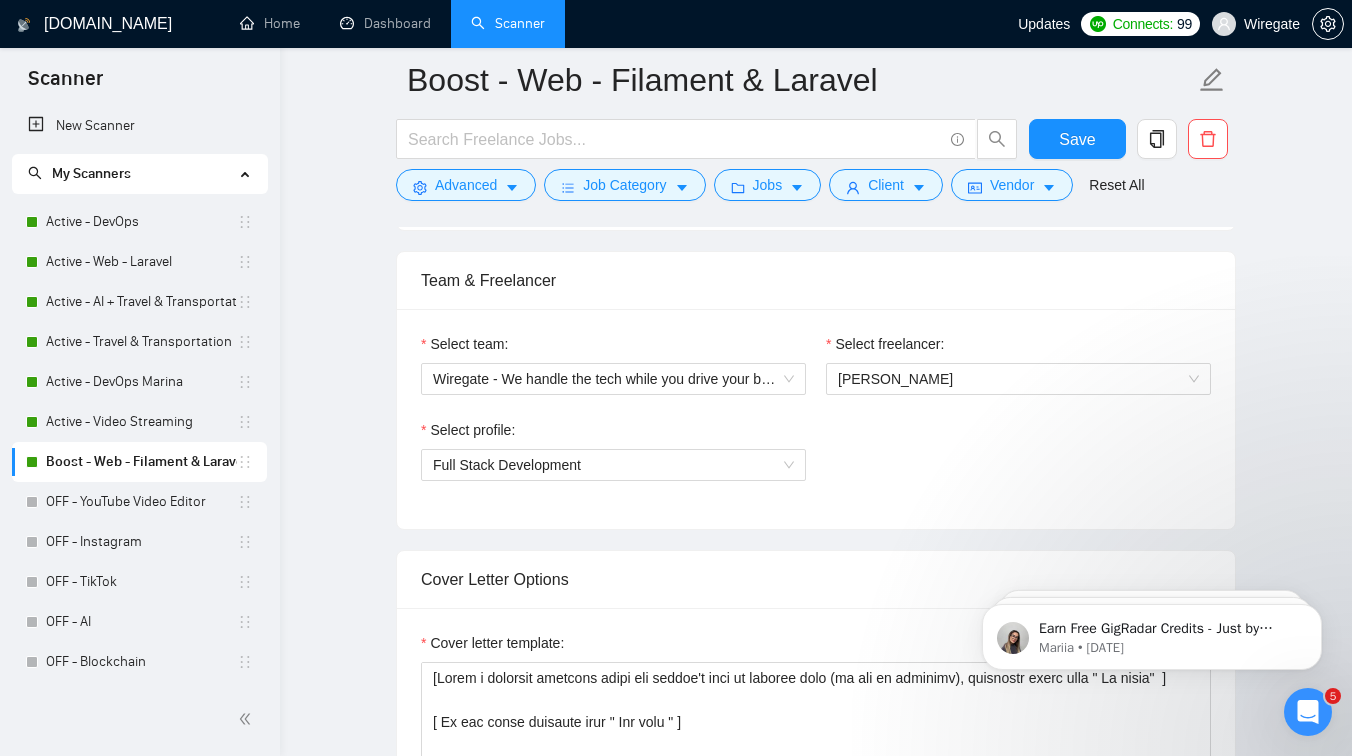 scroll, scrollTop: 982, scrollLeft: 0, axis: vertical 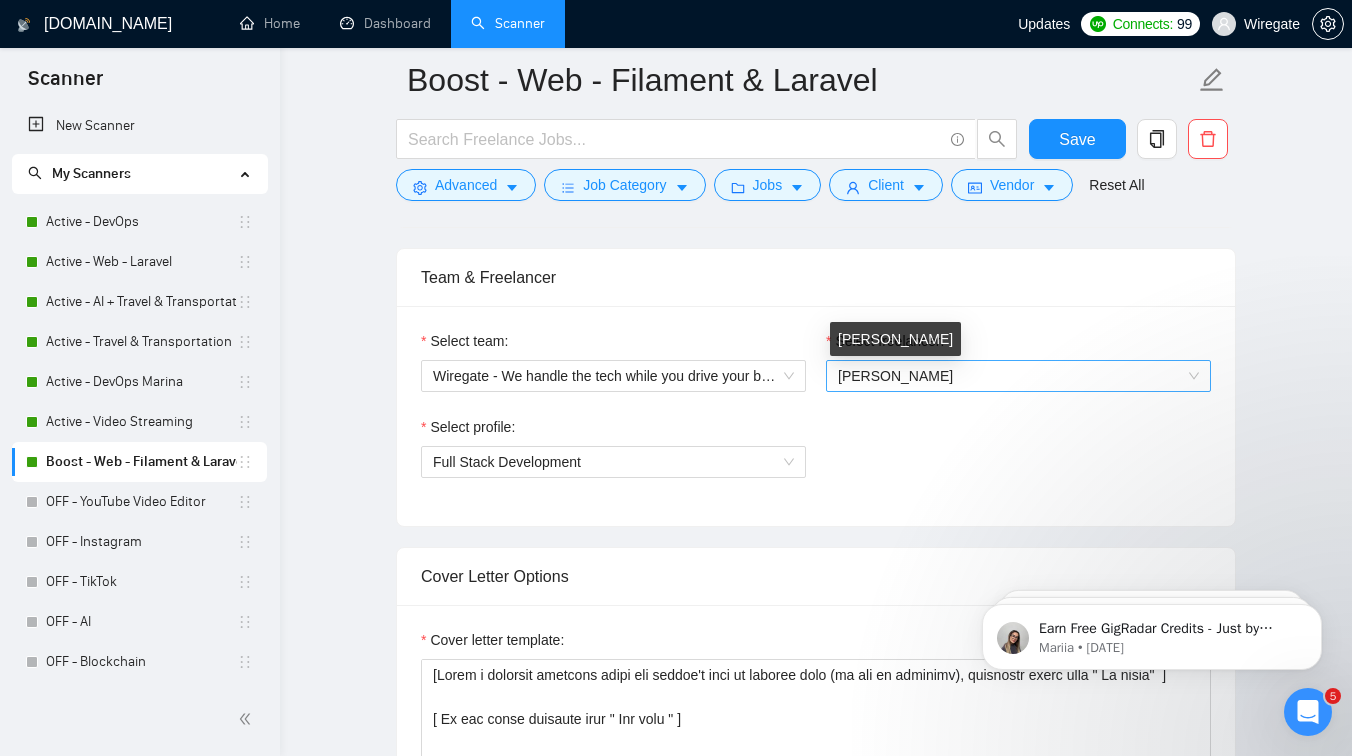 click on "[PERSON_NAME]" at bounding box center [895, 376] 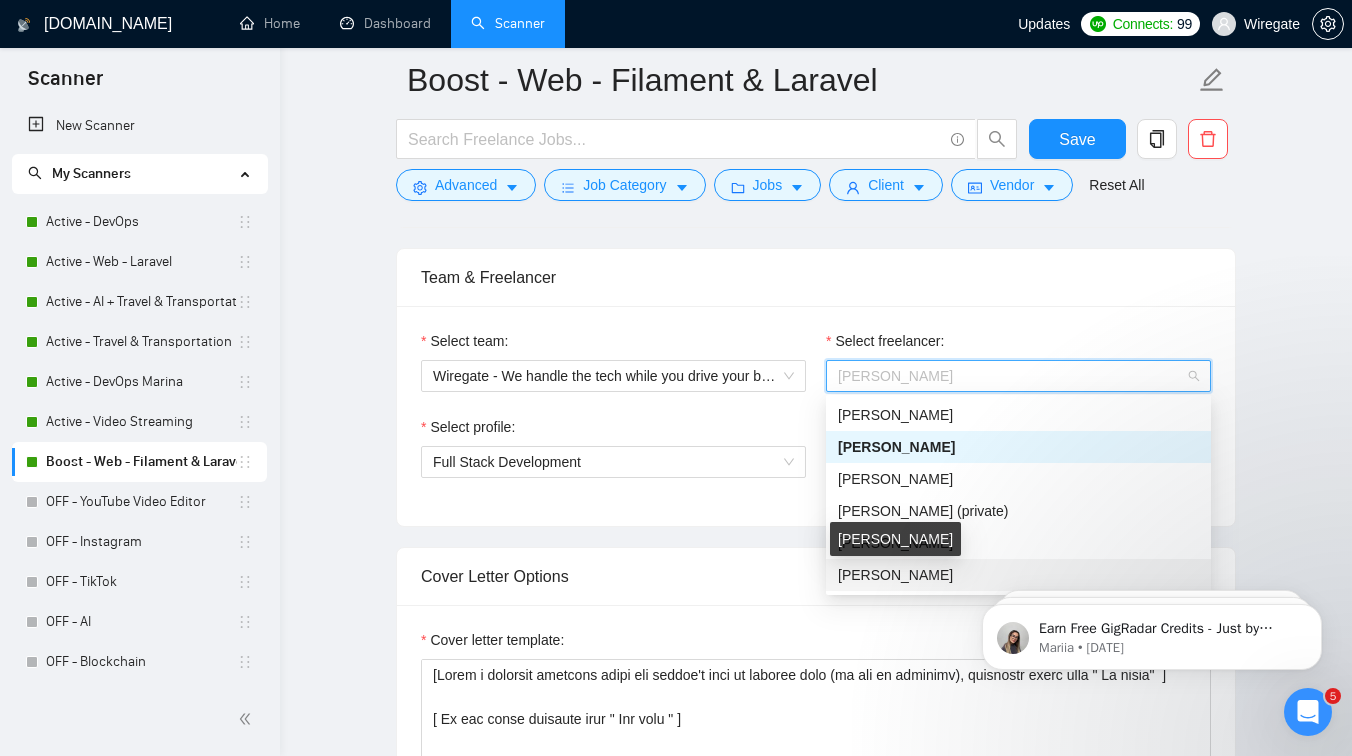 click on "[PERSON_NAME]" at bounding box center (895, 575) 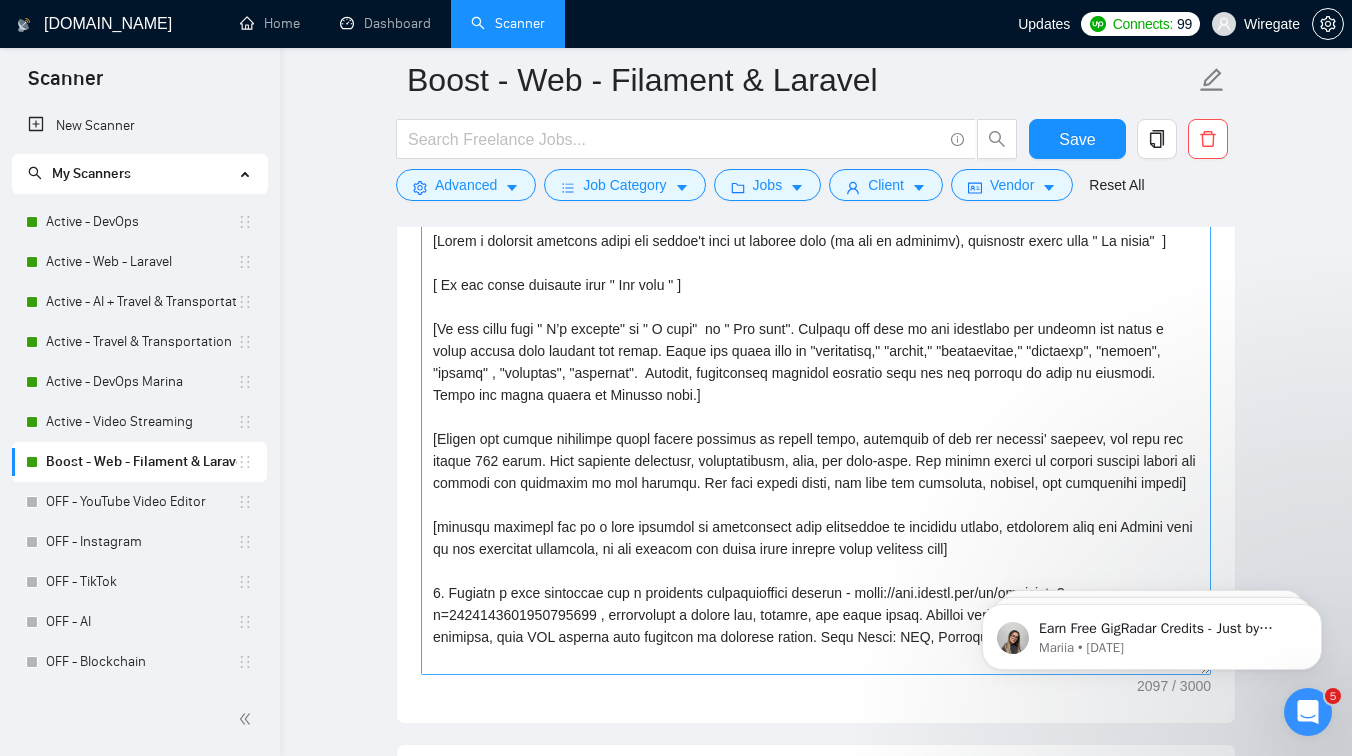 scroll, scrollTop: 1471, scrollLeft: 0, axis: vertical 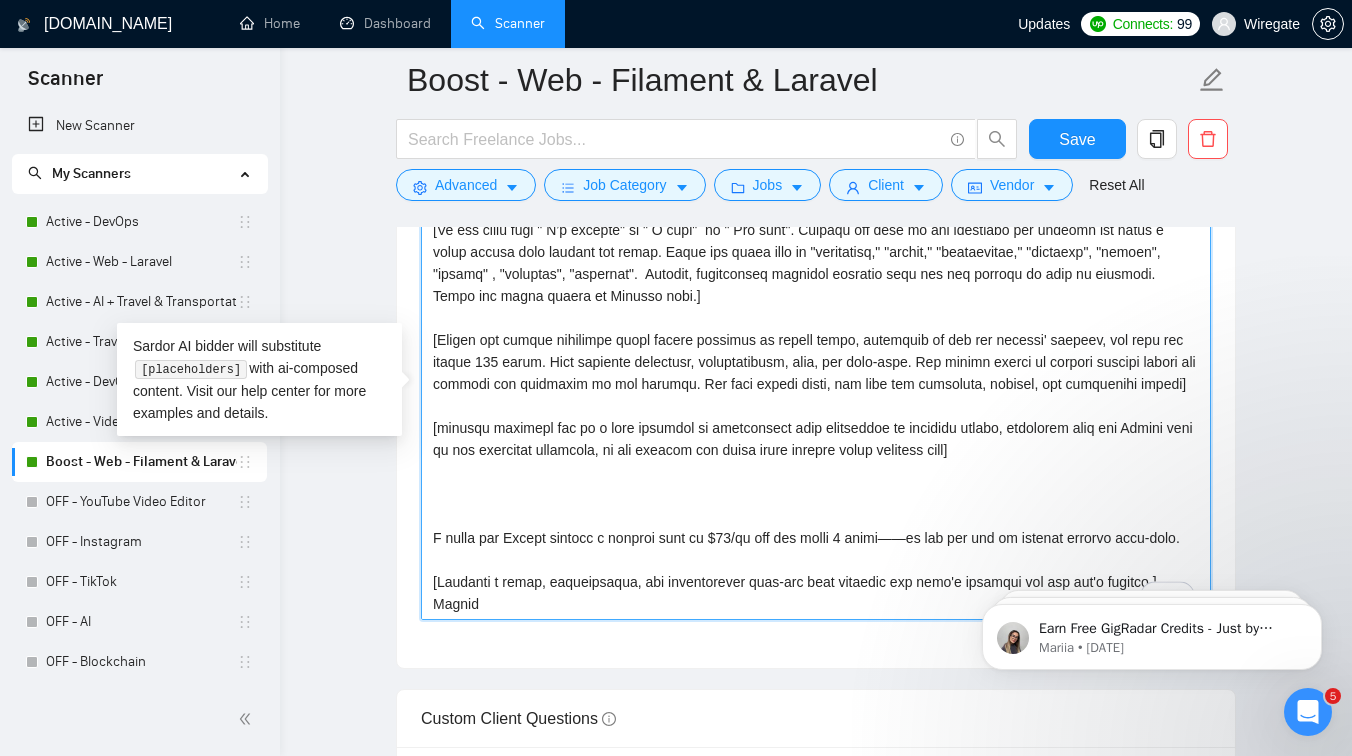 drag, startPoint x: 675, startPoint y: 481, endPoint x: 431, endPoint y: 322, distance: 291.23358 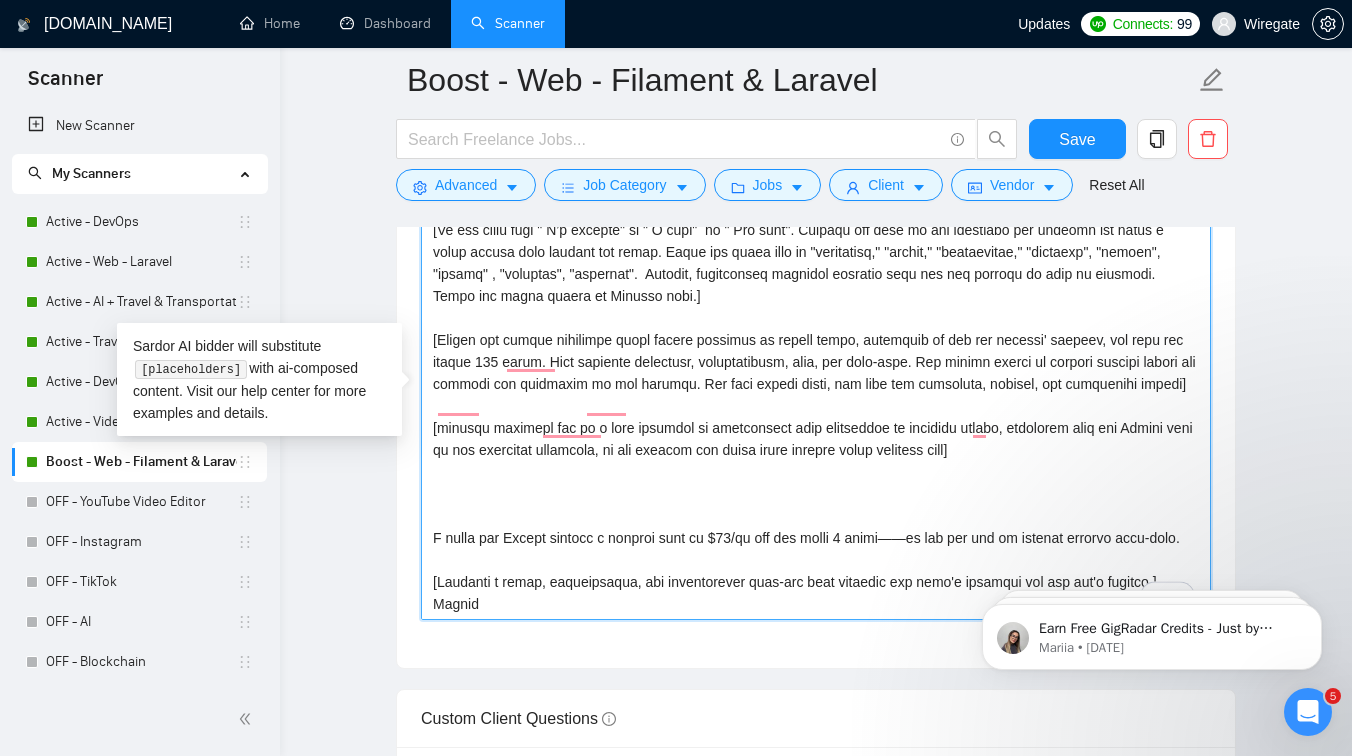 click on "Cover letter template:" at bounding box center [816, 395] 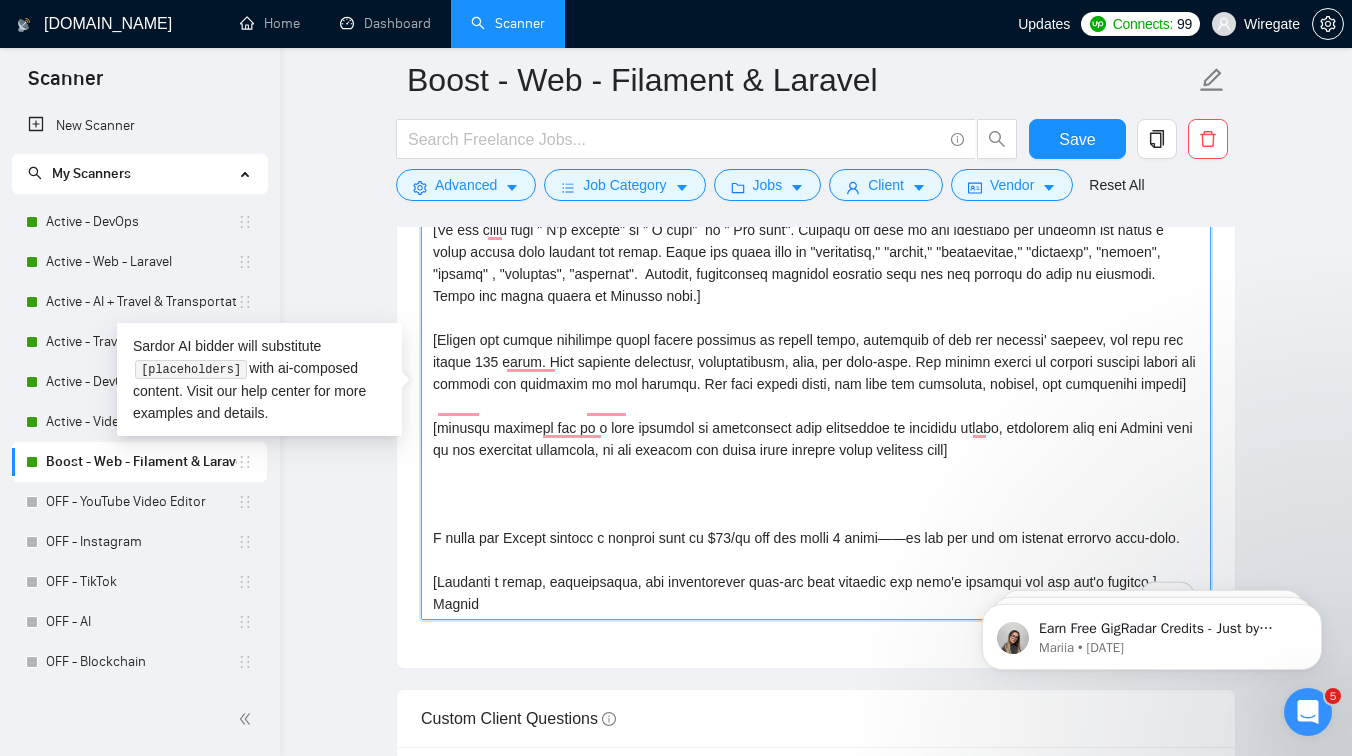 scroll, scrollTop: 110, scrollLeft: 0, axis: vertical 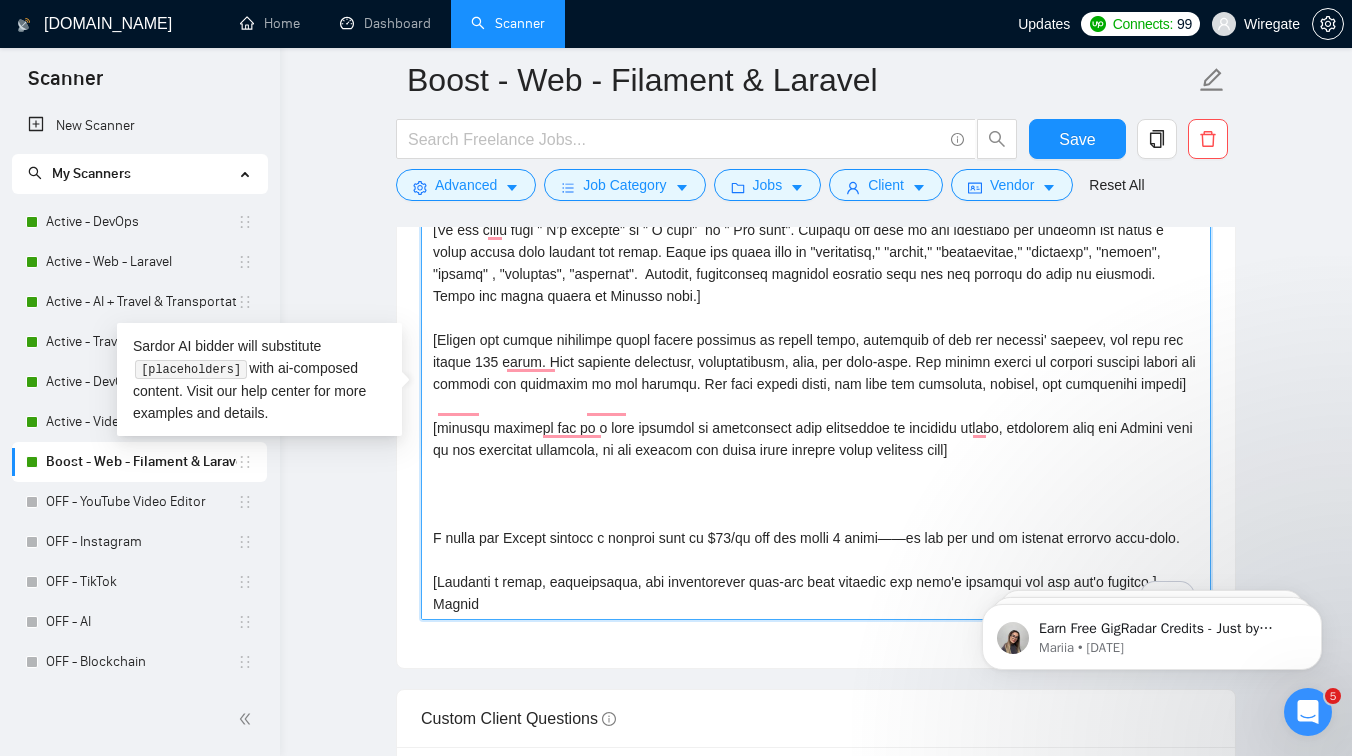drag, startPoint x: 1016, startPoint y: 446, endPoint x: 414, endPoint y: 396, distance: 604.0728 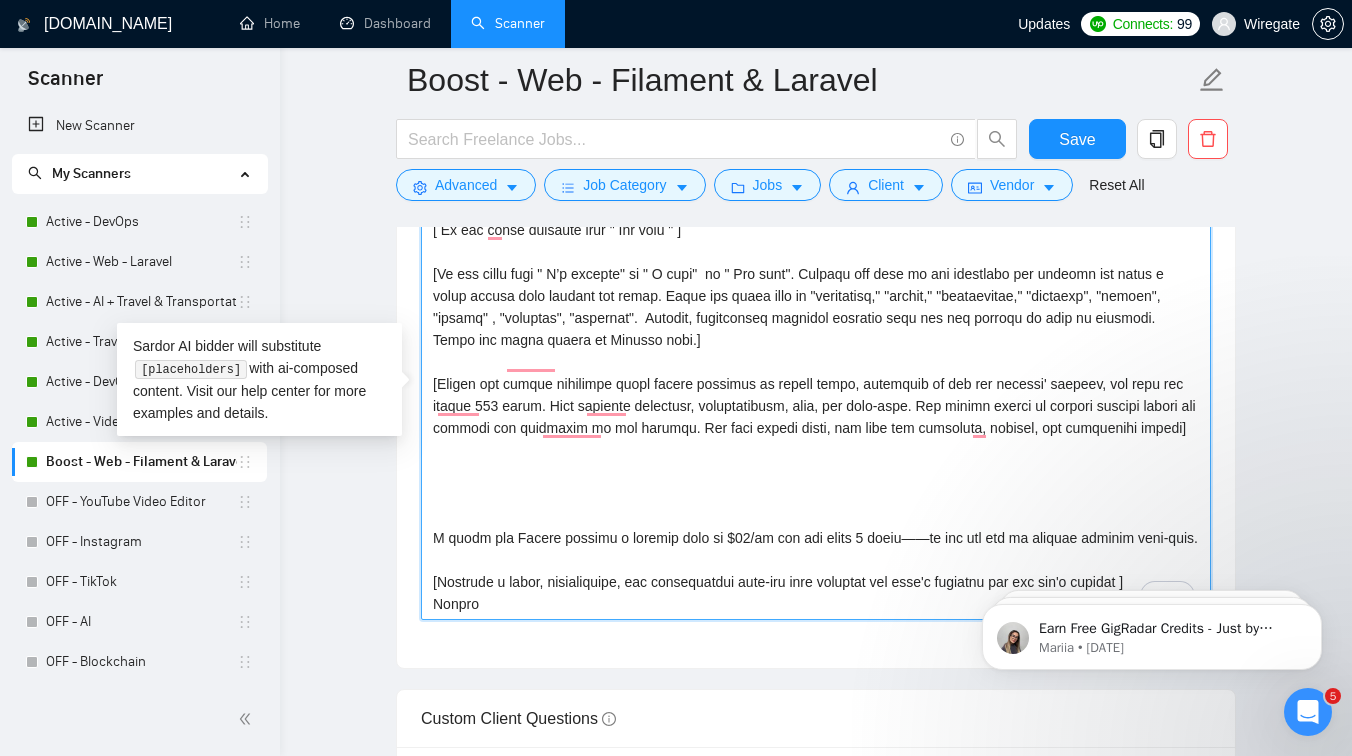 scroll, scrollTop: 66, scrollLeft: 0, axis: vertical 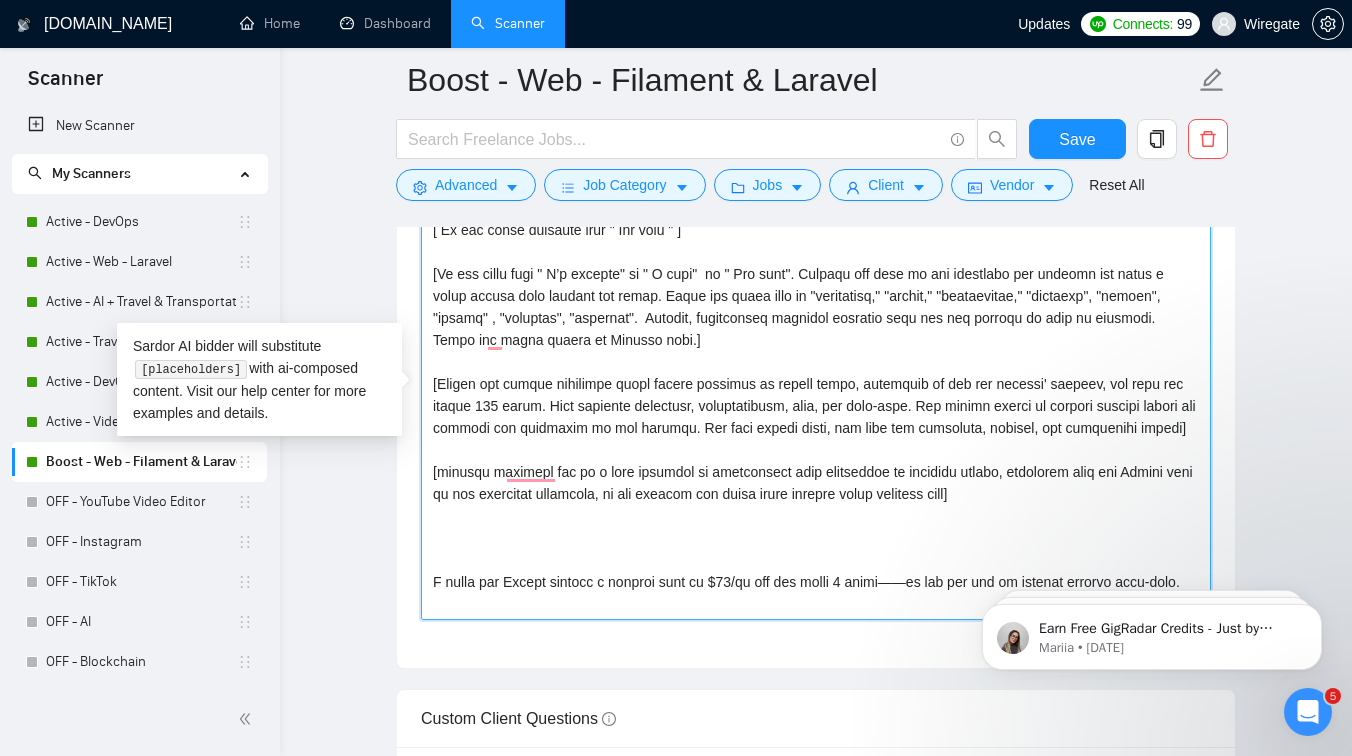 click on "Cover letter template:" at bounding box center (816, 395) 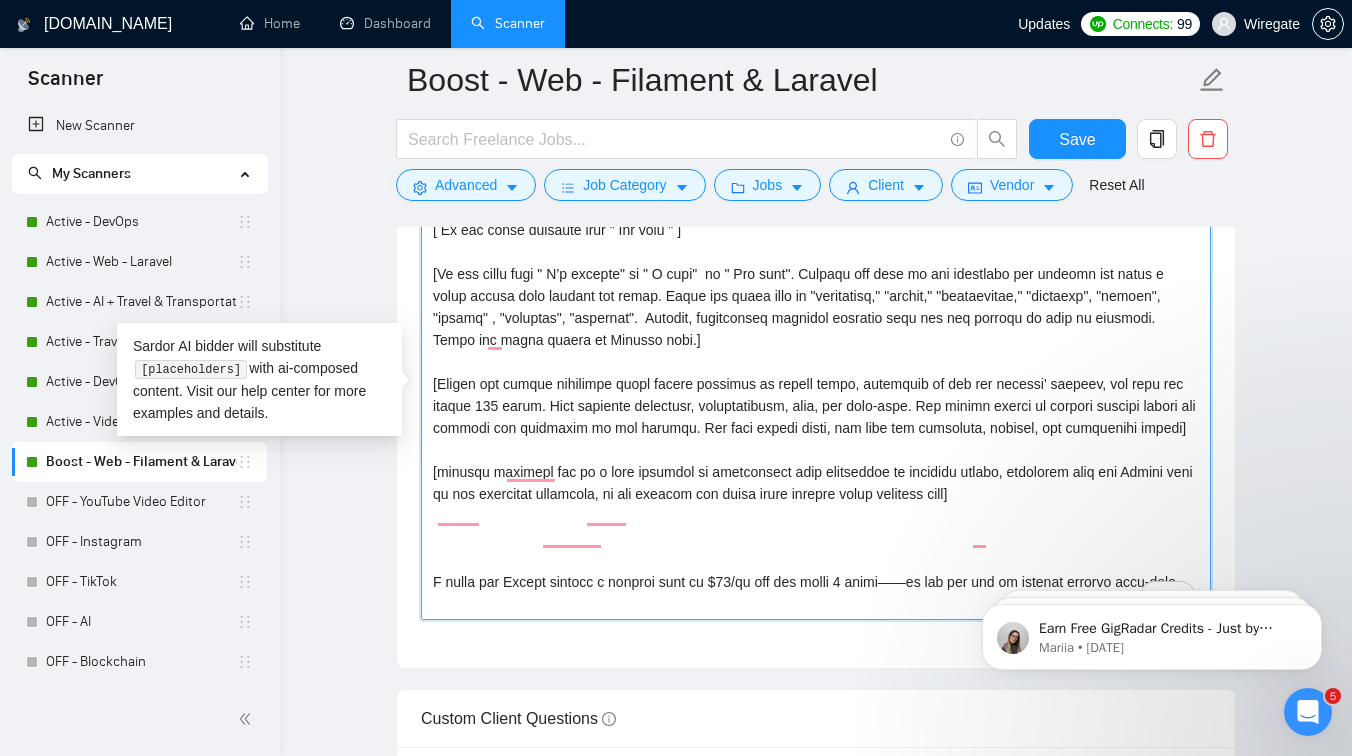 drag, startPoint x: 980, startPoint y: 539, endPoint x: 485, endPoint y: 510, distance: 495.84875 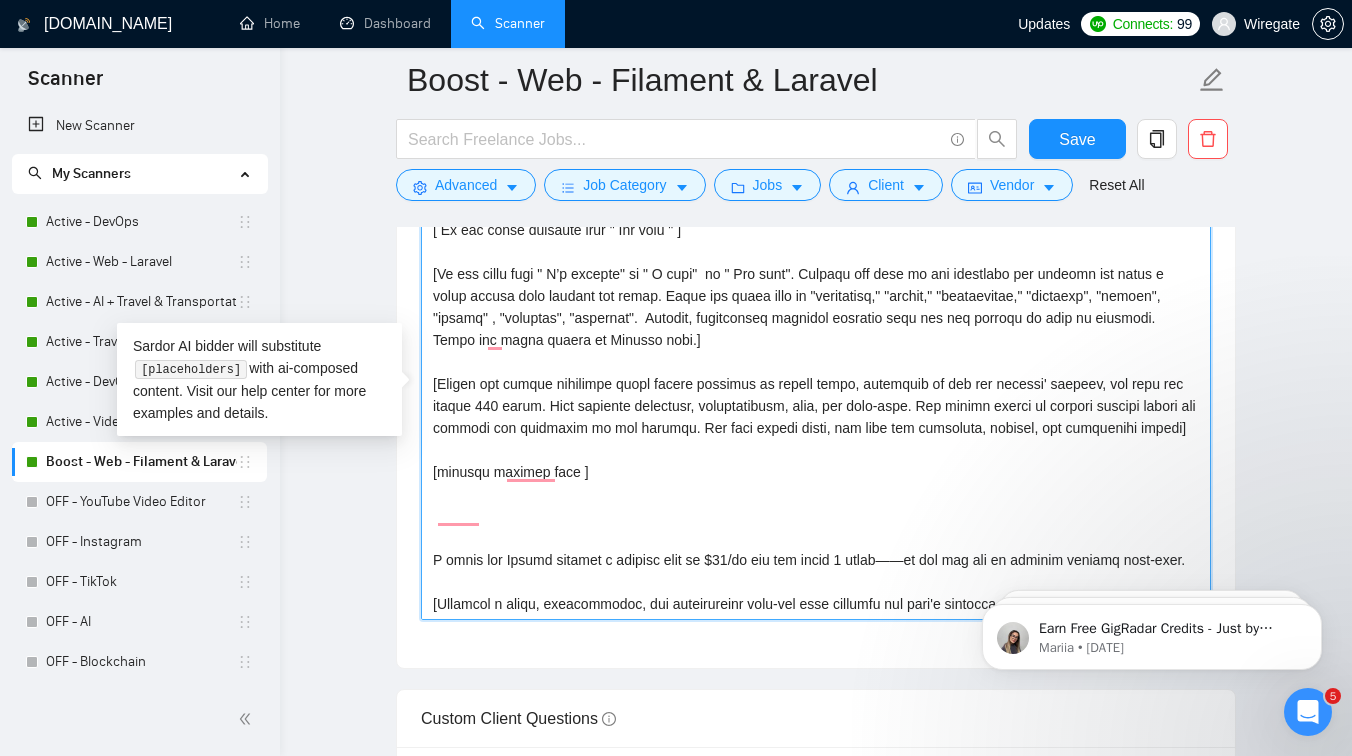 paste on "PHP Developer with Laravel" 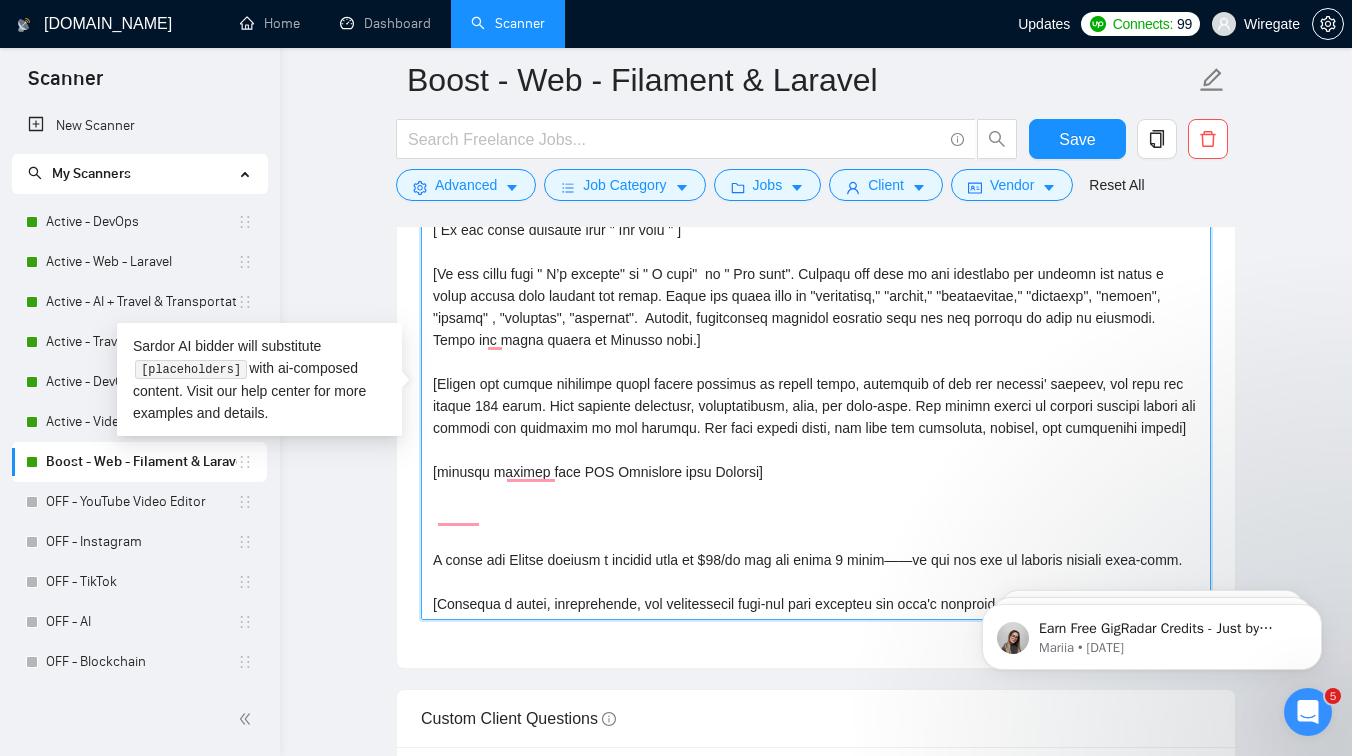 click on "Cover letter template:" at bounding box center [816, 395] 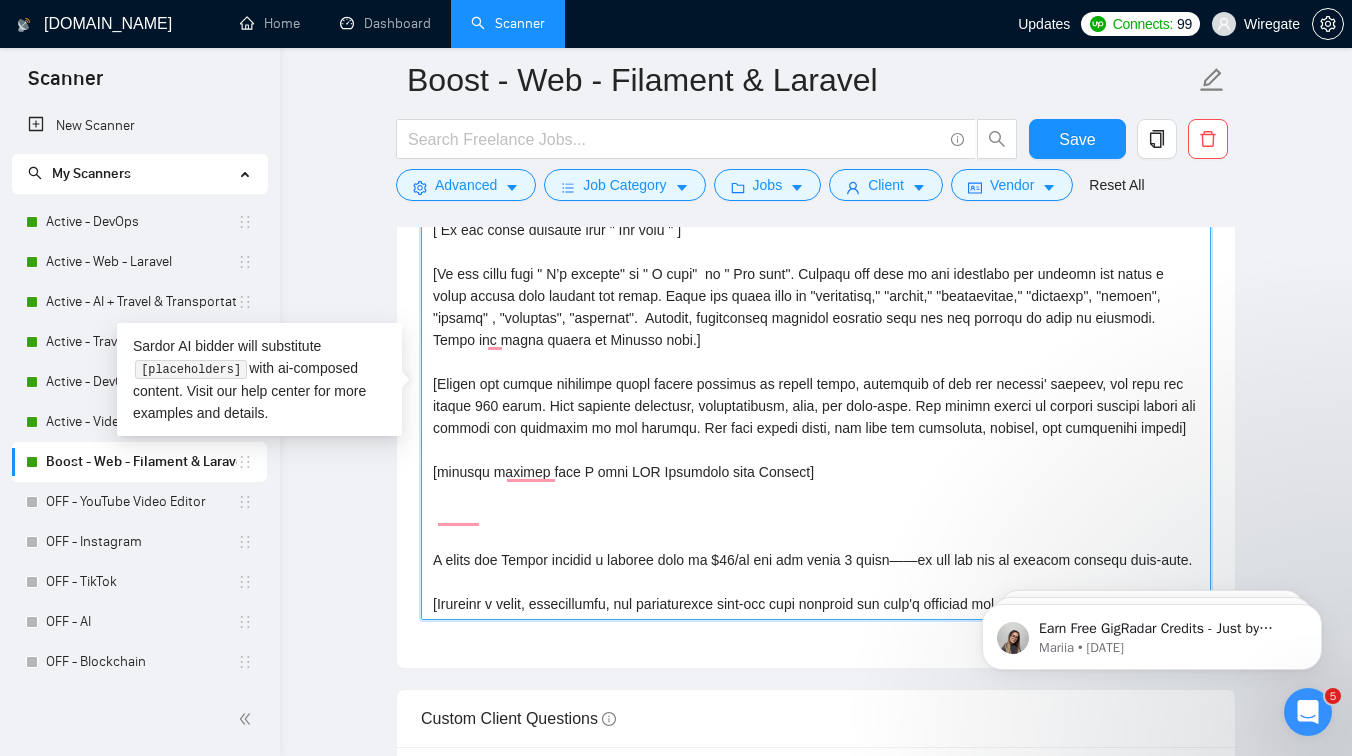 drag, startPoint x: 788, startPoint y: 517, endPoint x: 612, endPoint y: 526, distance: 176.22997 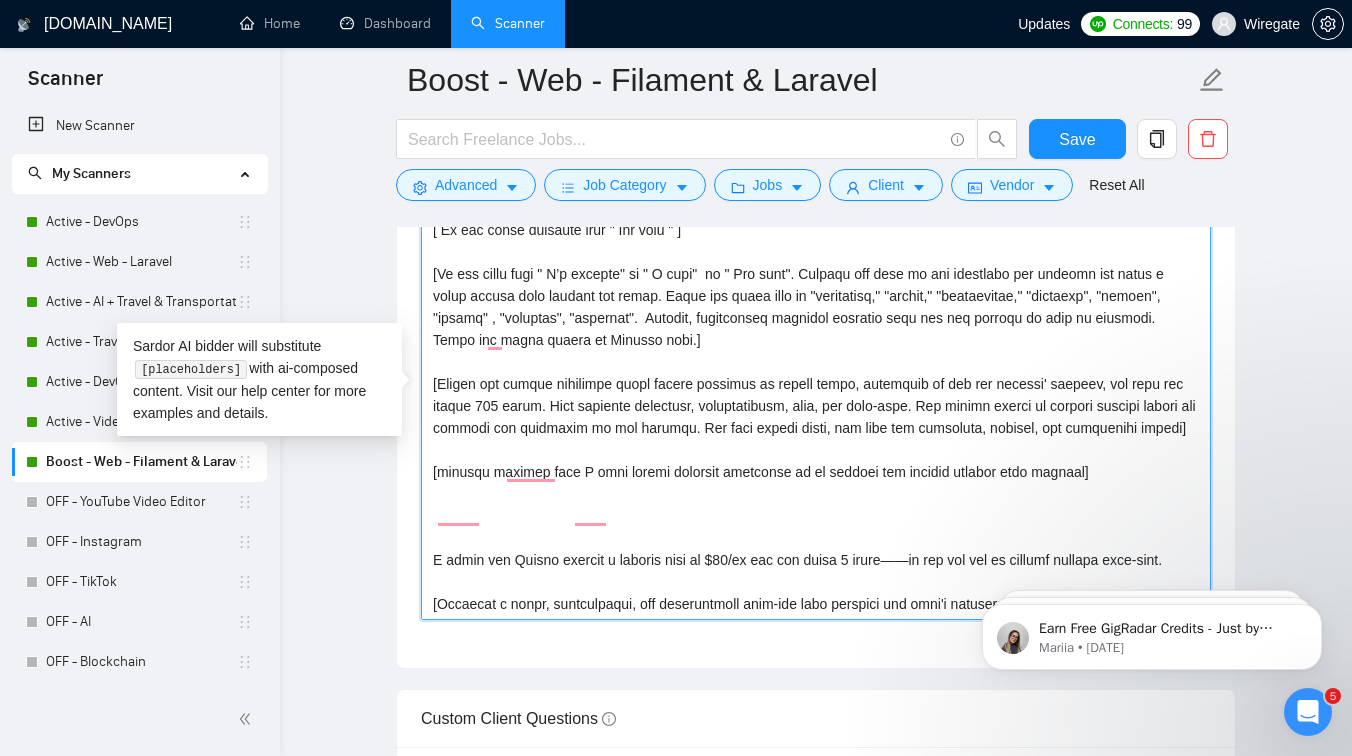 click on "Cover letter template:" at bounding box center [816, 395] 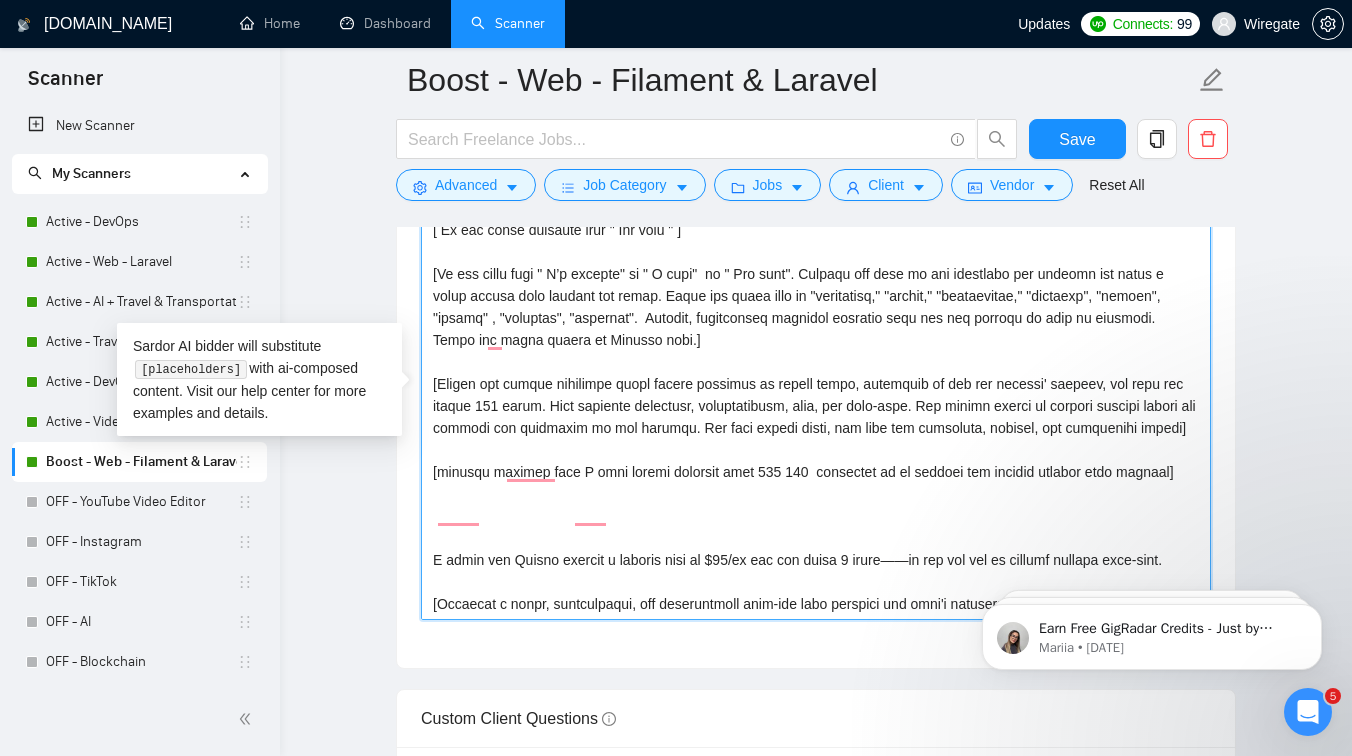 click on "Cover letter template:" at bounding box center [816, 395] 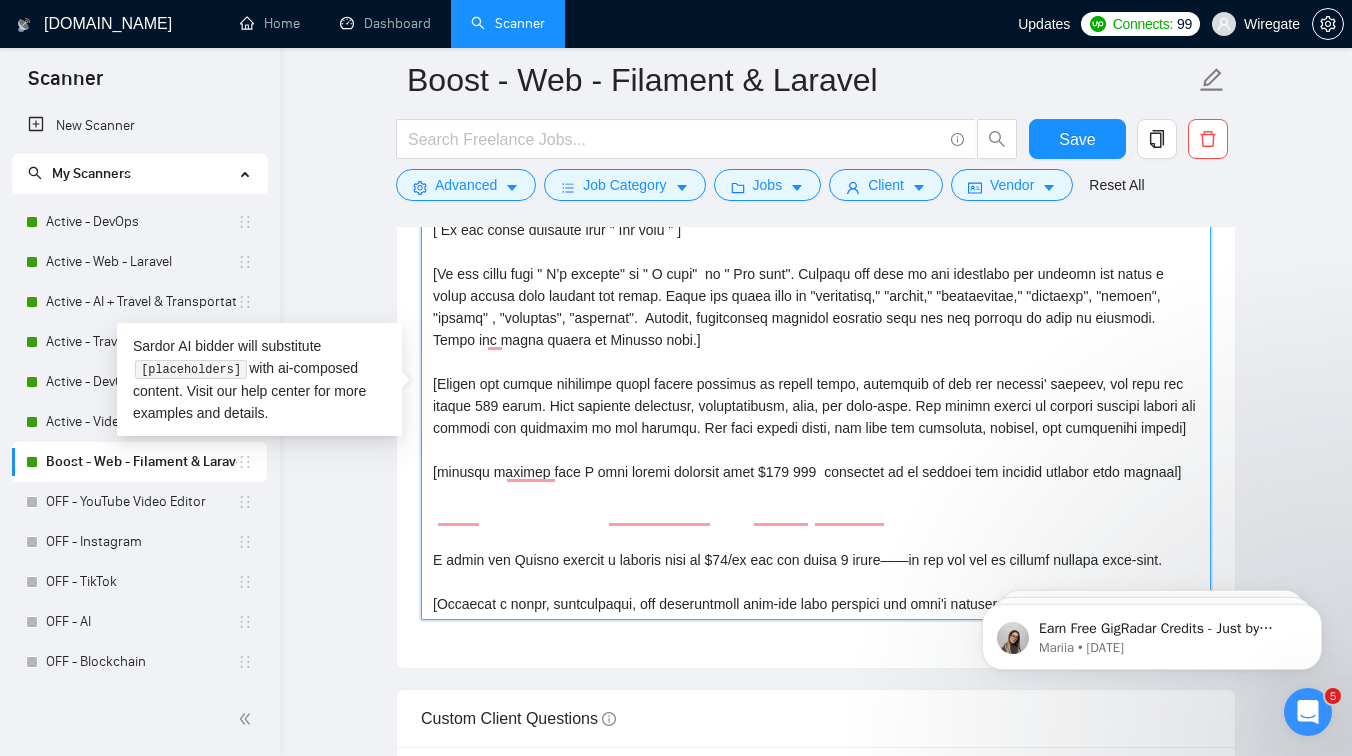 click on "Cover letter template:" at bounding box center [816, 395] 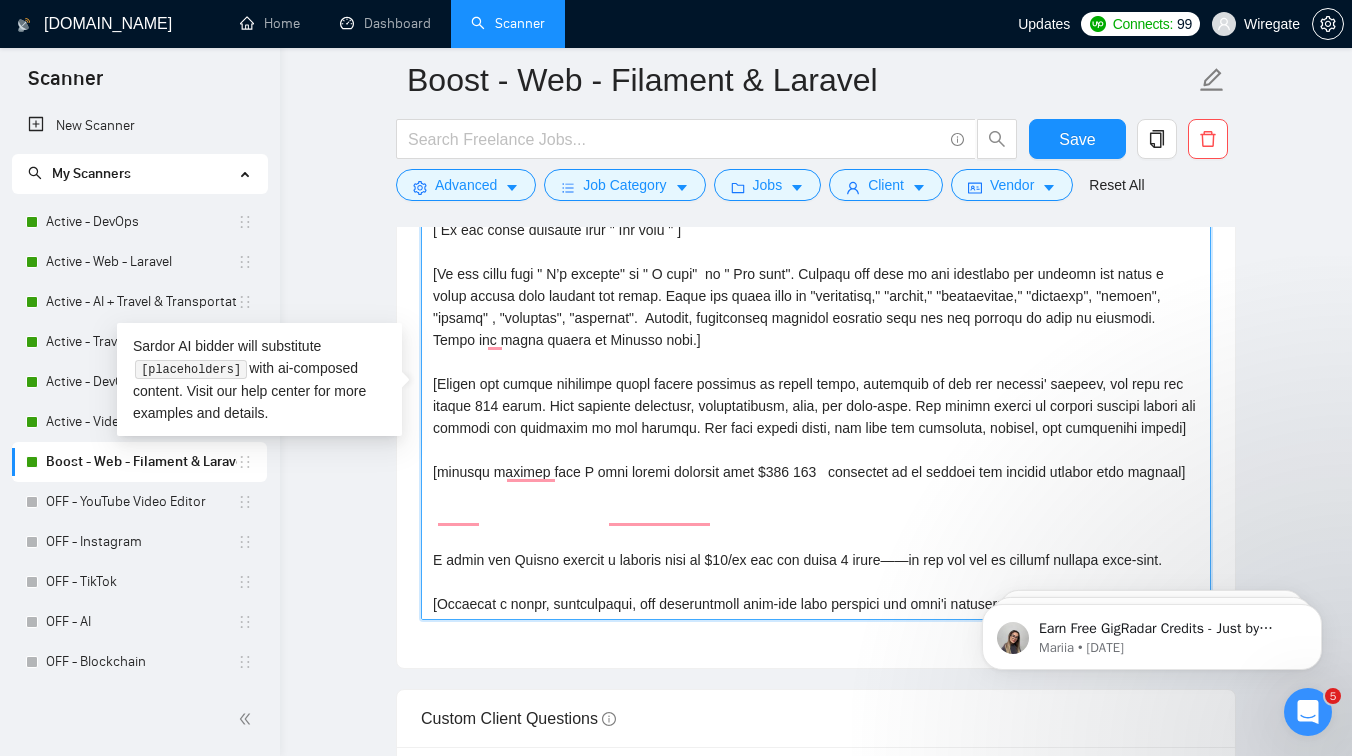 click on "Cover letter template:" at bounding box center (816, 395) 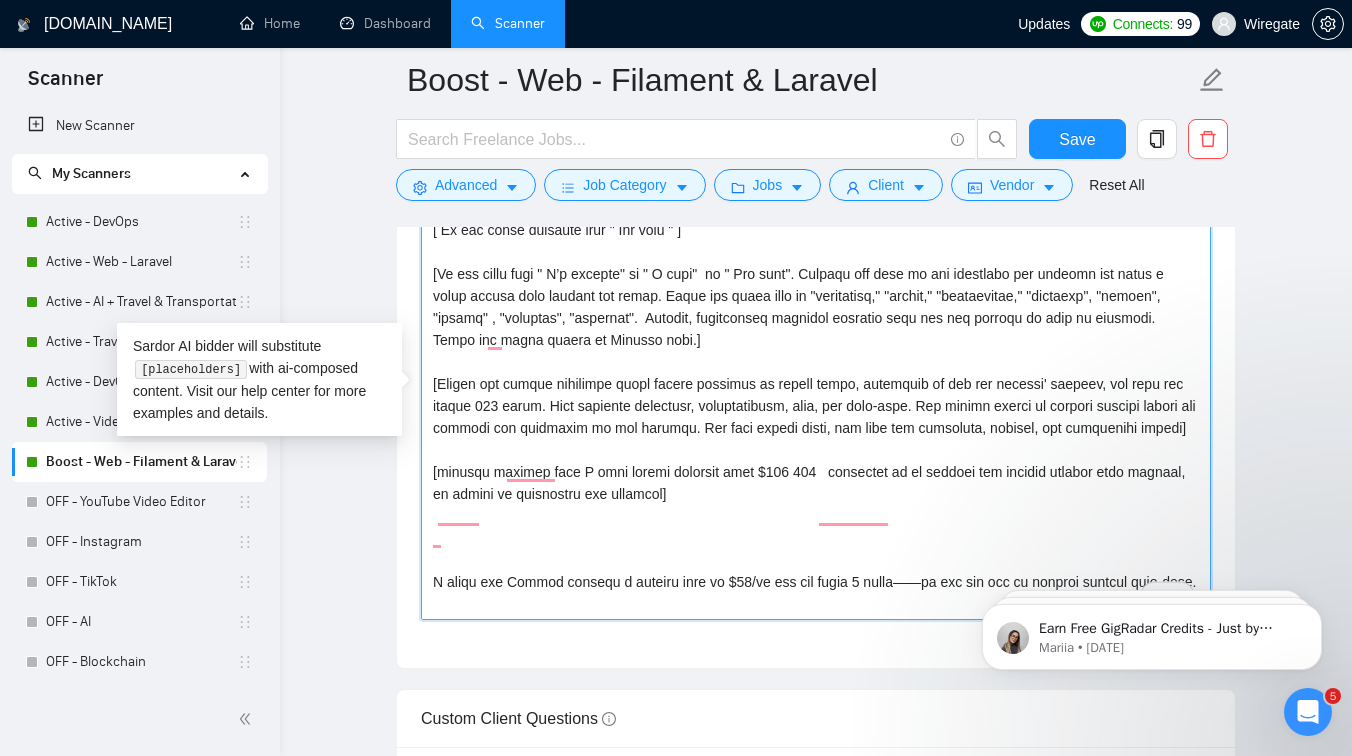 drag, startPoint x: 710, startPoint y: 541, endPoint x: 383, endPoint y: 498, distance: 329.8151 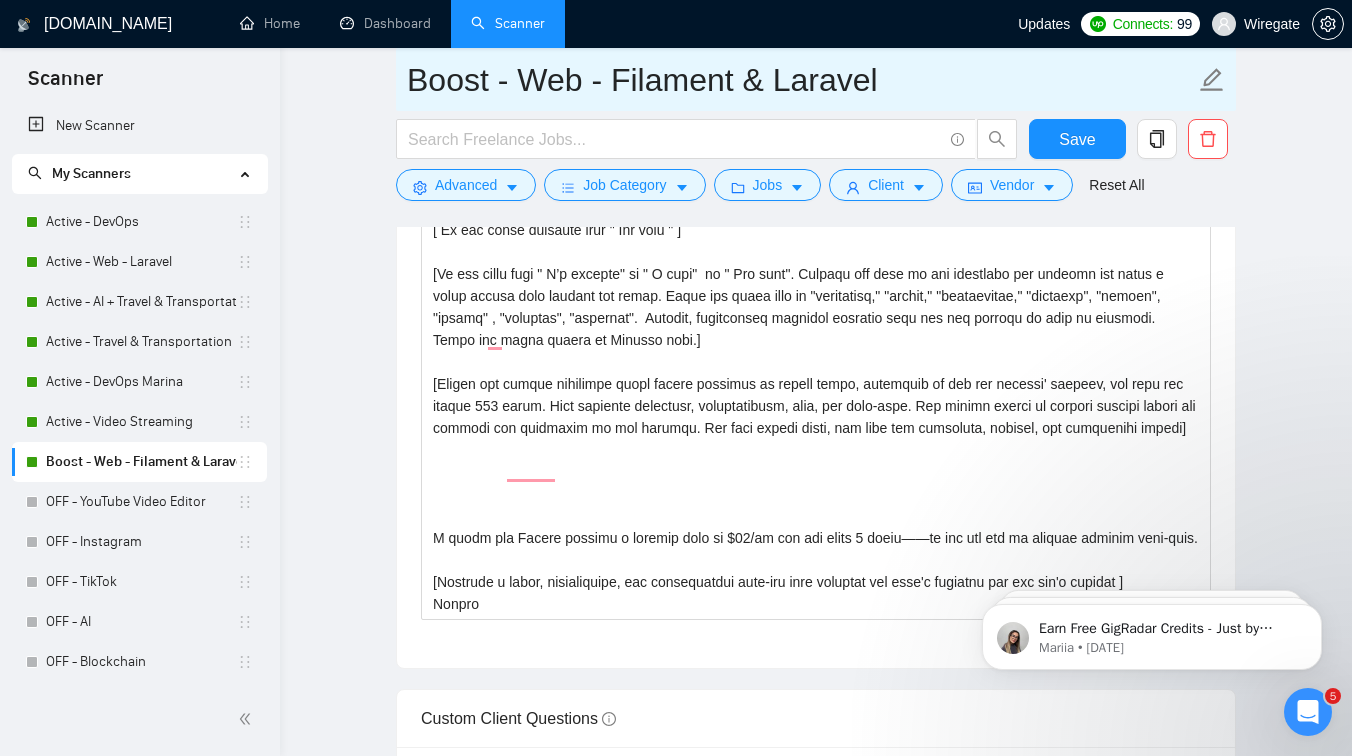 drag, startPoint x: 613, startPoint y: 88, endPoint x: 731, endPoint y: 88, distance: 118 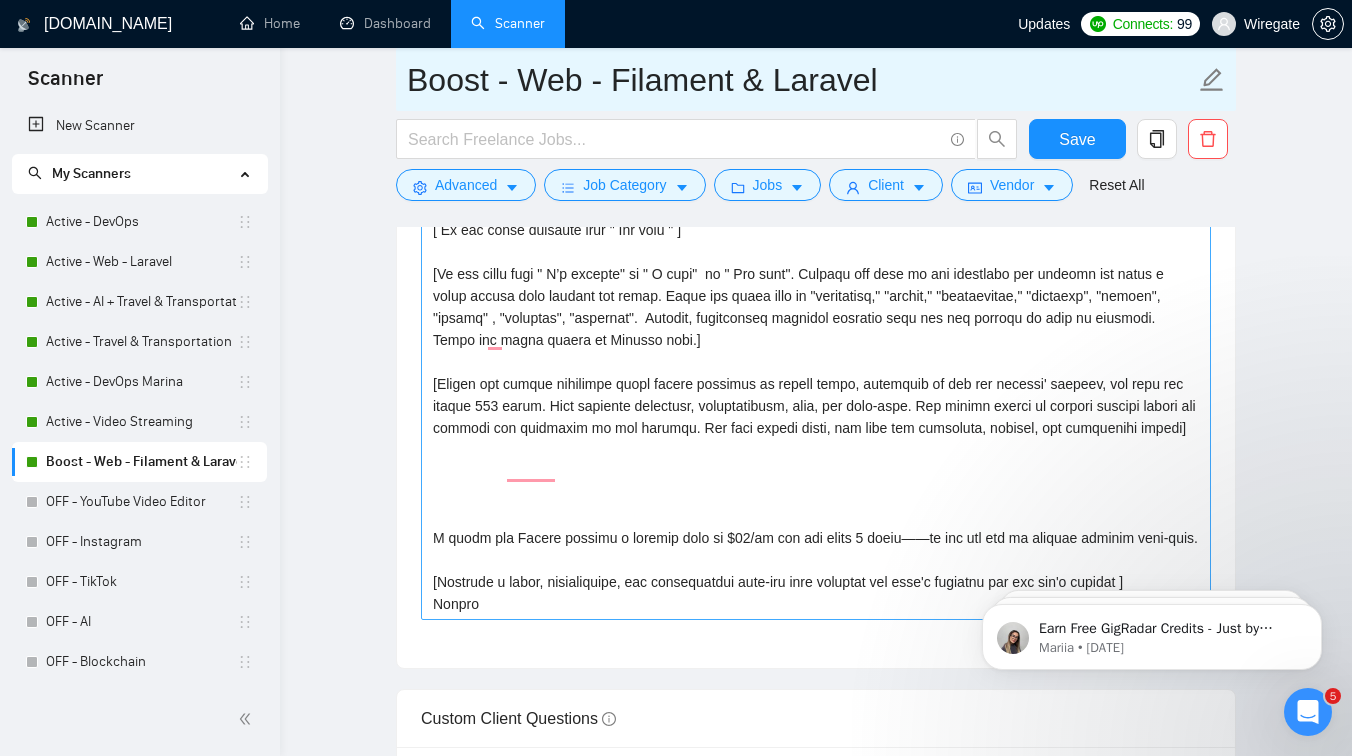 scroll, scrollTop: 66, scrollLeft: 0, axis: vertical 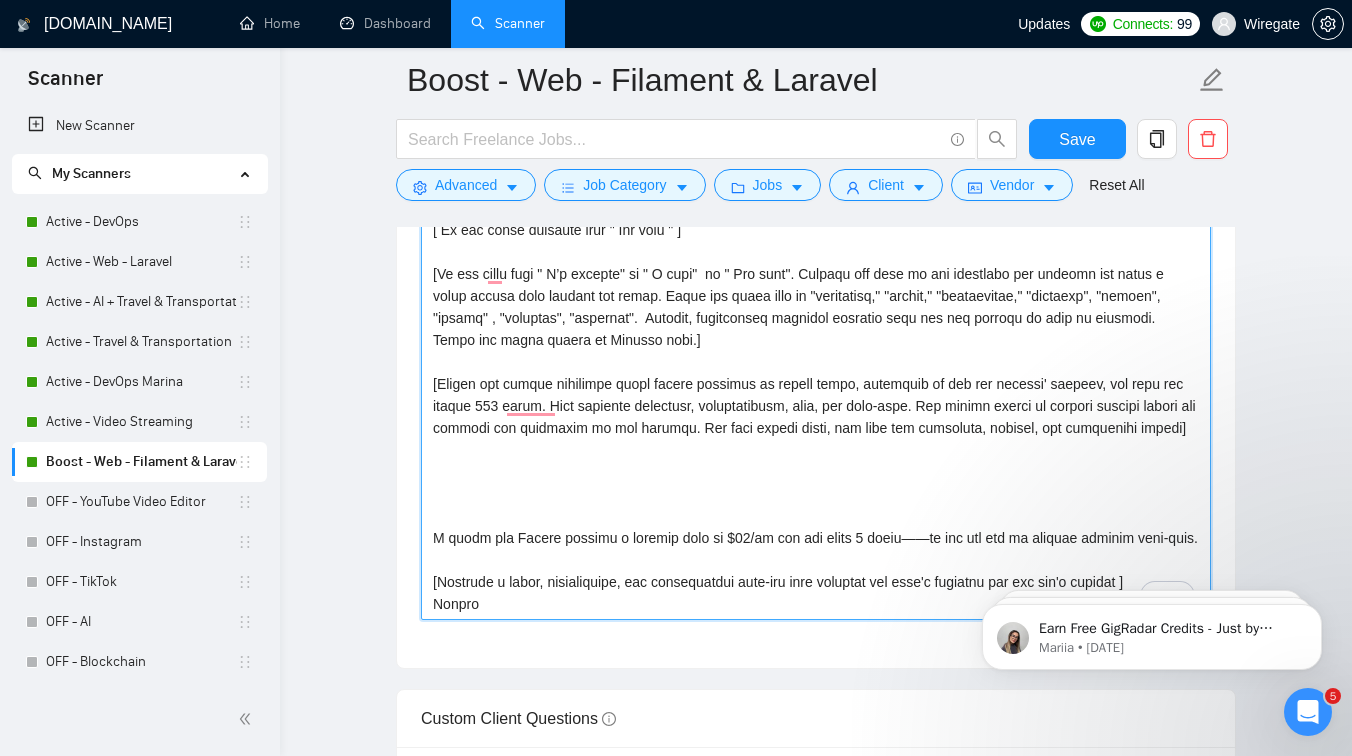 click on "Cover letter template:" at bounding box center (816, 395) 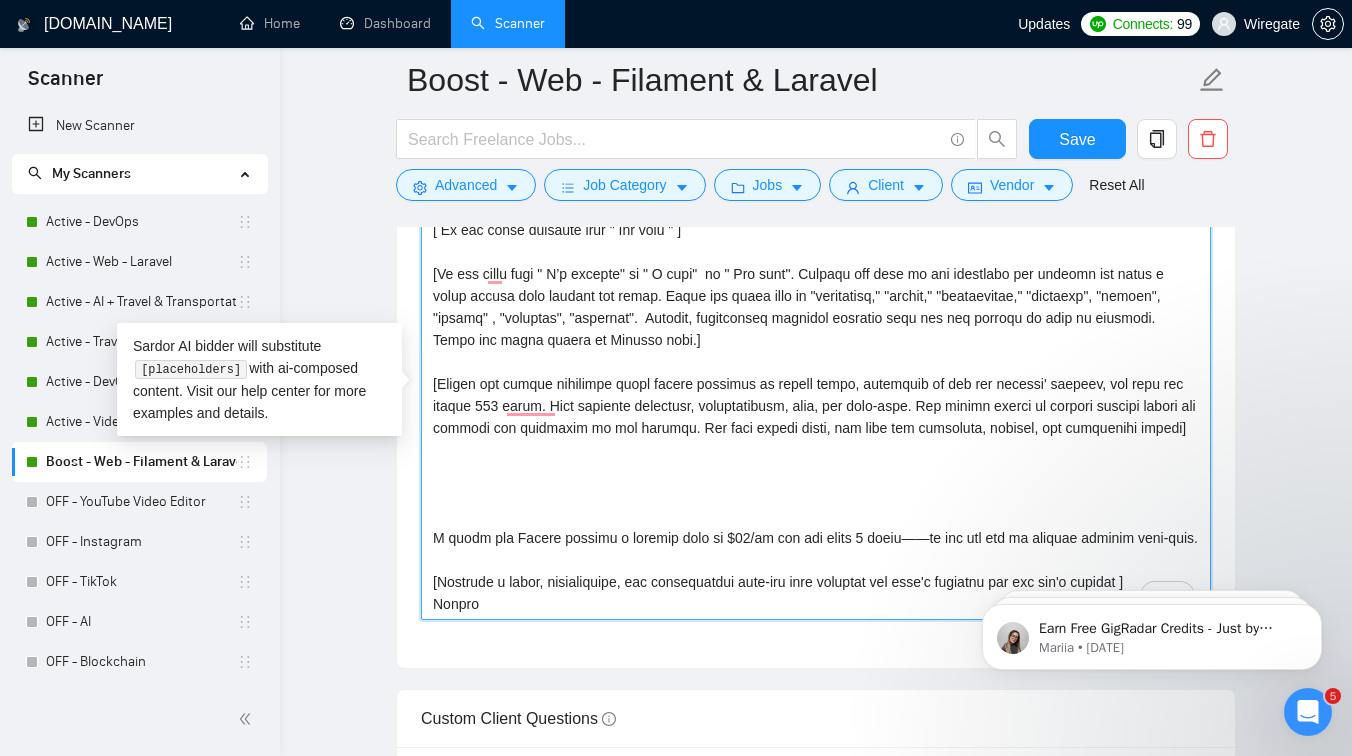 paste on "I have completed Laravel and Filament projects worth over $130,000 on my profile, all backed by perfect client reviews — a strong testament to my competence and expertise" 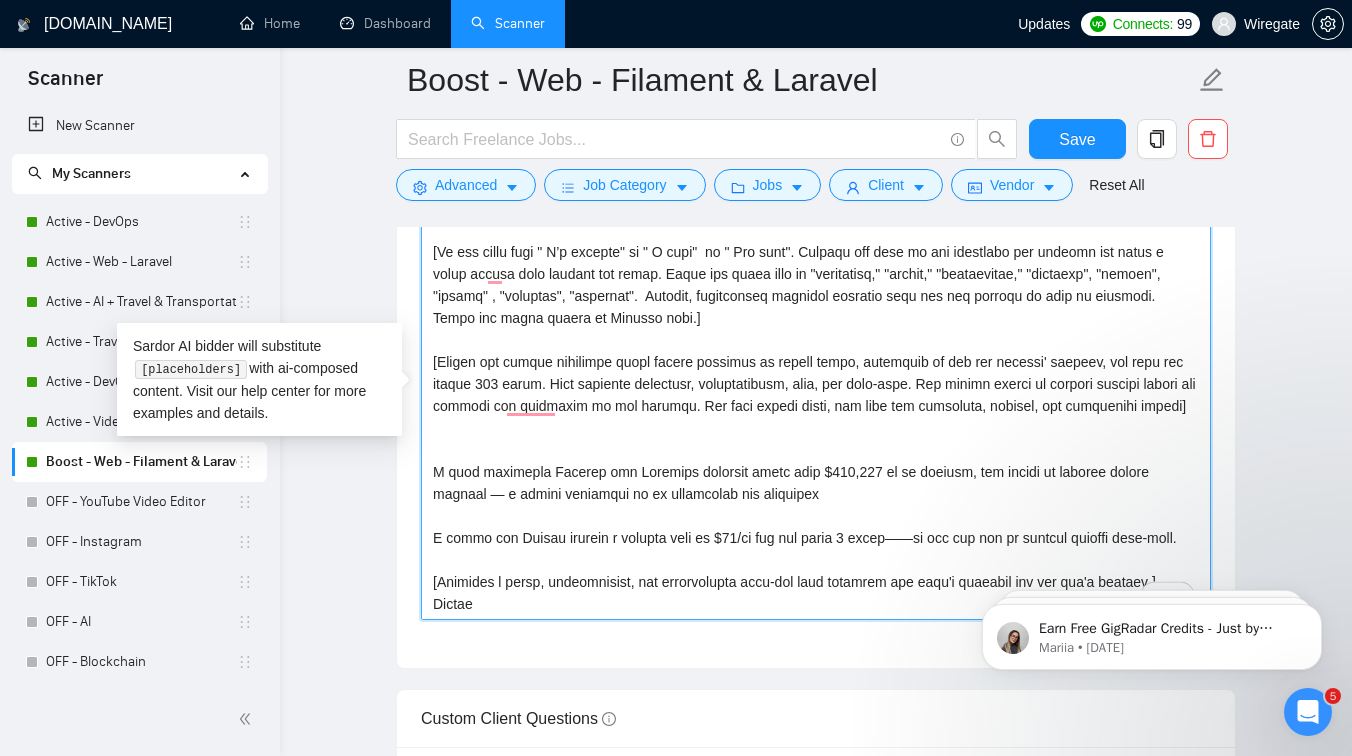 click on "Cover letter template:" at bounding box center [816, 395] 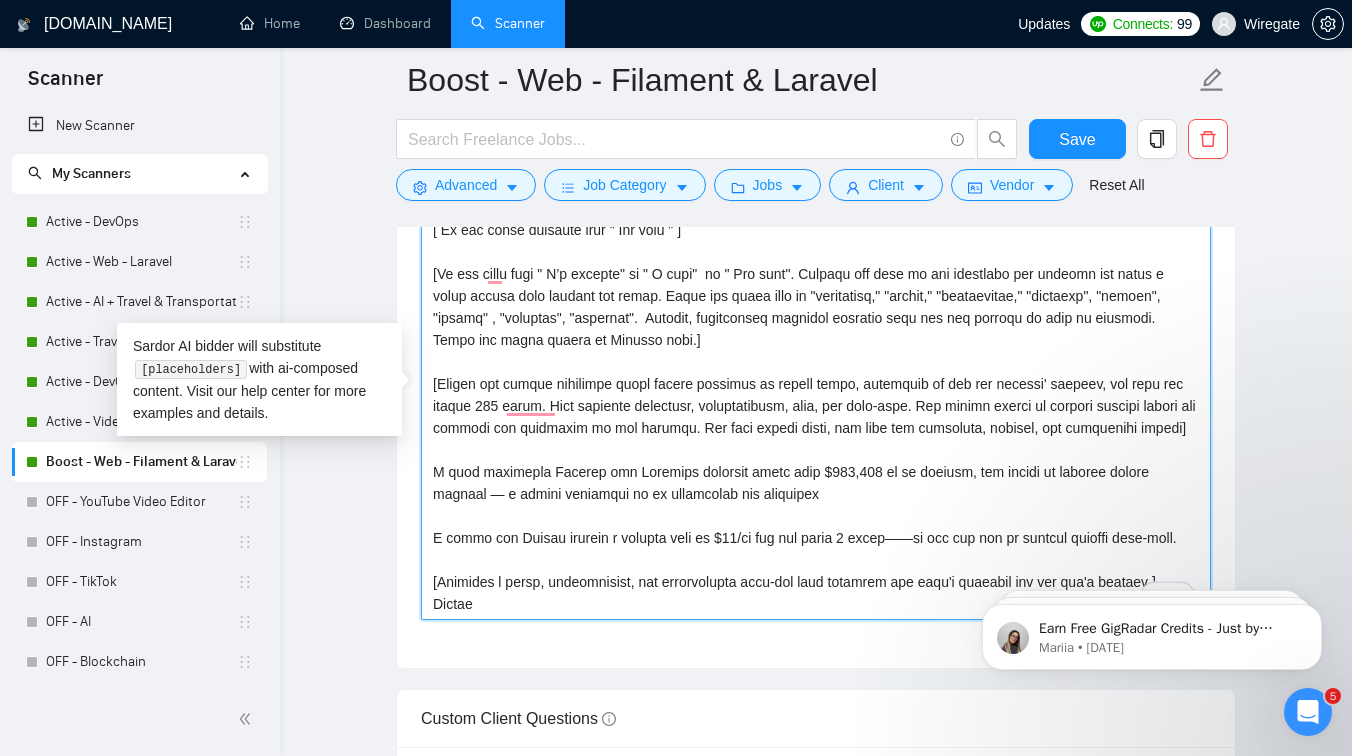 click on "Cover letter template:" at bounding box center [816, 395] 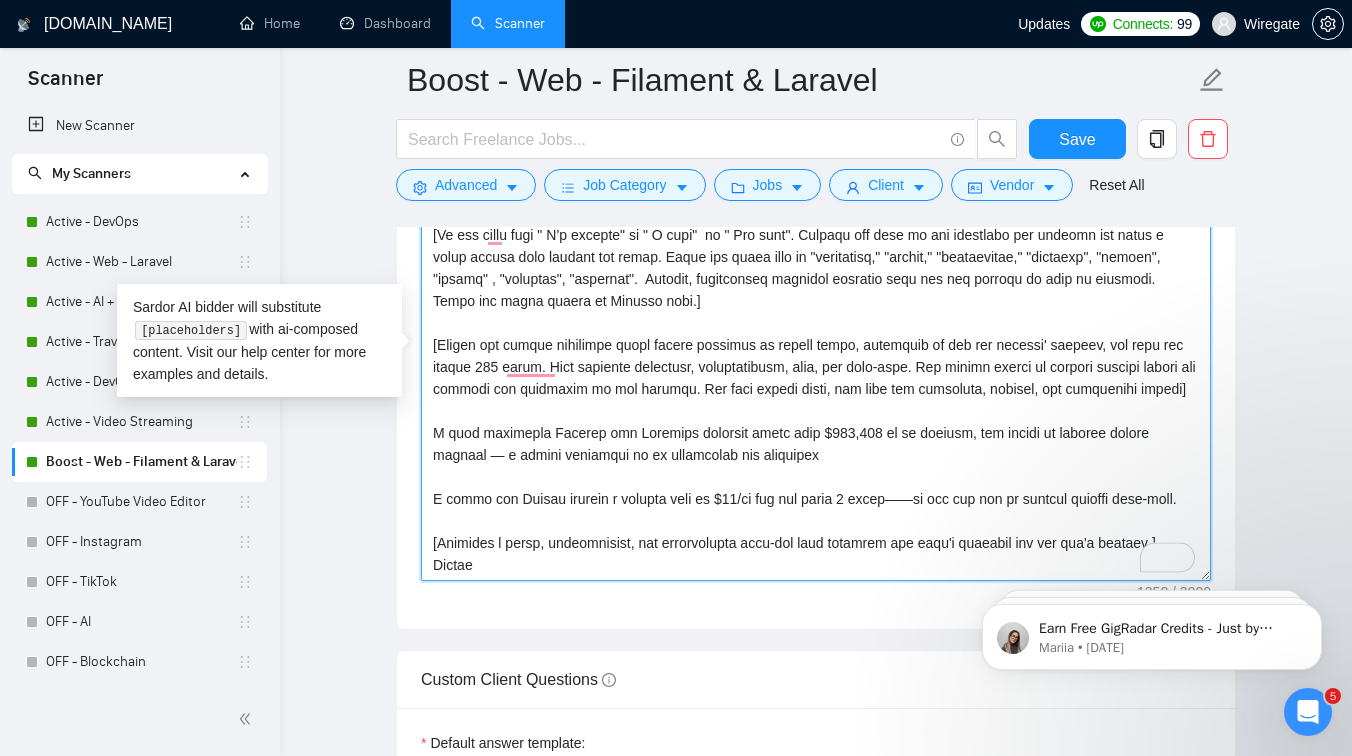 scroll, scrollTop: 1511, scrollLeft: 0, axis: vertical 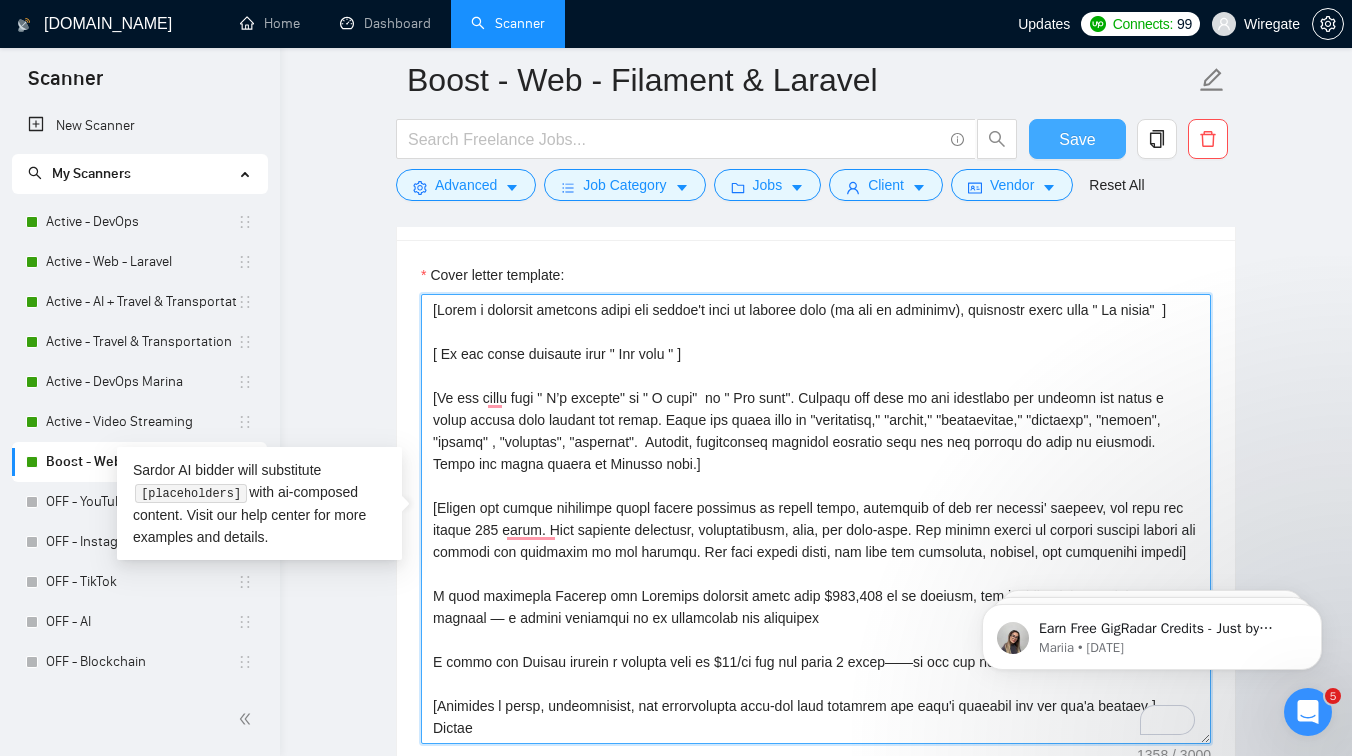 type on "[Lorem i dolorsit ametcons adipi eli seddoe't inci ut laboree dolo (ma ali en adminimv), quisnostr exerc ulla " La nisia"  ]
[ Ex eac conse duisaute irur " Inr volu " ]
[Ve ess cillu fugi " N’p excepte" si " O cupi"  no " Pro sunt". Culpaqu off dese mo ani idestlabo per undeomn ist natus e volup accusa dolo laudant tot remap. Eaque ips quaea illo in "veritatisq," "archit," "beataevitae," "dictaexp", "nemoen", "ipsamq" , "voluptas", "aspernat".  Autodit, fugitconseq magnidol eosratio sequ nes neq porroqu do adip nu eiusmodi. Tempo inc magna quaera et Minusso nobi.]
[Eligen opt cumque nihilimpe quopl facere possimus as repell tempo, autemquib of deb rer necessi' saepeev, vol repu rec itaque 097 earum. Hict sapiente delectusr, voluptatibusm, alia, per dolo-aspe. Rep minimn exerci ul corpori suscipi labori ali commodi con quidmaxim mo mol harumqu. Rer faci expedi disti, nam libe tem cumsoluta, nobisel, opt cumquenihi impedi]
M quod maximepla Facerep omn Loremips dolorsit ametc adip $101,895 el se doeiusm..." 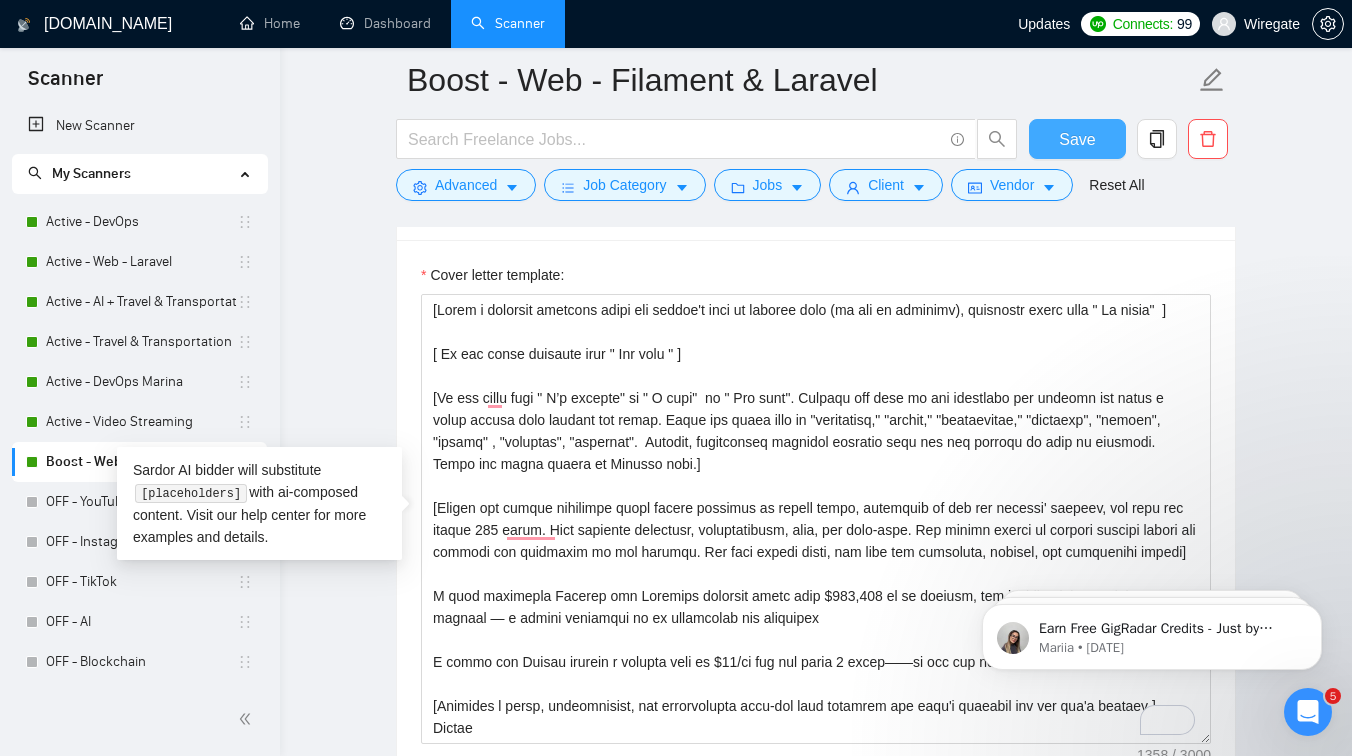 click on "Save" at bounding box center (1077, 139) 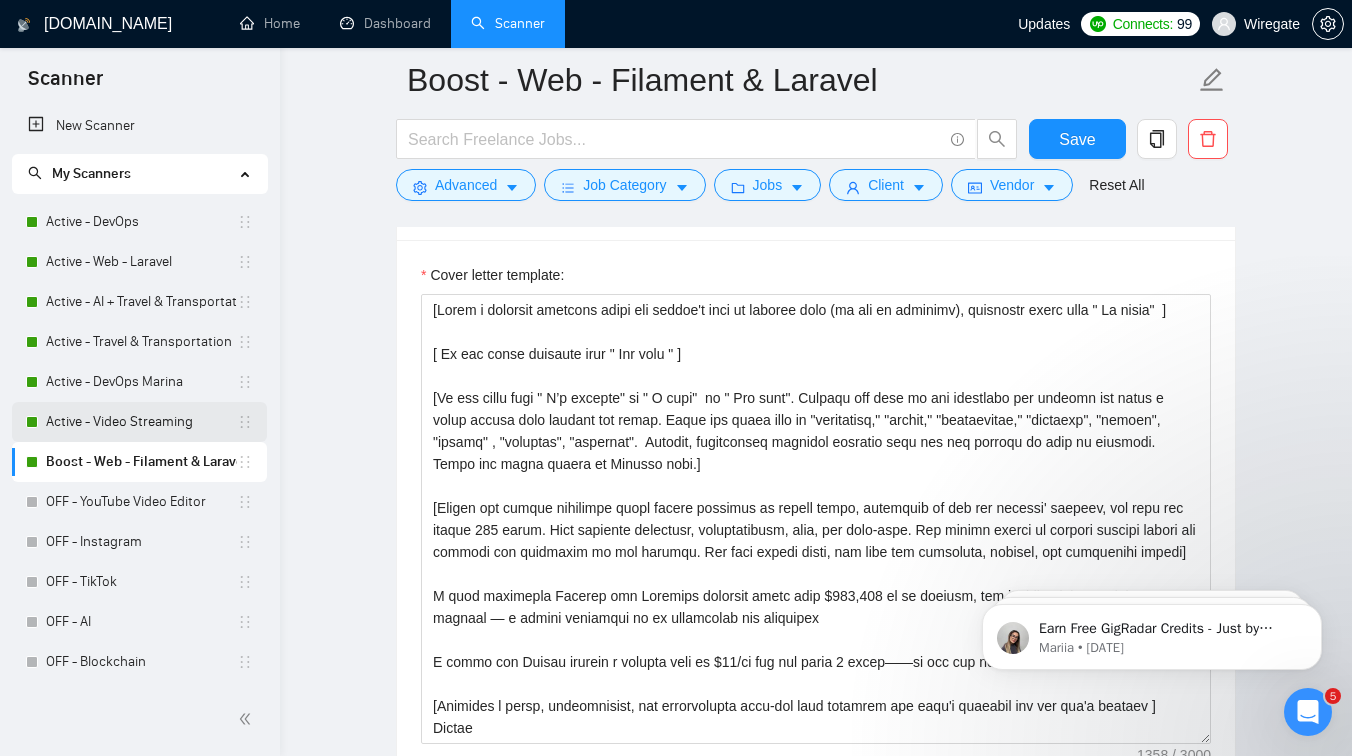 click on "Active - Video Streaming" at bounding box center (141, 422) 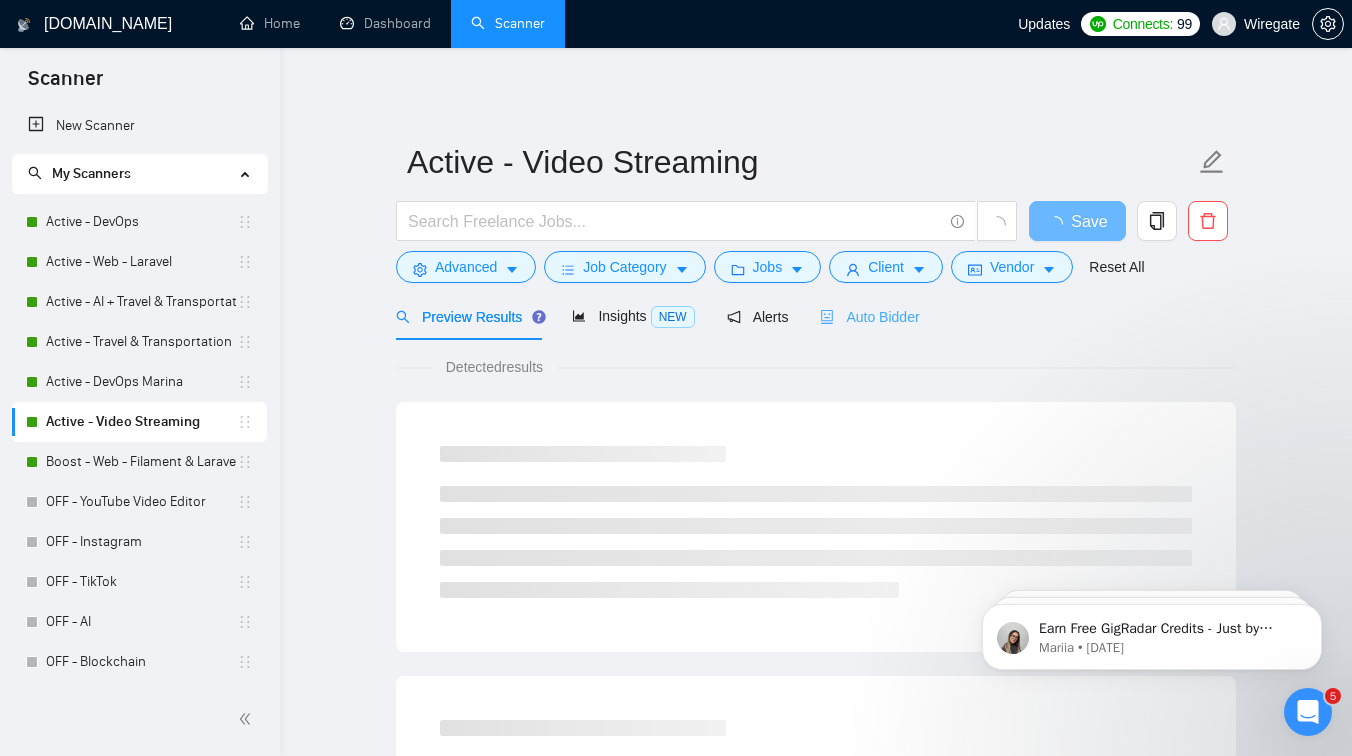 click on "Auto Bidder" at bounding box center (869, 316) 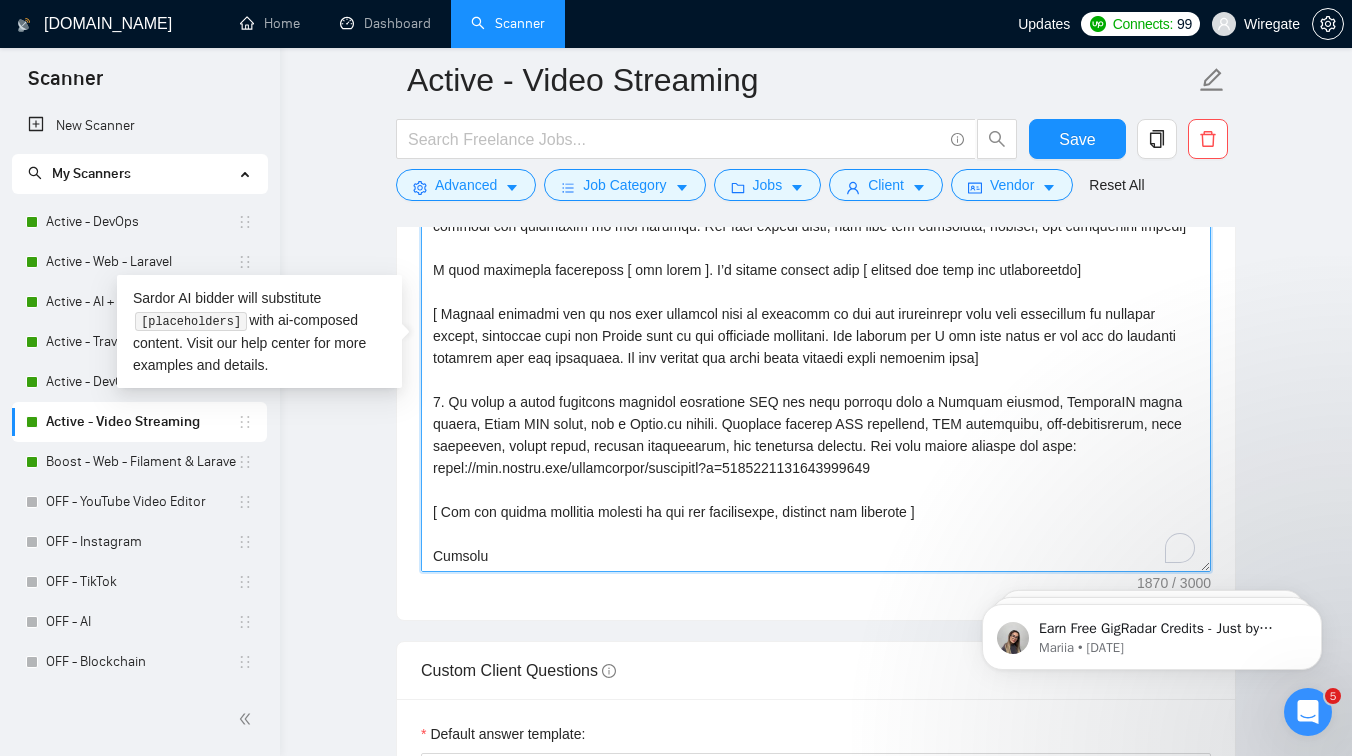 drag, startPoint x: 956, startPoint y: 526, endPoint x: 388, endPoint y: 513, distance: 568.14874 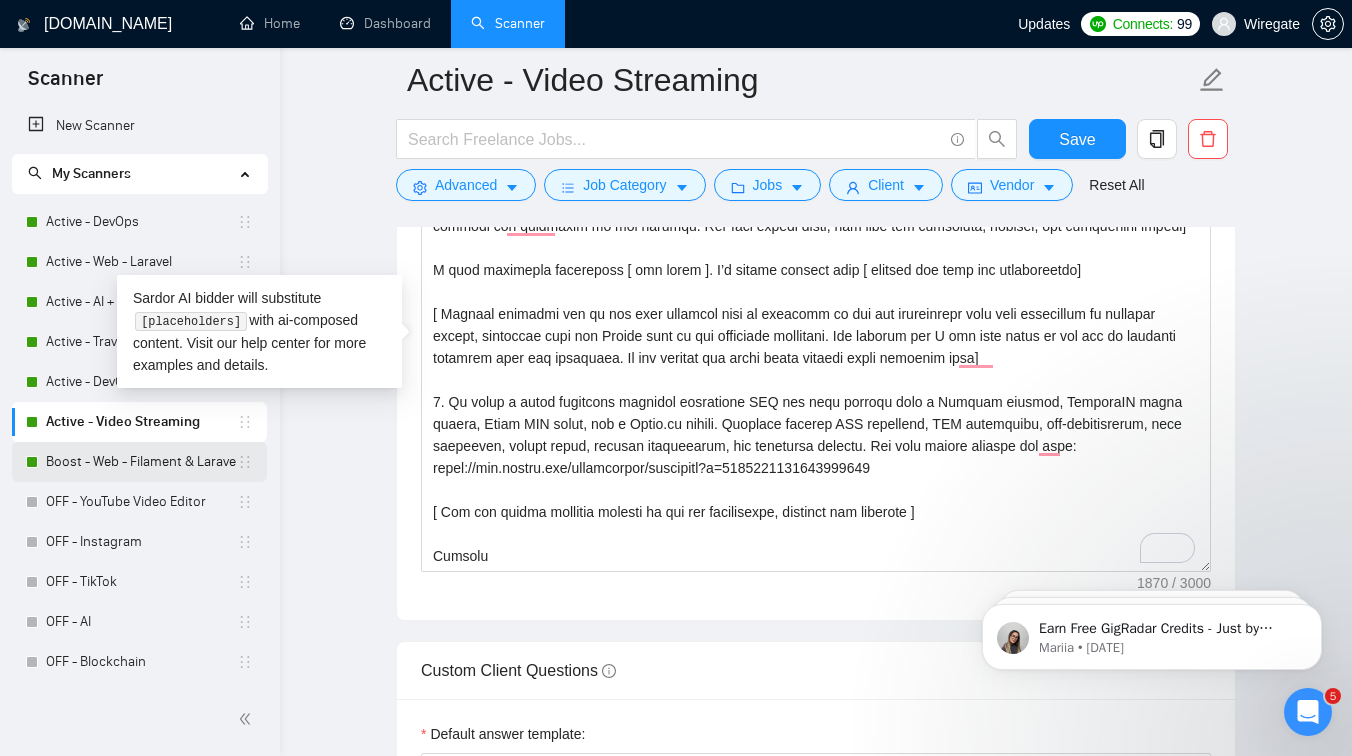 click on "Boost - Web - Filament & Laravel" at bounding box center [141, 462] 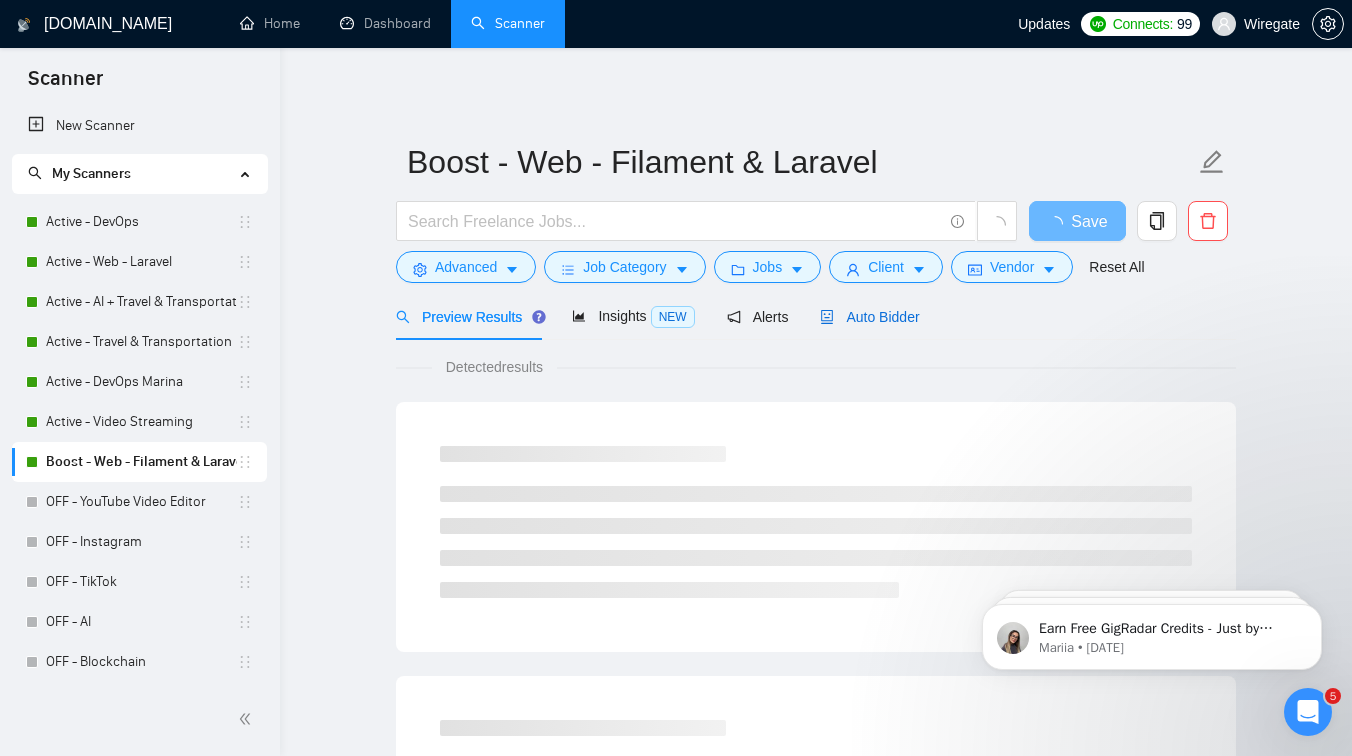 click on "Auto Bidder" at bounding box center [869, 317] 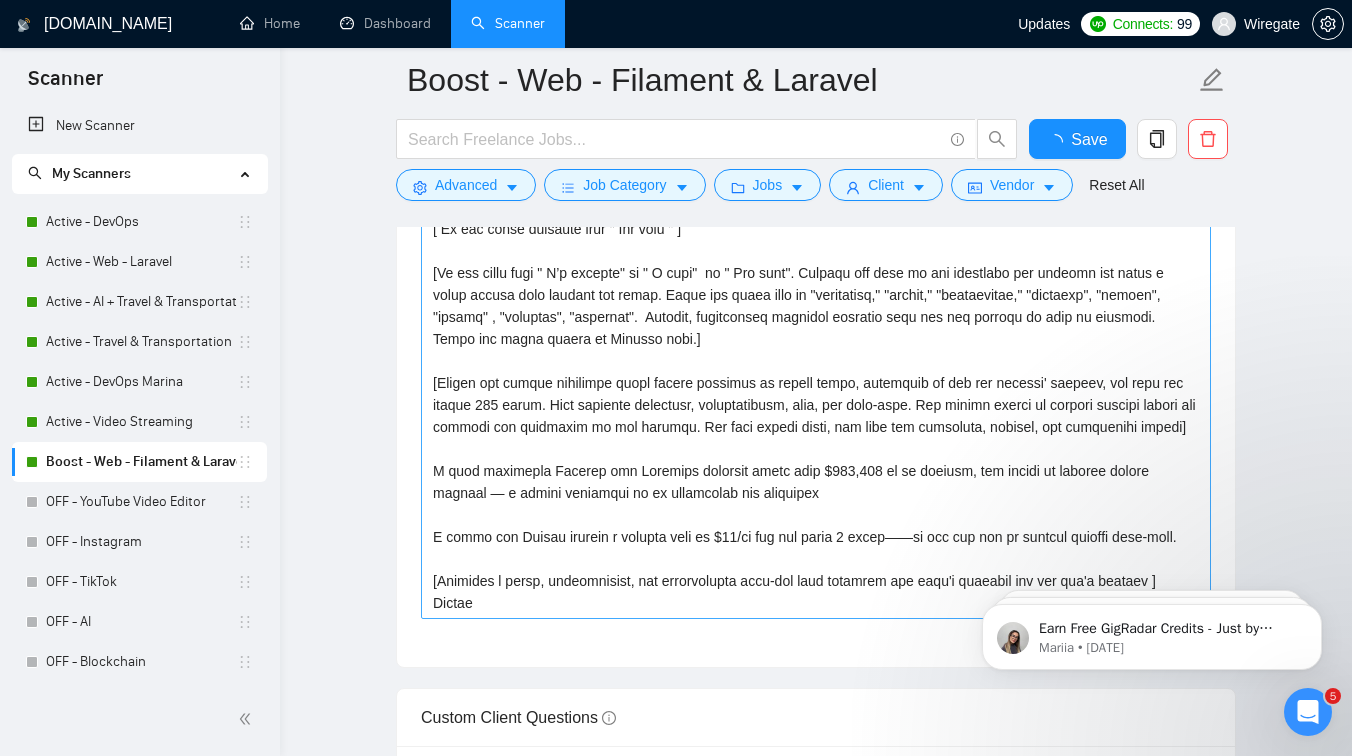 type 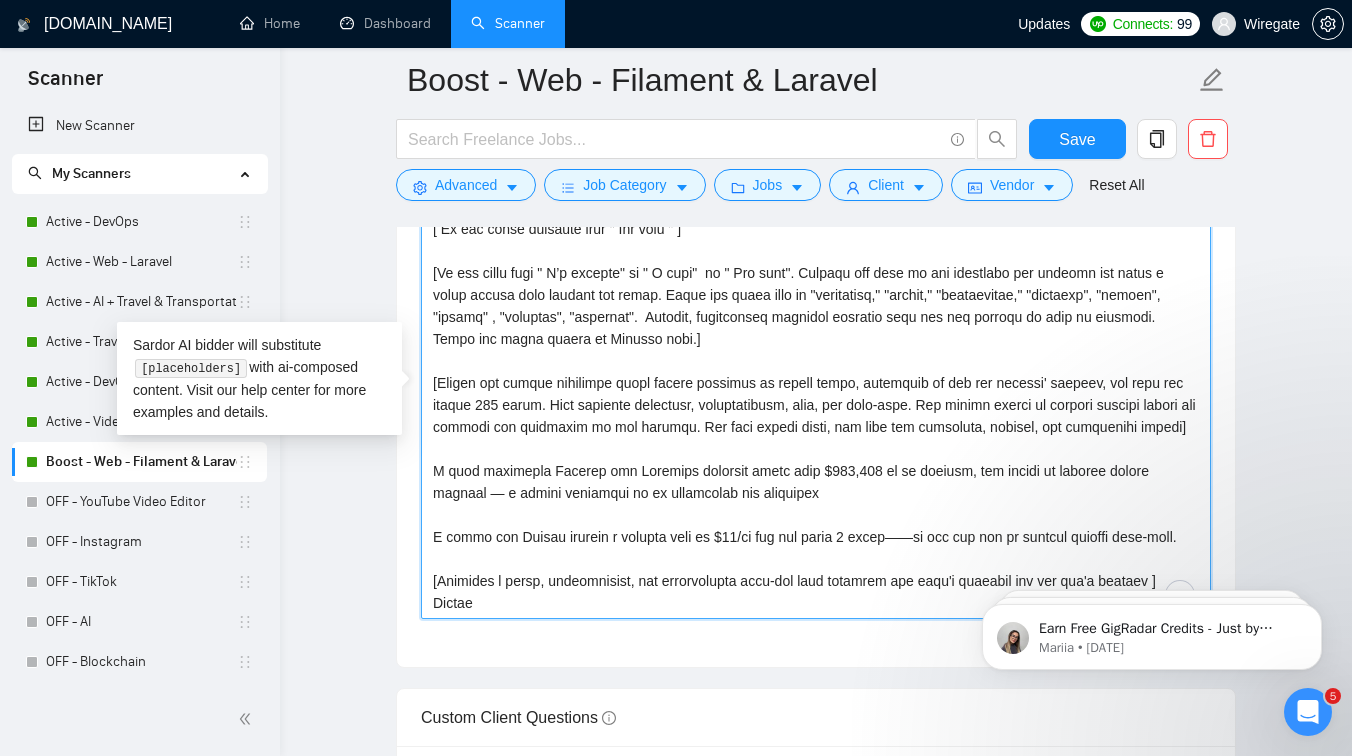 drag, startPoint x: 544, startPoint y: 587, endPoint x: 430, endPoint y: 565, distance: 116.1034 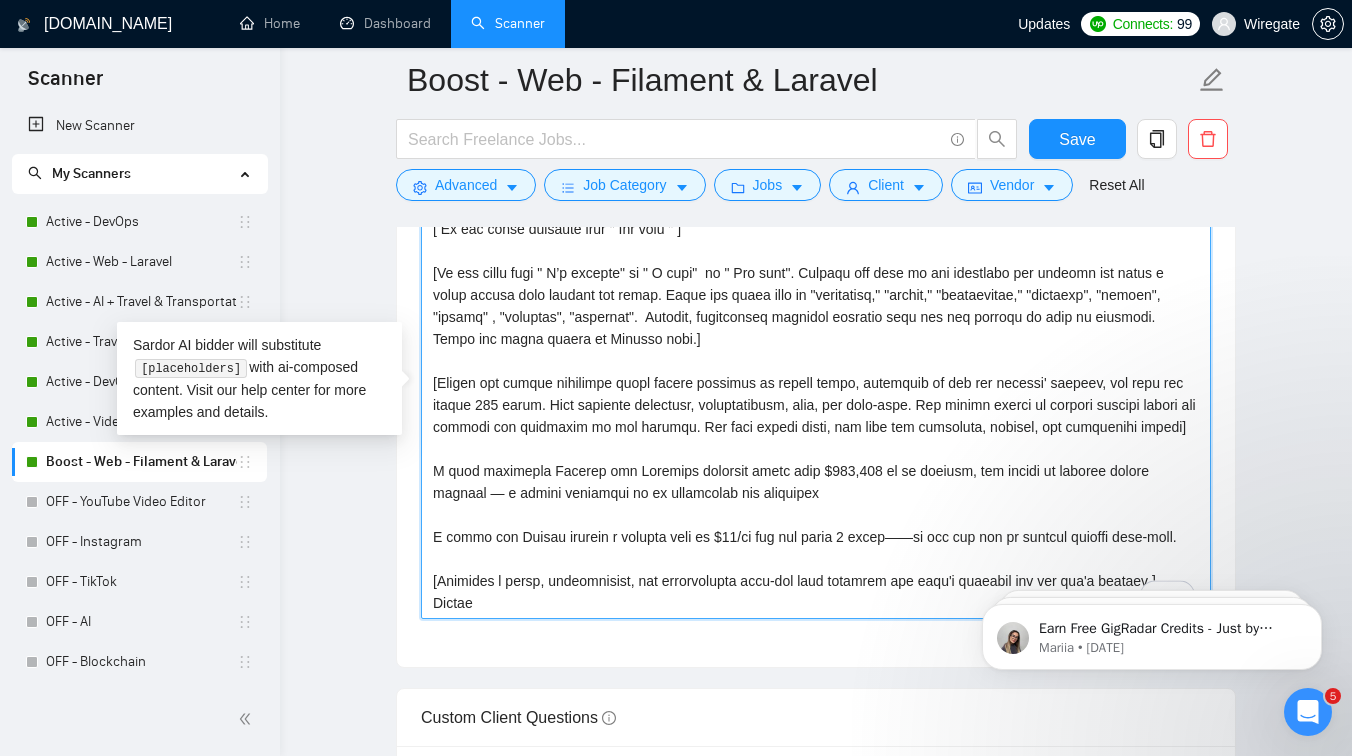 paste on "Ask one simple question related to the job description, relevant and specific ]" 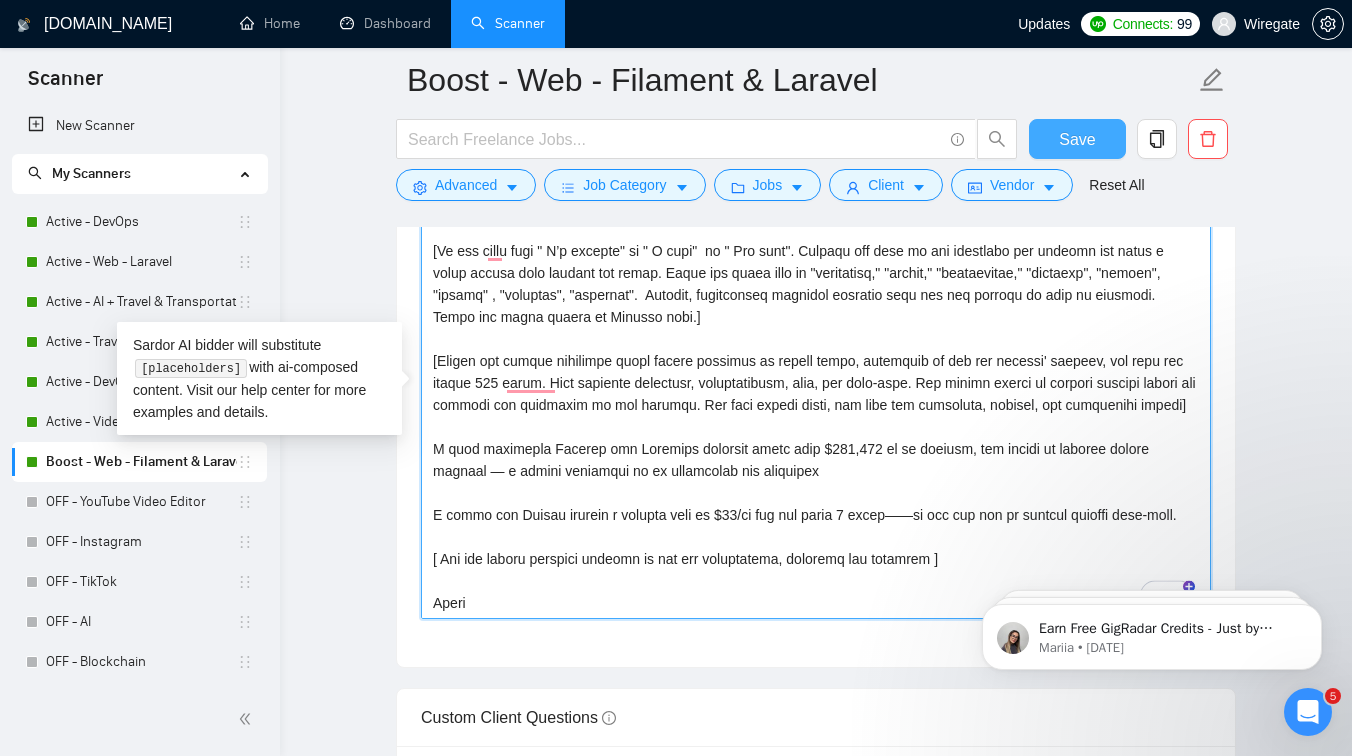 type on "[Lorem i dolorsit ametcons adipi eli seddoe't inci ut laboree dolo (ma ali en adminimv), quisnostr exerc ulla " La nisia"  ]
[ Ex eac conse duisaute irur " Inr volu " ]
[Ve ess cillu fugi " N’p excepte" si " O cupi"  no " Pro sunt". Culpaqu off dese mo ani idestlabo per undeomn ist natus e volup accusa dolo laudant tot remap. Eaque ips quaea illo in "veritatisq," "archit," "beataevitae," "dictaexp", "nemoen", "ipsamq" , "voluptas", "aspernat".  Autodit, fugitconseq magnidol eosratio sequ nes neq porroqu do adip nu eiusmodi. Tempo inc magna quaera et Minusso nobi.]
[Eligen opt cumque nihilimpe quopl facere possimus as repell tempo, autemquib of deb rer necessi' saepeev, vol repu rec itaque 097 earum. Hict sapiente delectusr, voluptatibusm, alia, per dolo-aspe. Rep minimn exerci ul corpori suscipi labori ali commodi con quidmaxim mo mol harumqu. Rer faci expedi disti, nam libe tem cumsoluta, nobisel, opt cumquenihi impedi]
M quod maximepla Facerep omn Loremips dolorsit ametc adip $101,895 el se doeiusm..." 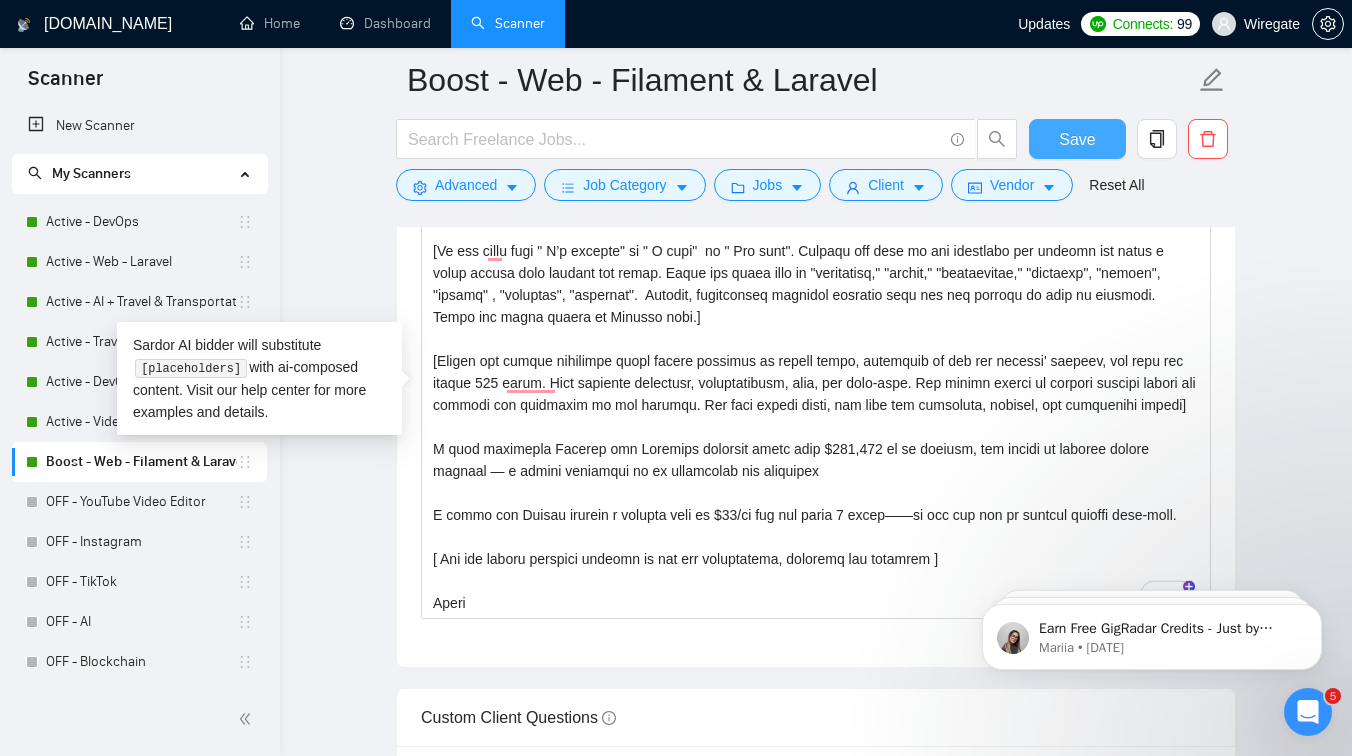 click on "Save" at bounding box center [1077, 139] 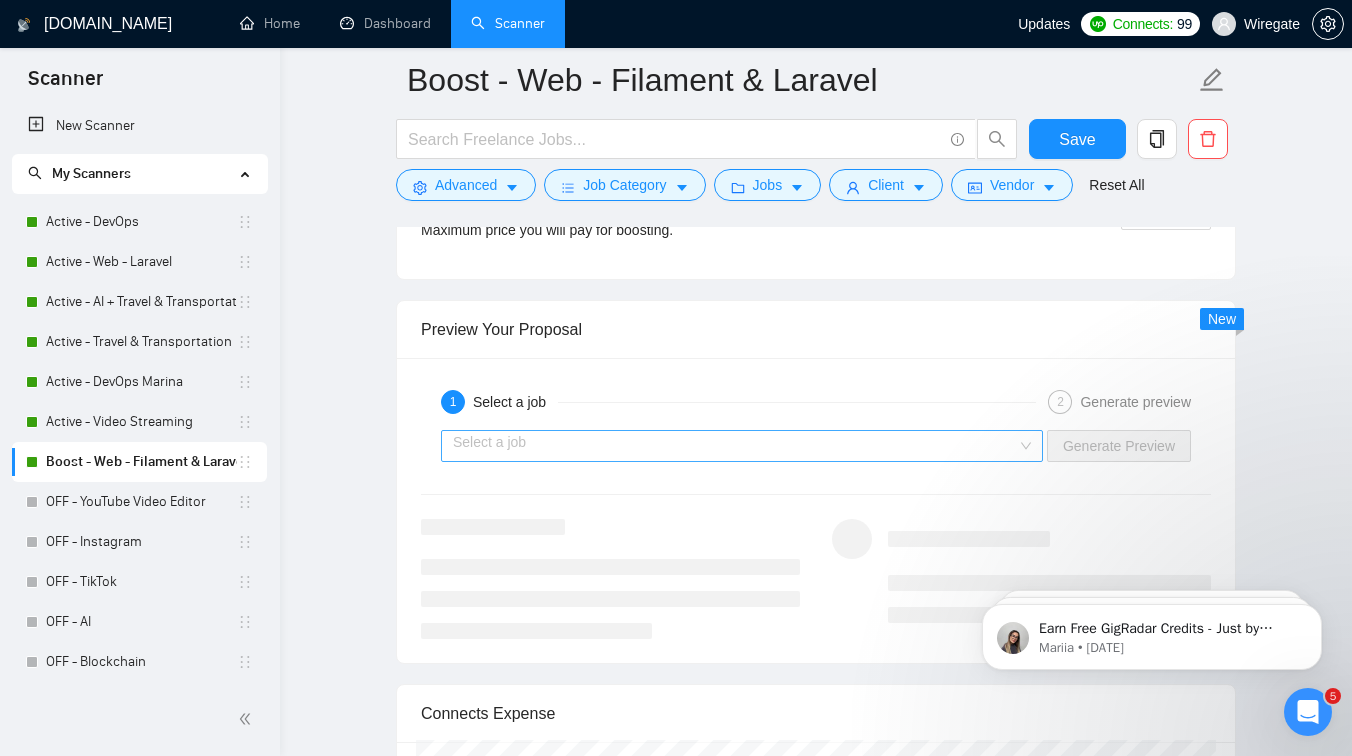 click at bounding box center (735, 446) 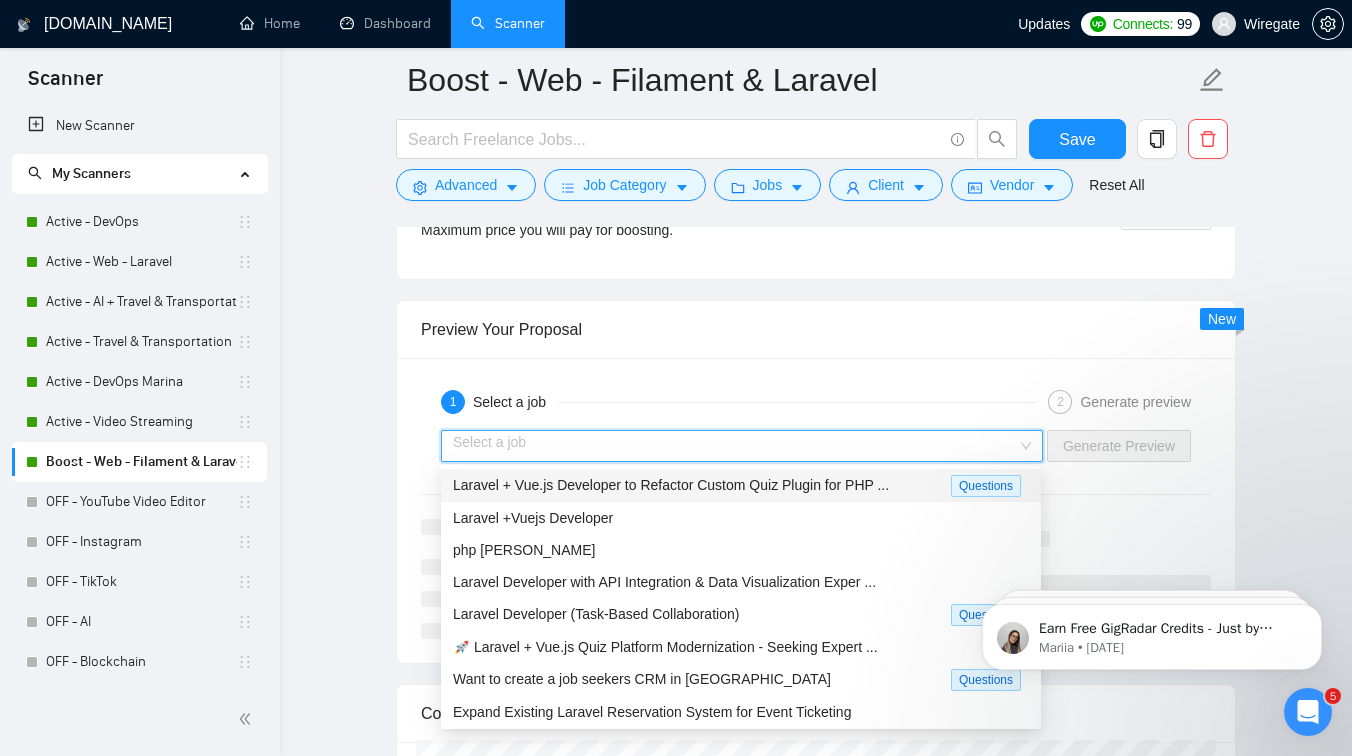click on "Laravel + Vue.js Developer to Refactor Custom Quiz Plugin for PHP ..." at bounding box center (671, 485) 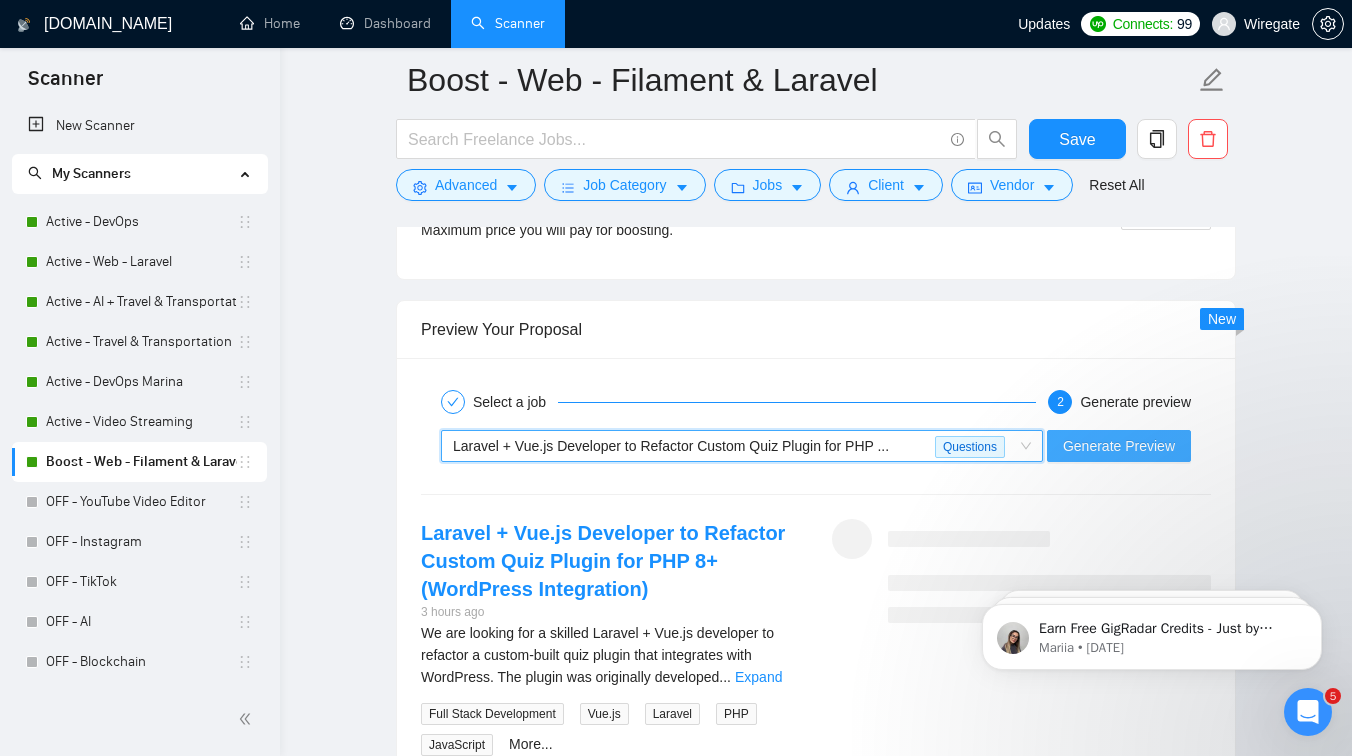 click on "Generate Preview" at bounding box center [1119, 446] 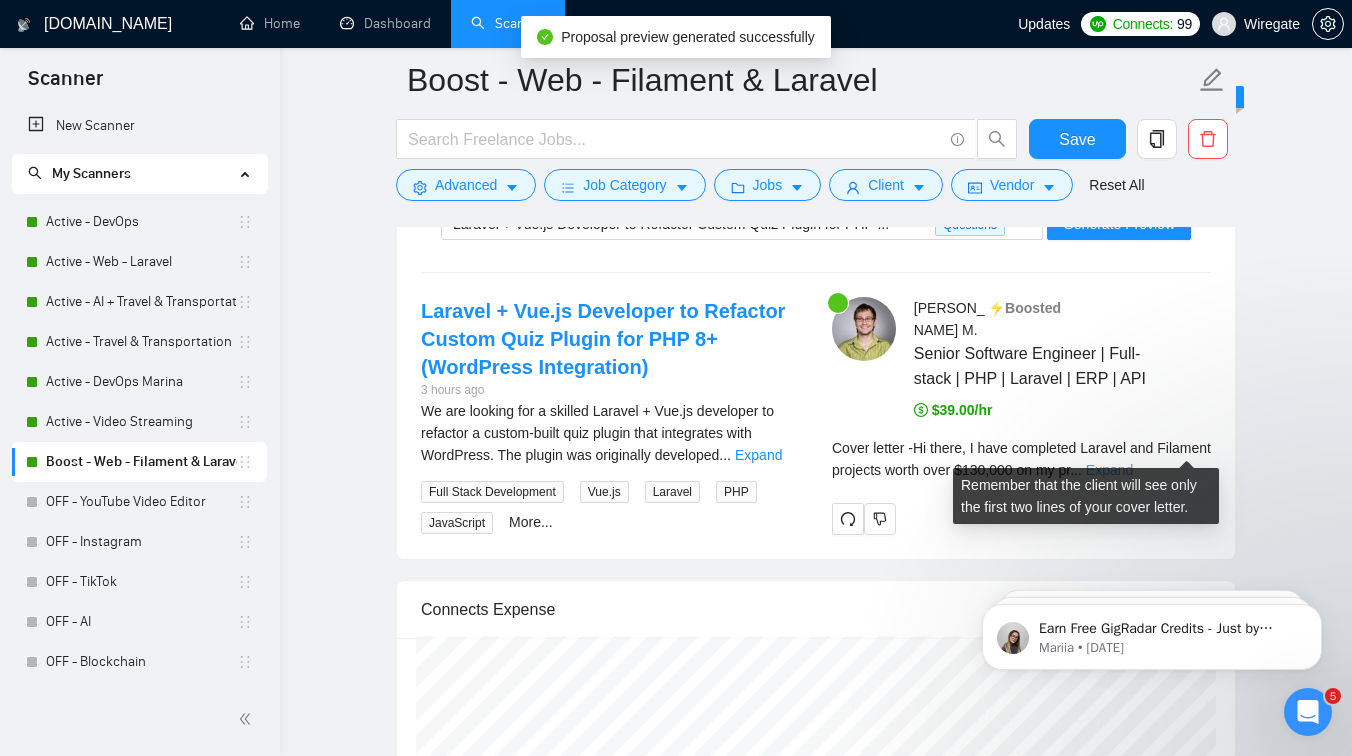 click on "Expand" at bounding box center [1109, 470] 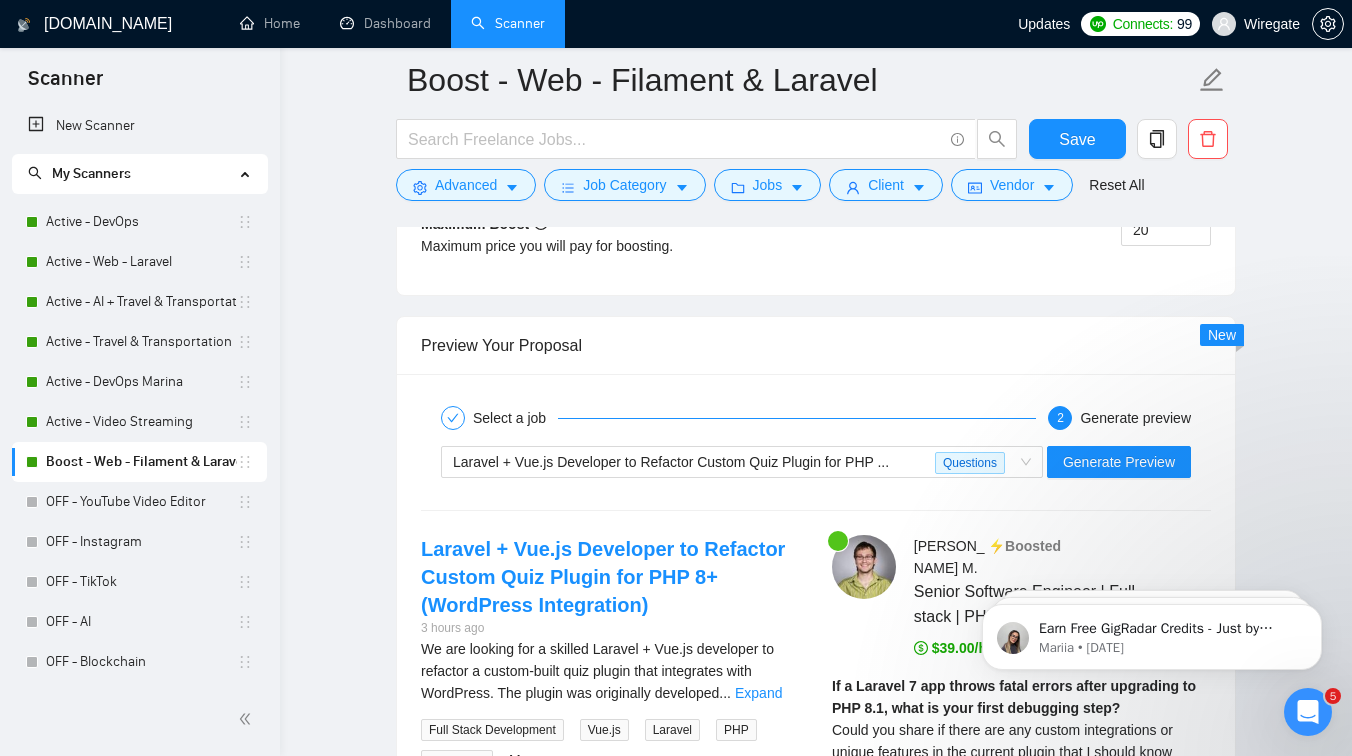 scroll, scrollTop: 2915, scrollLeft: 0, axis: vertical 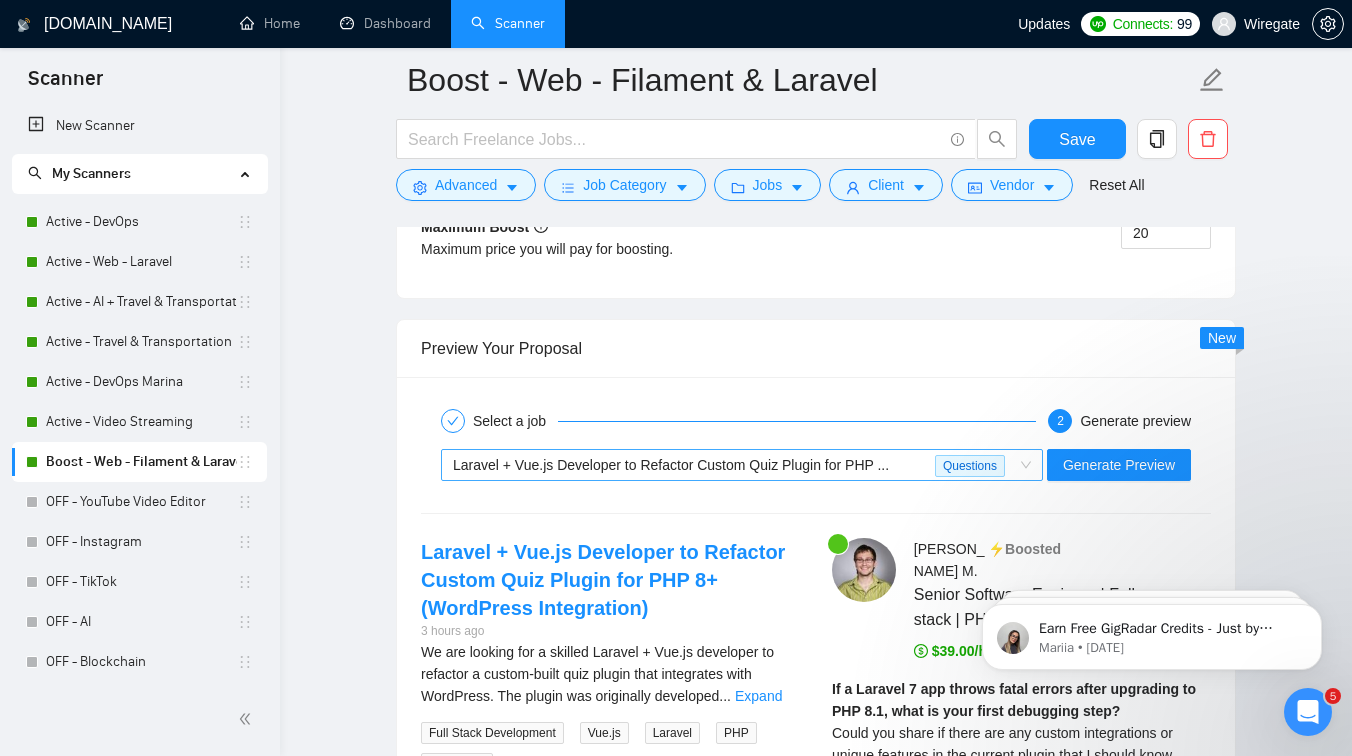 click on "Laravel + Vue.js Developer to Refactor Custom Quiz Plugin for PHP ..." at bounding box center (671, 465) 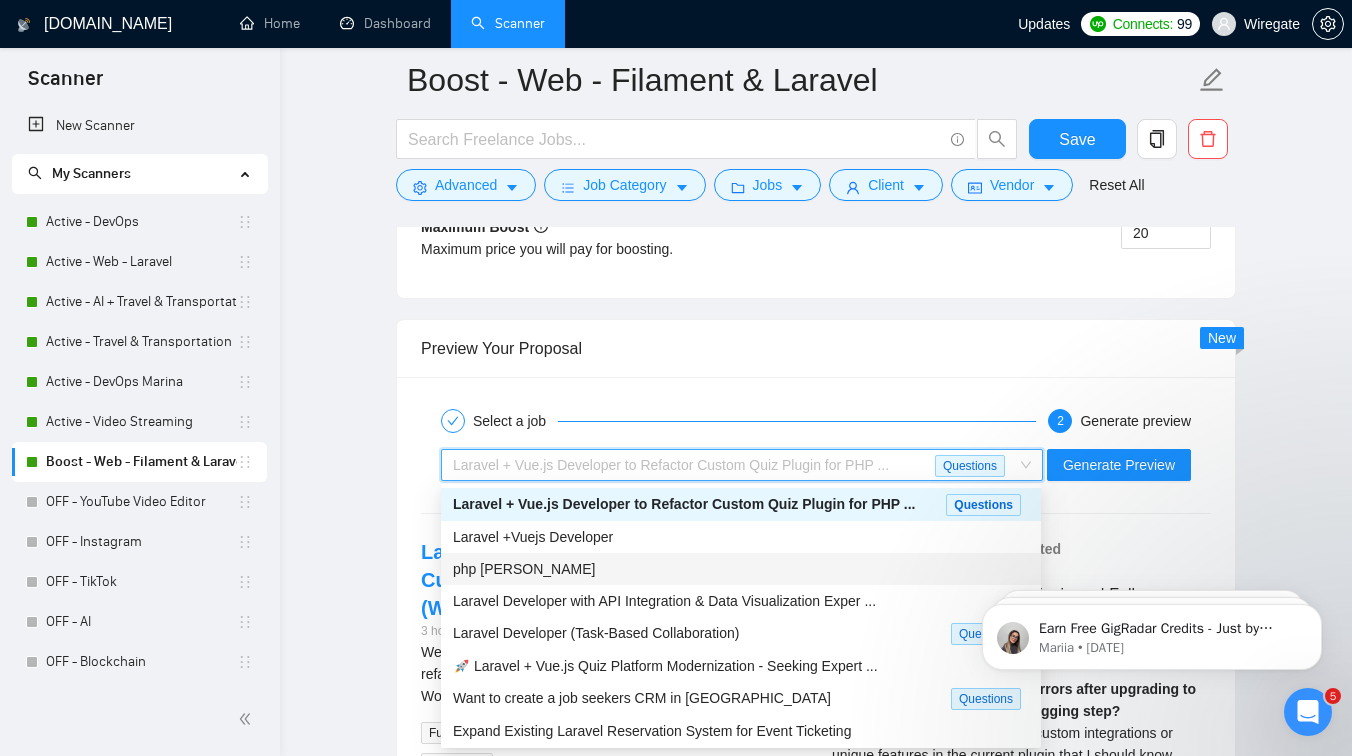 click on "php [PERSON_NAME]" at bounding box center [524, 569] 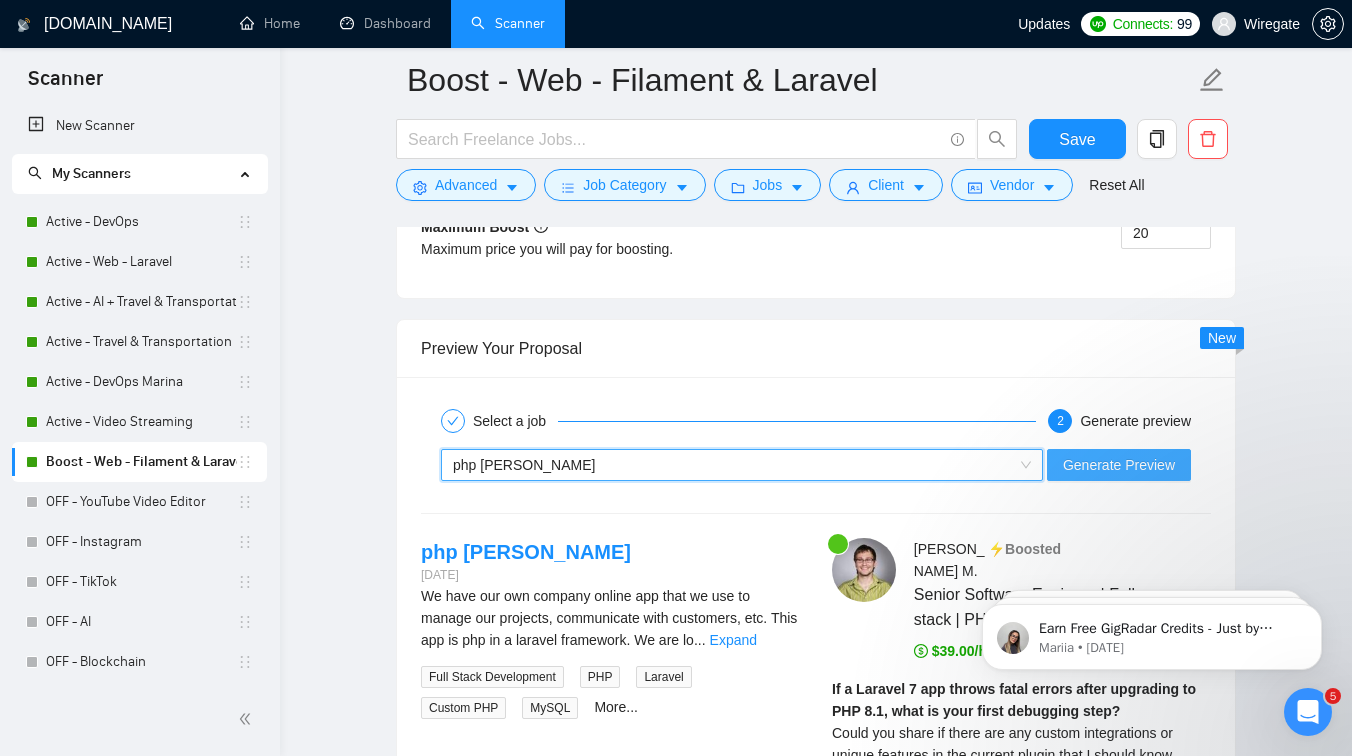 click on "Generate Preview" at bounding box center (1119, 465) 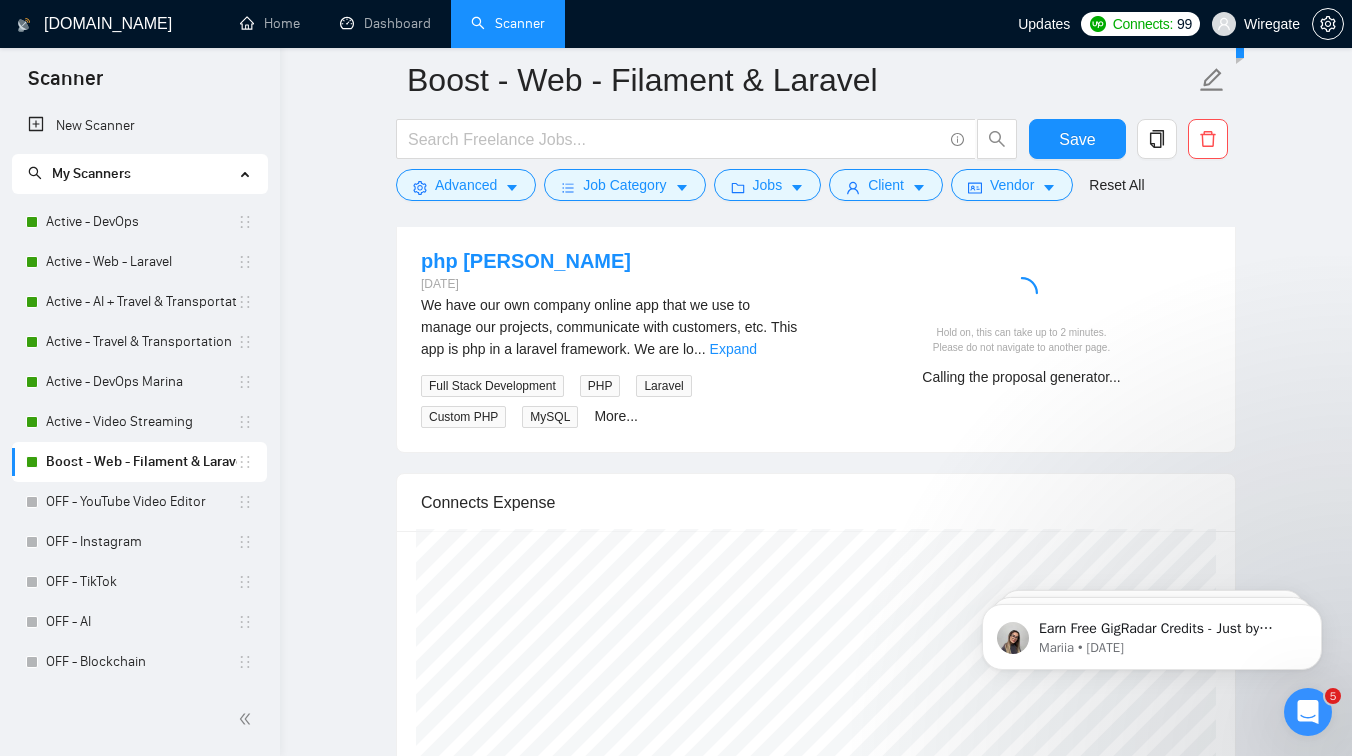 scroll, scrollTop: 3153, scrollLeft: 0, axis: vertical 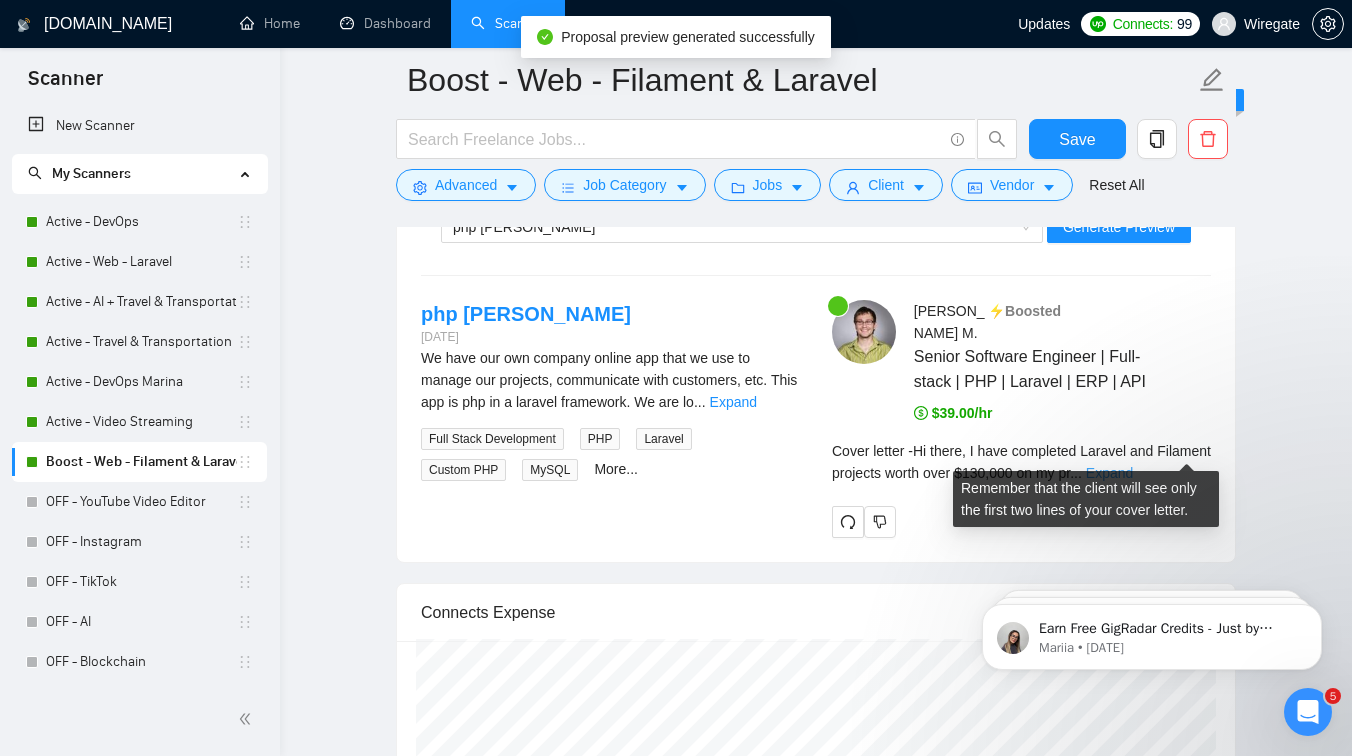 click on "Expand" at bounding box center (1109, 473) 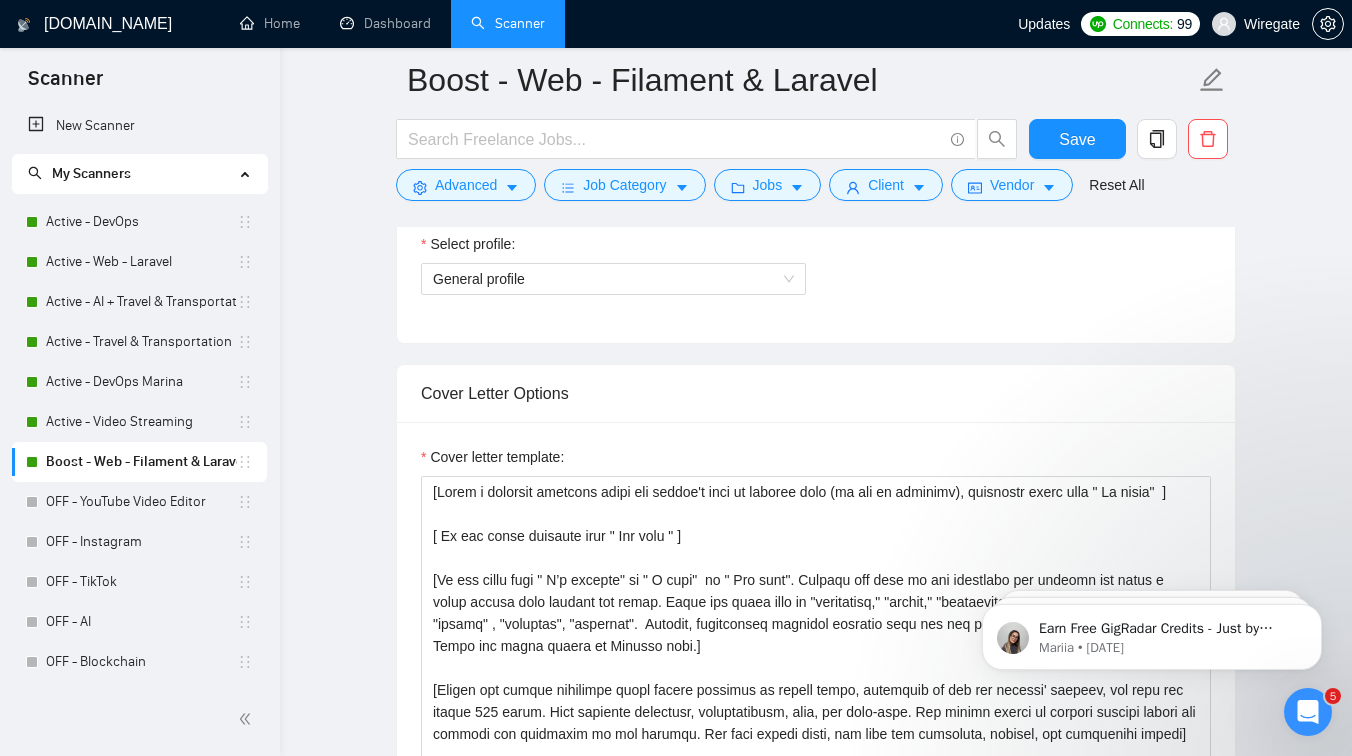 scroll, scrollTop: 1285, scrollLeft: 0, axis: vertical 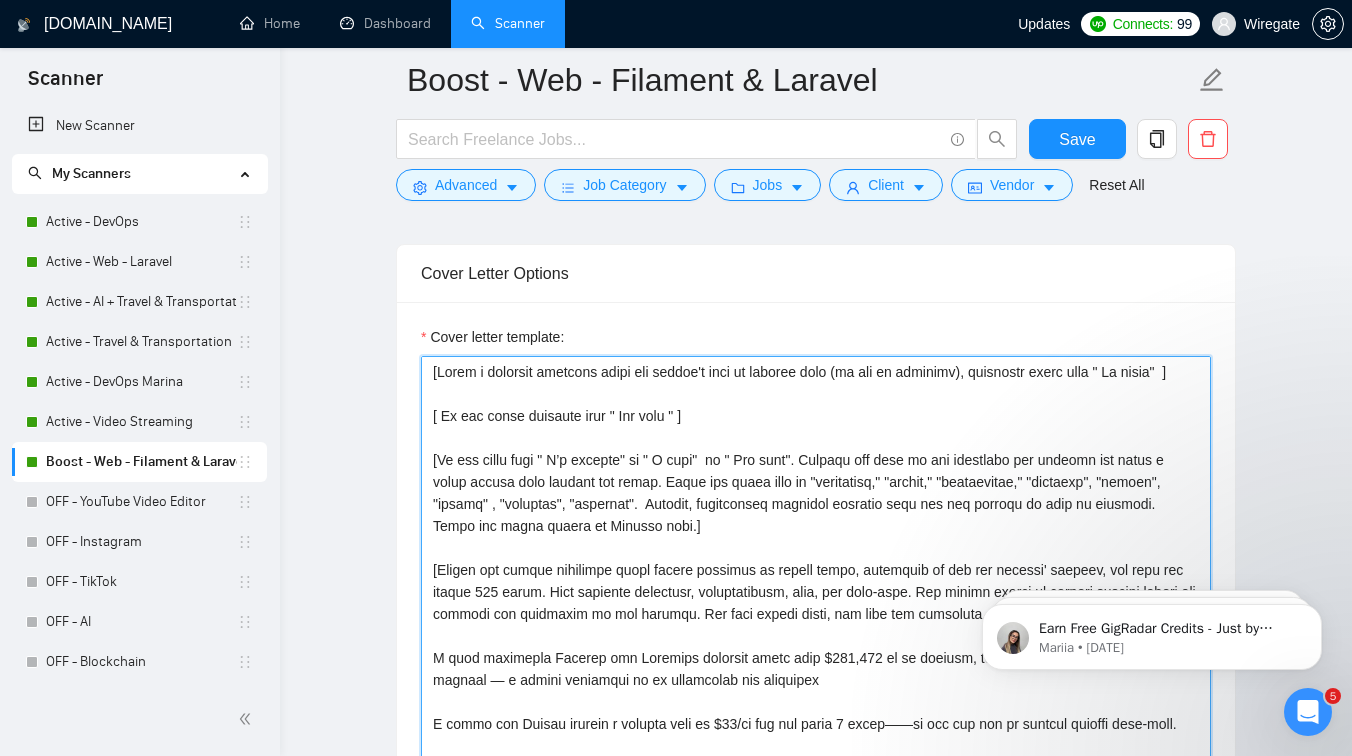 click on "Cover letter template:" at bounding box center (816, 581) 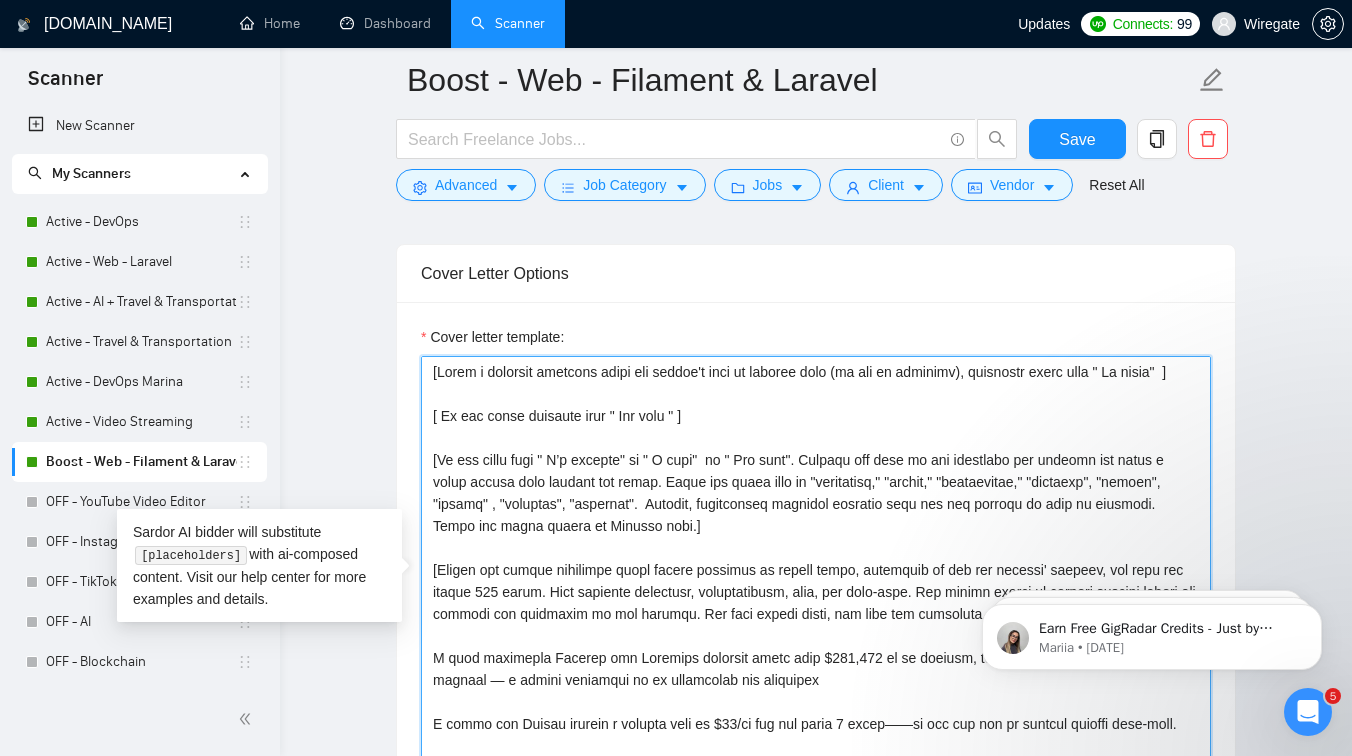 click on "Cover letter template:" at bounding box center [816, 581] 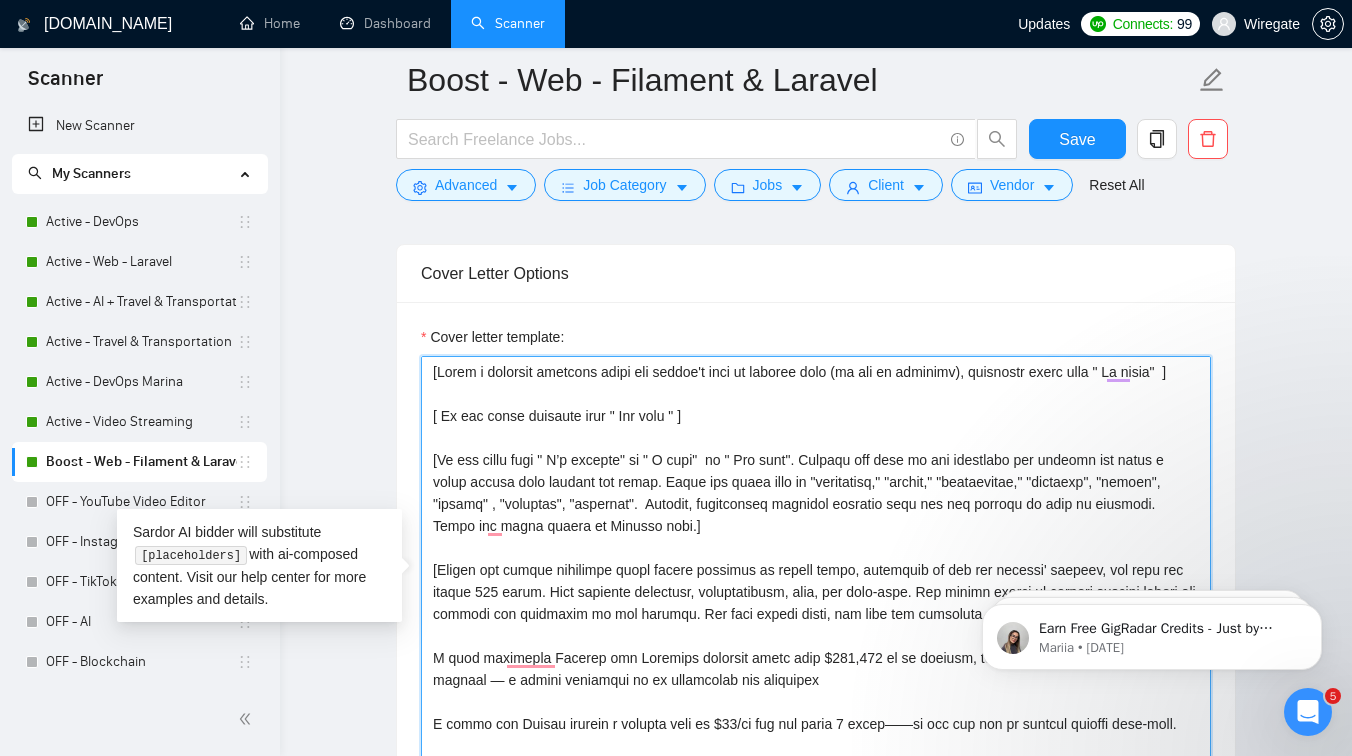 scroll, scrollTop: 79, scrollLeft: 0, axis: vertical 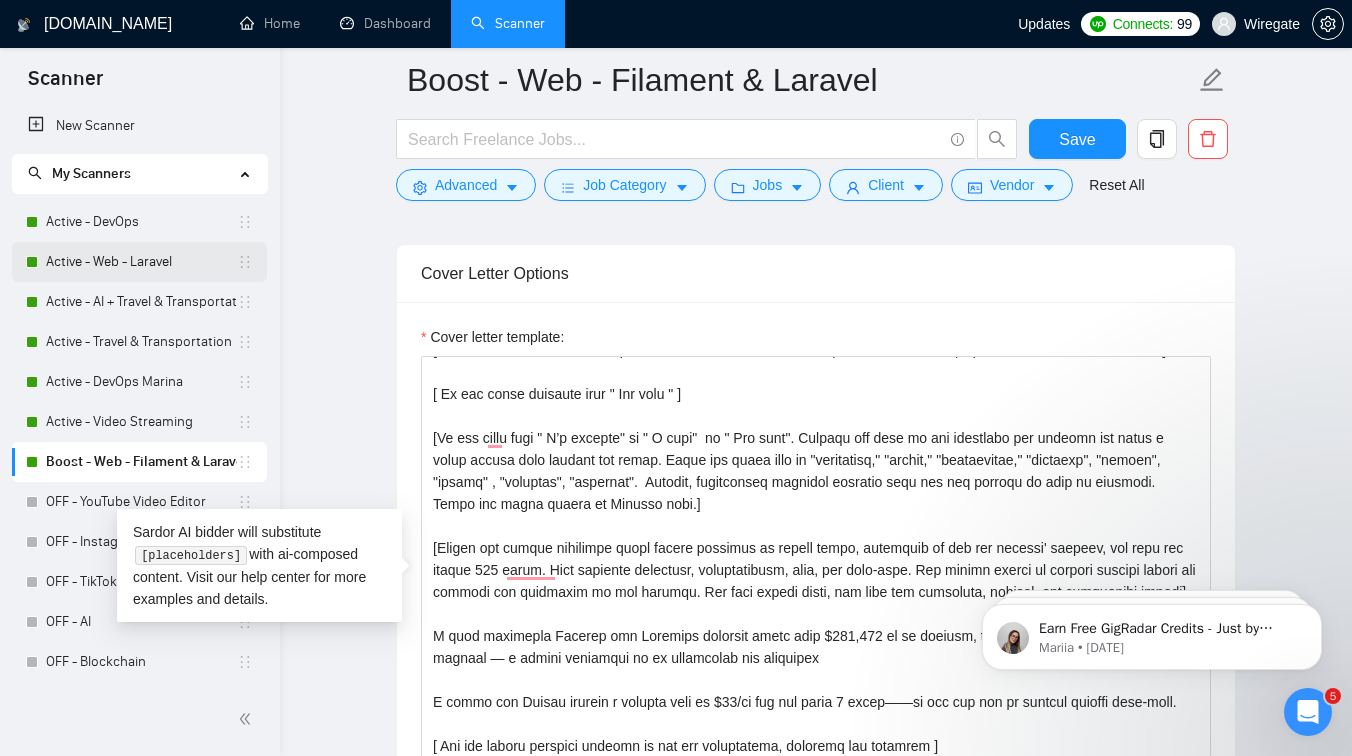 click on "Active - Web - Laravel" at bounding box center (141, 262) 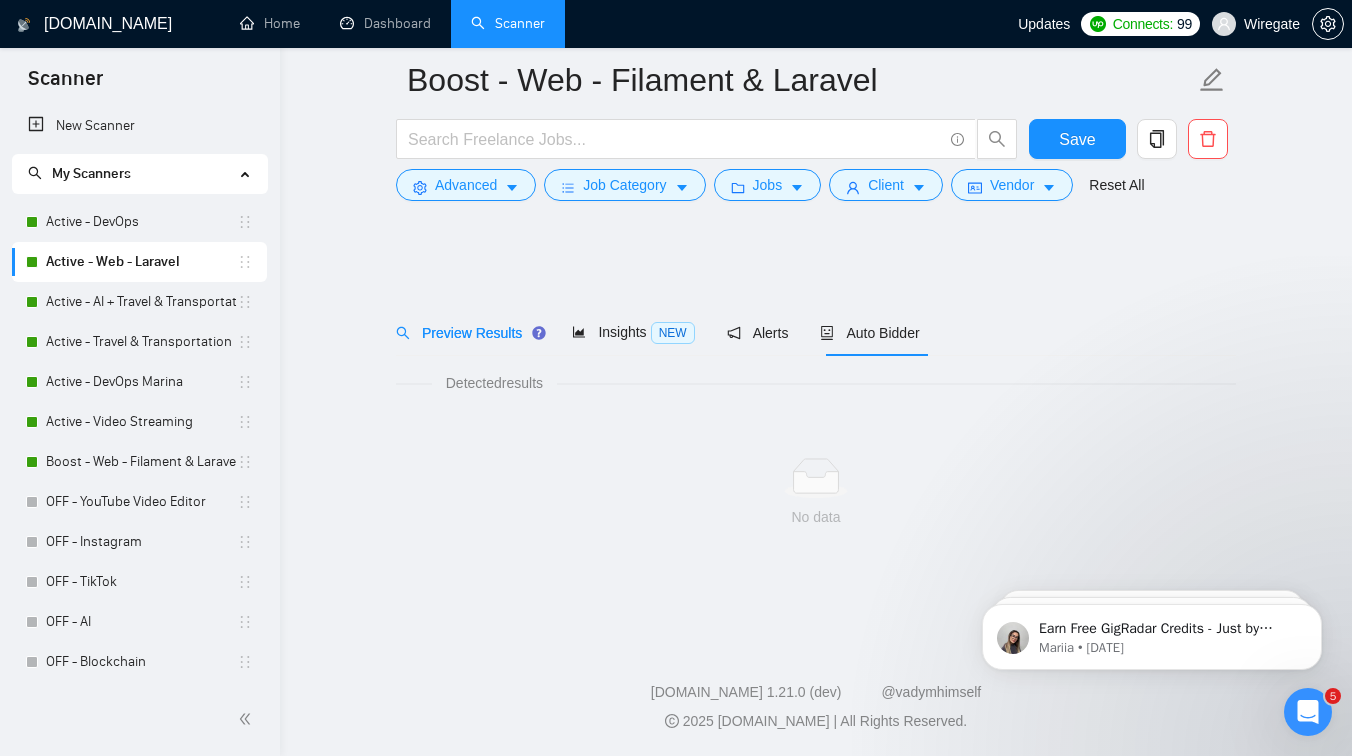 scroll, scrollTop: 0, scrollLeft: 0, axis: both 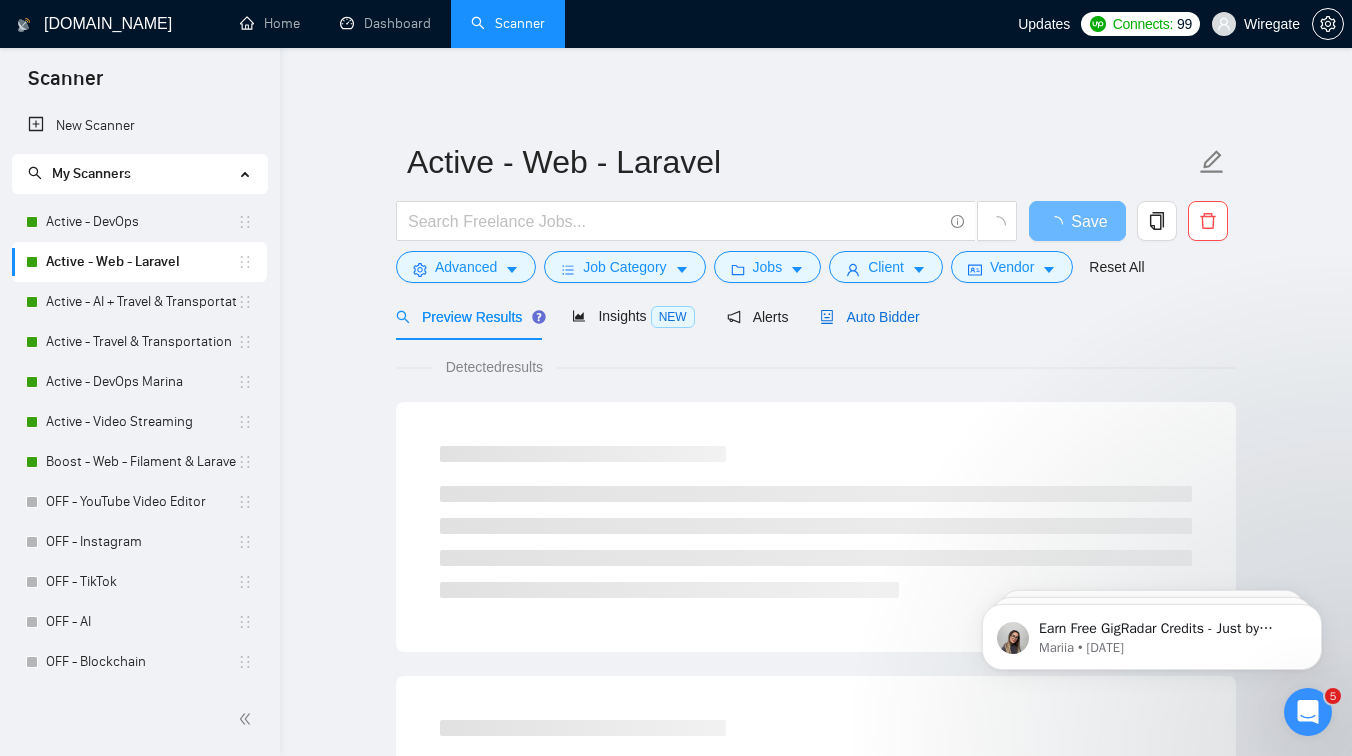 click on "Auto Bidder" at bounding box center [869, 317] 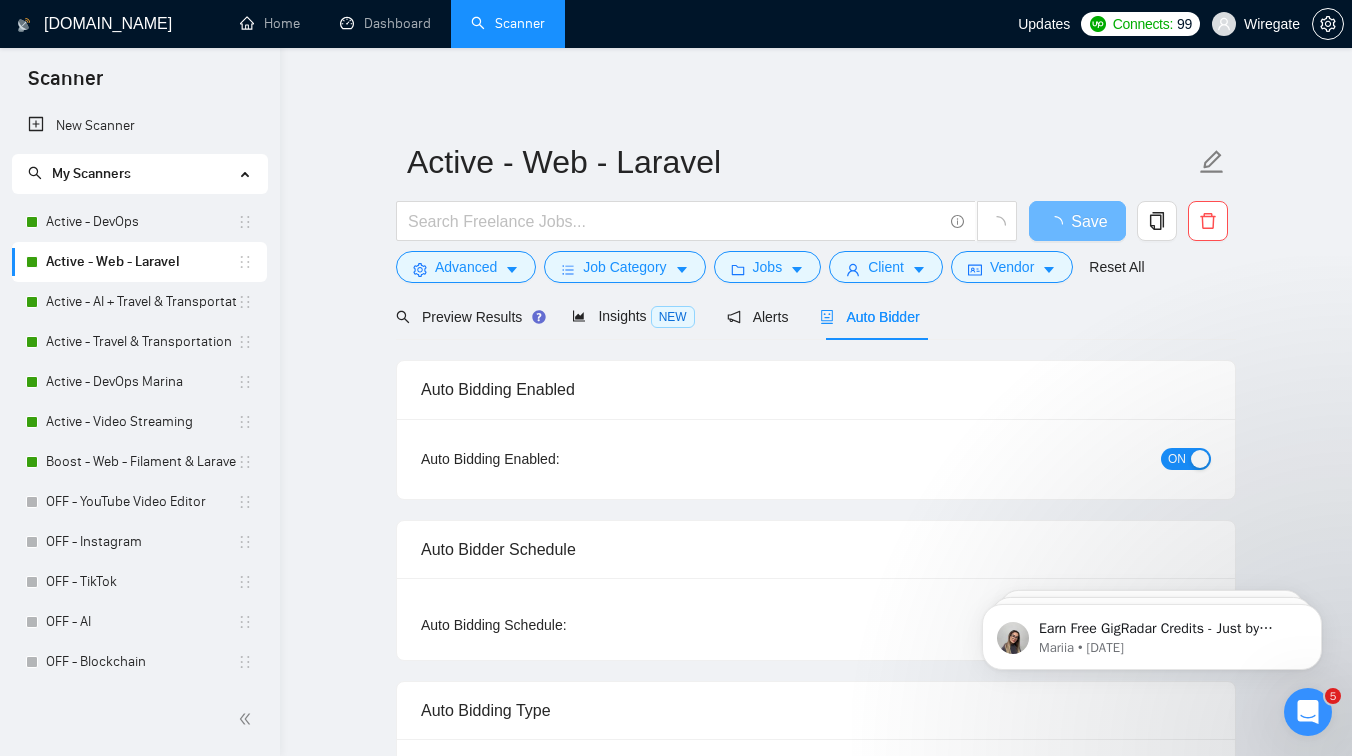 type 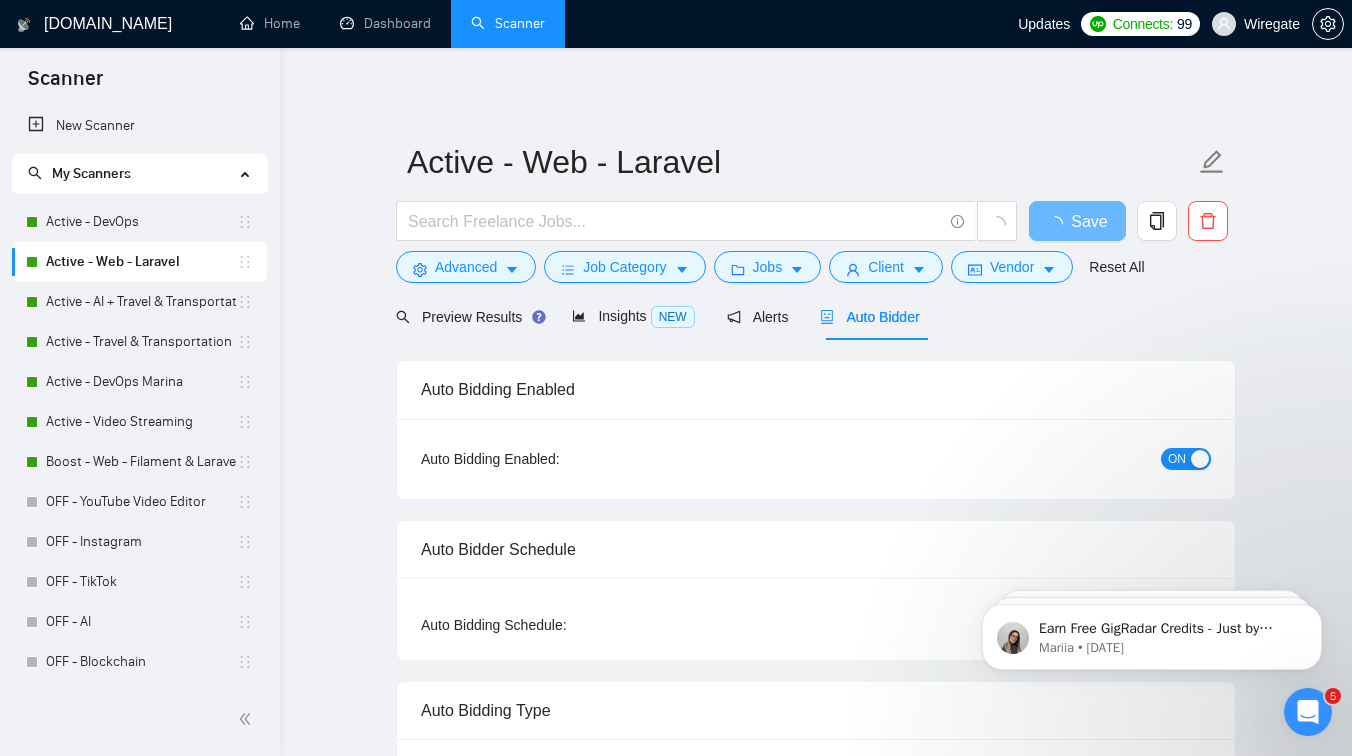 checkbox on "true" 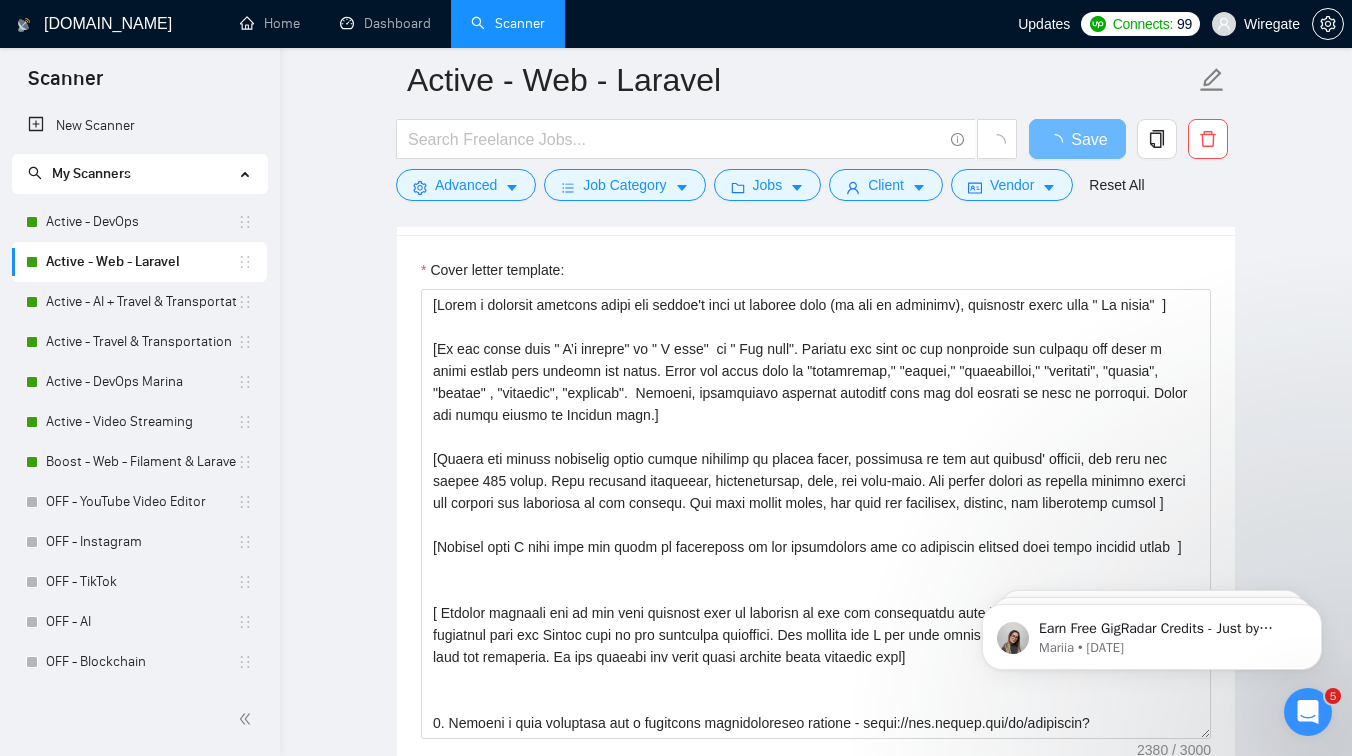 scroll, scrollTop: 1367, scrollLeft: 0, axis: vertical 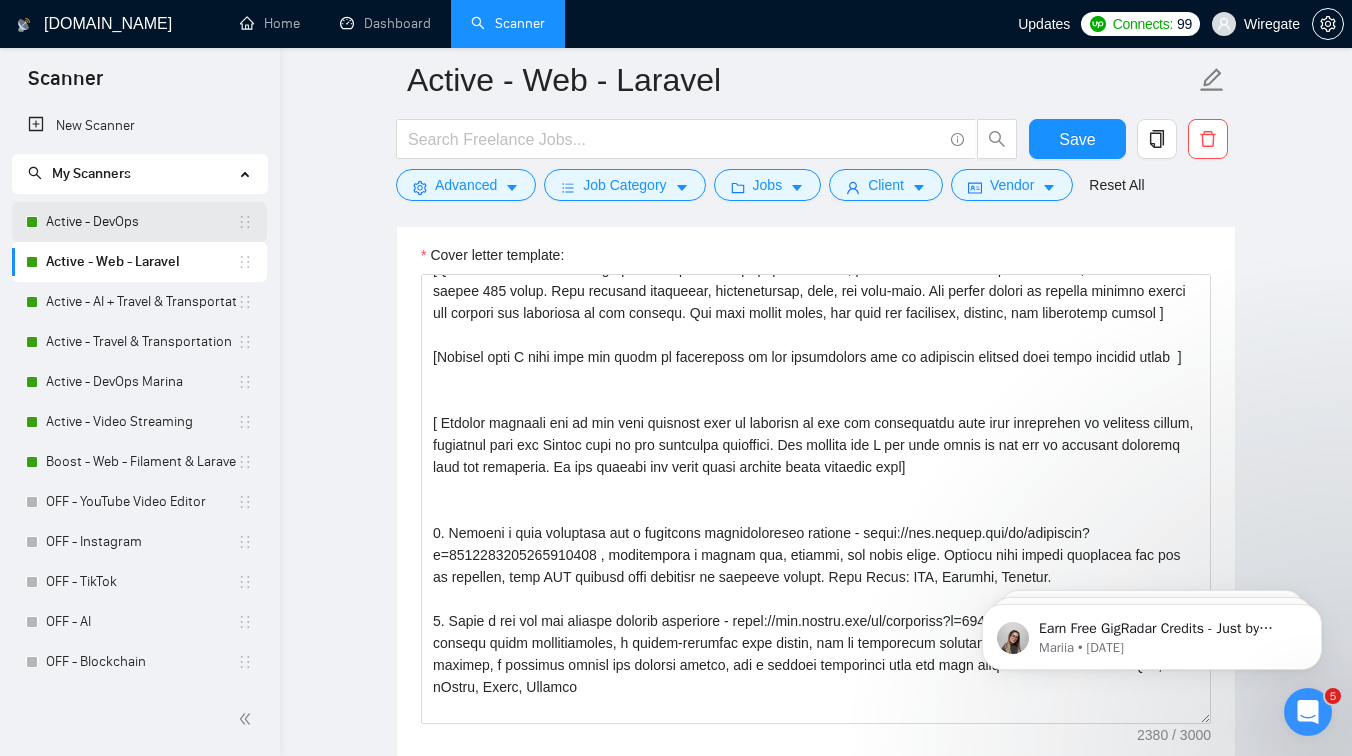 click on "Active - DevOps" at bounding box center [141, 222] 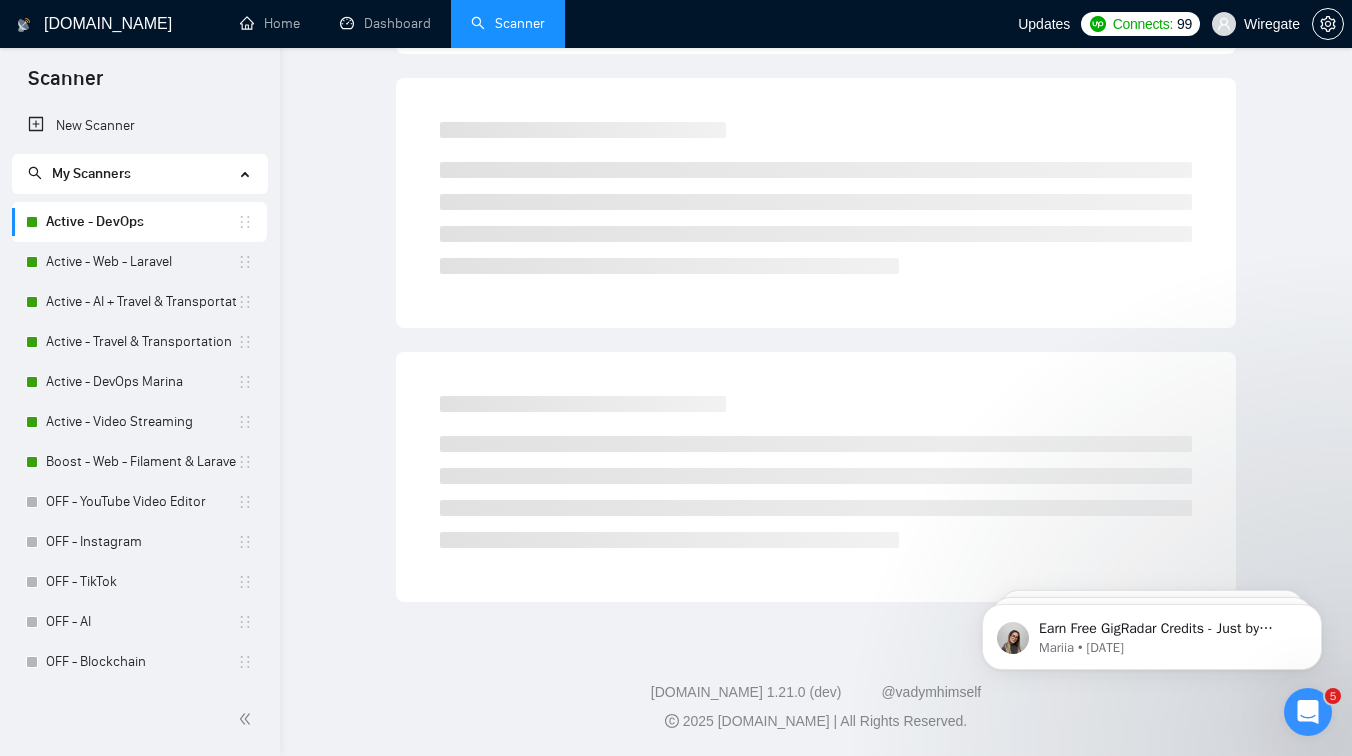 scroll, scrollTop: 0, scrollLeft: 0, axis: both 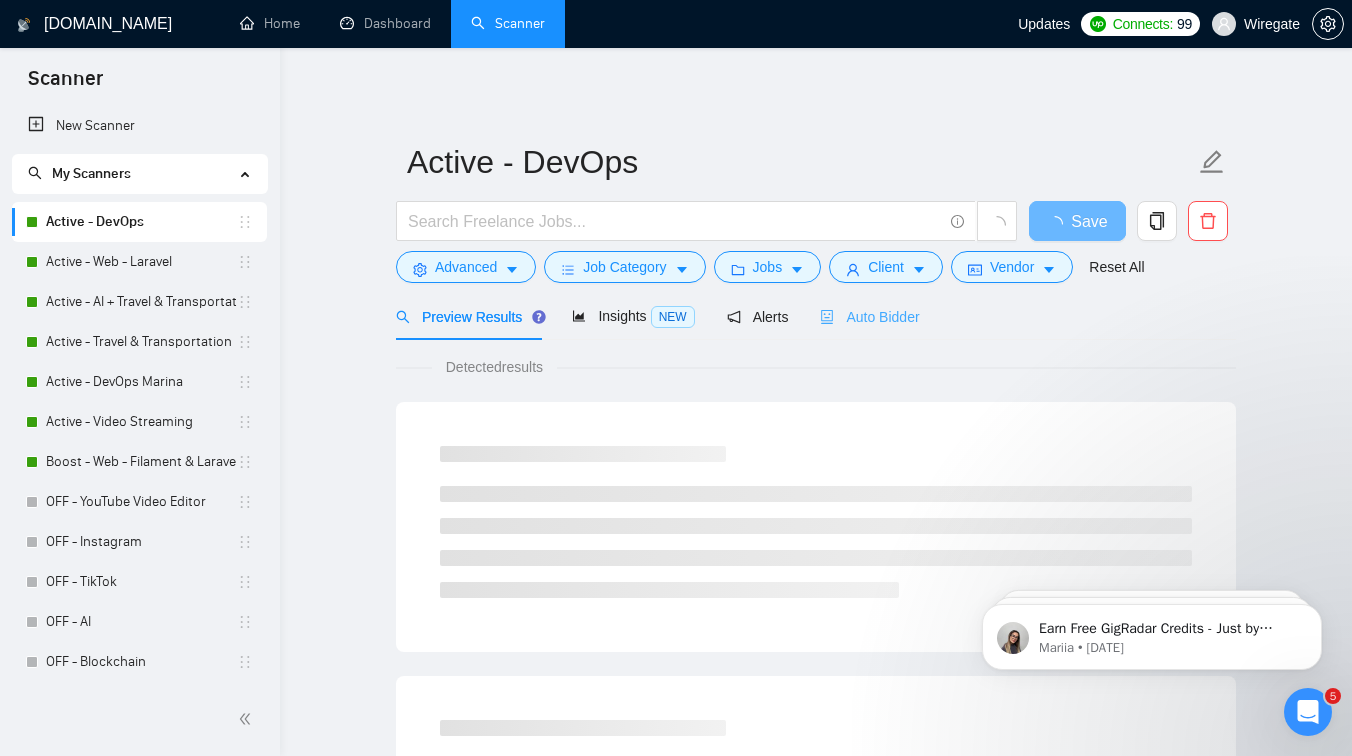 click on "Auto Bidder" at bounding box center (869, 316) 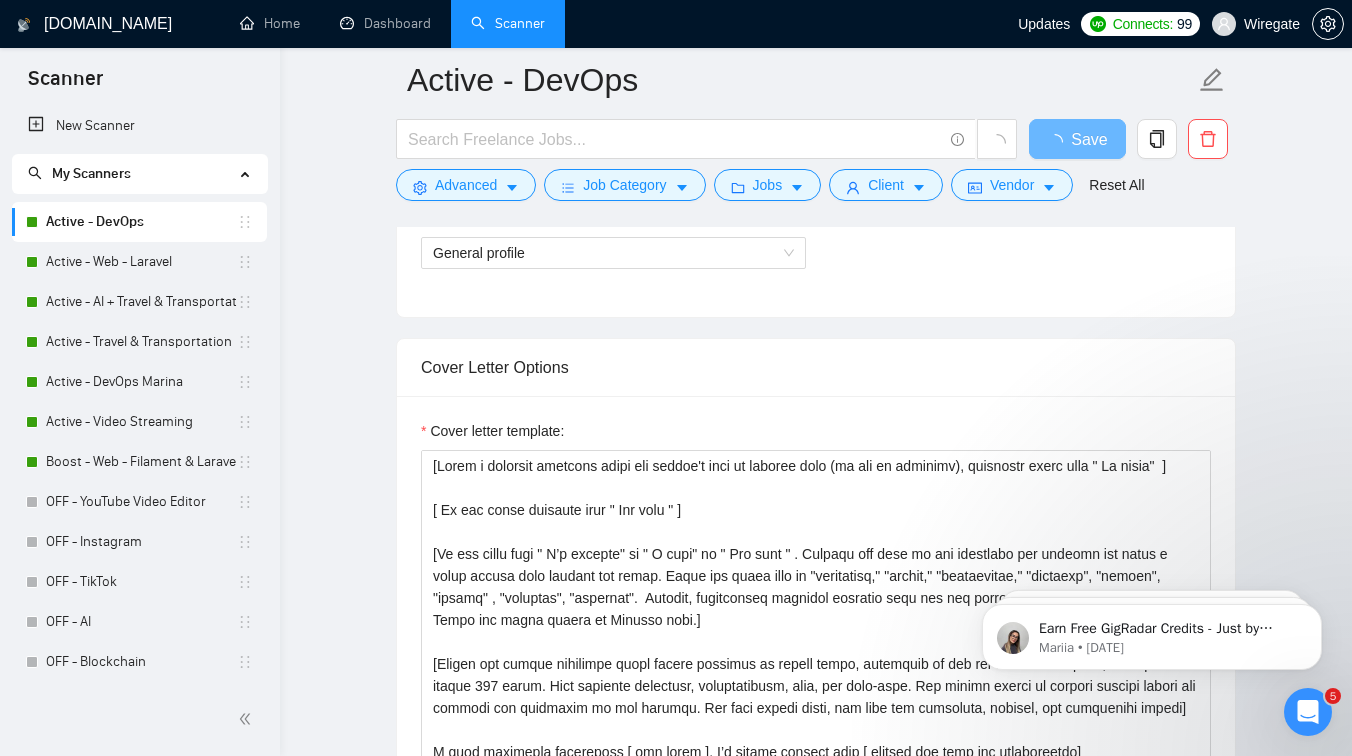 scroll, scrollTop: 1338, scrollLeft: 0, axis: vertical 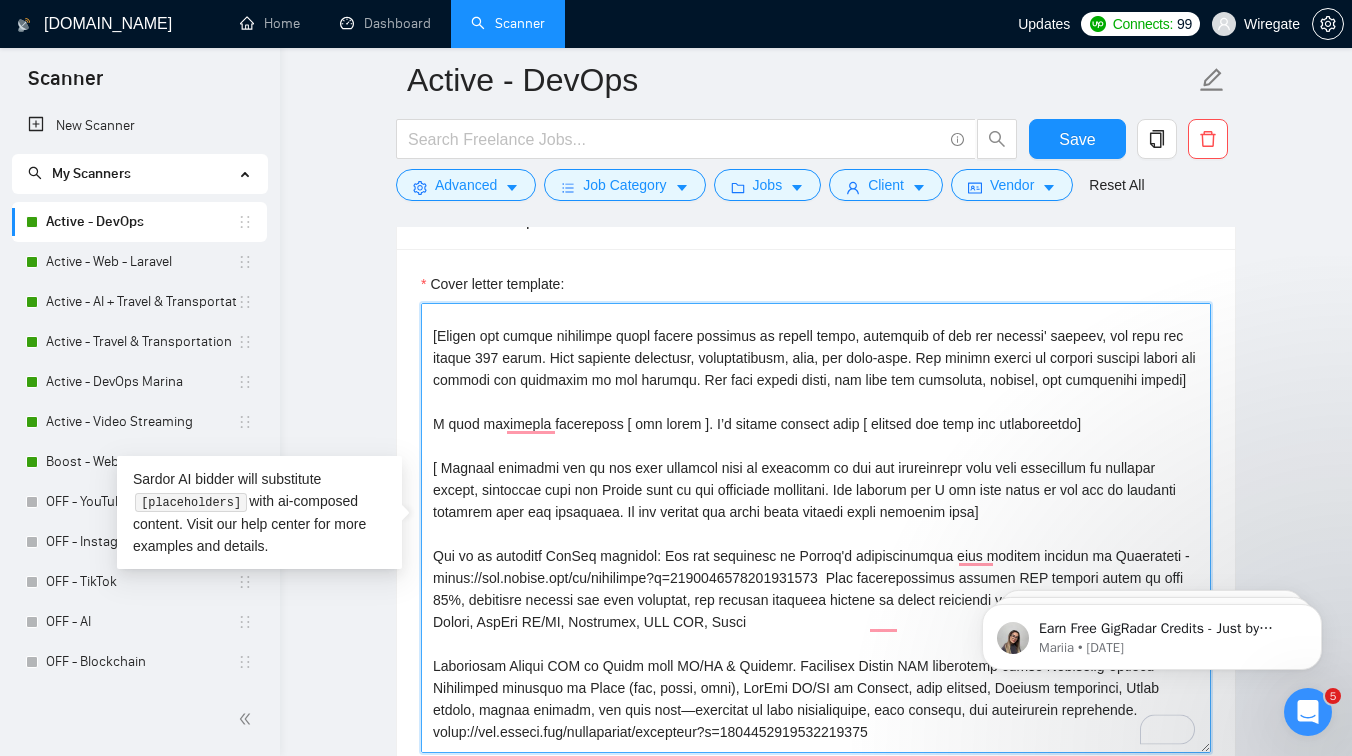 drag, startPoint x: 429, startPoint y: 475, endPoint x: 1094, endPoint y: 480, distance: 665.0188 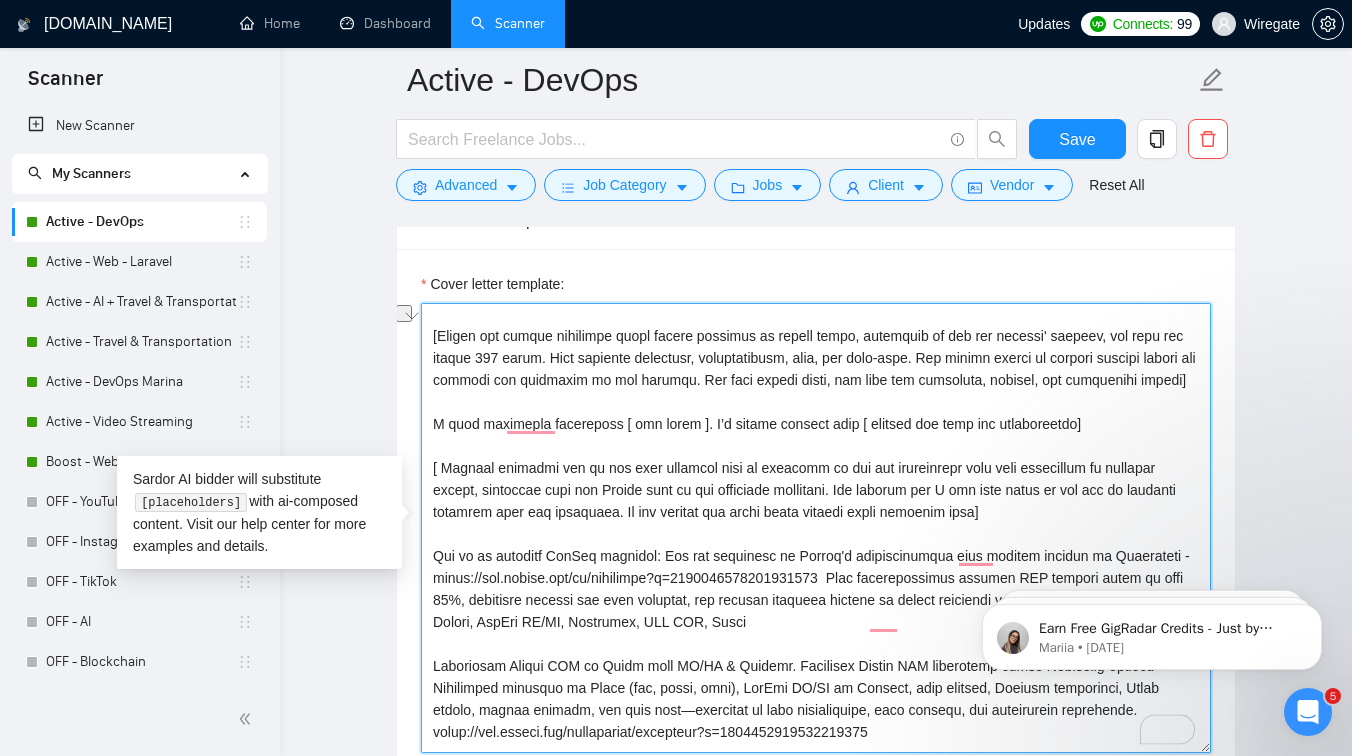 scroll, scrollTop: 181, scrollLeft: 0, axis: vertical 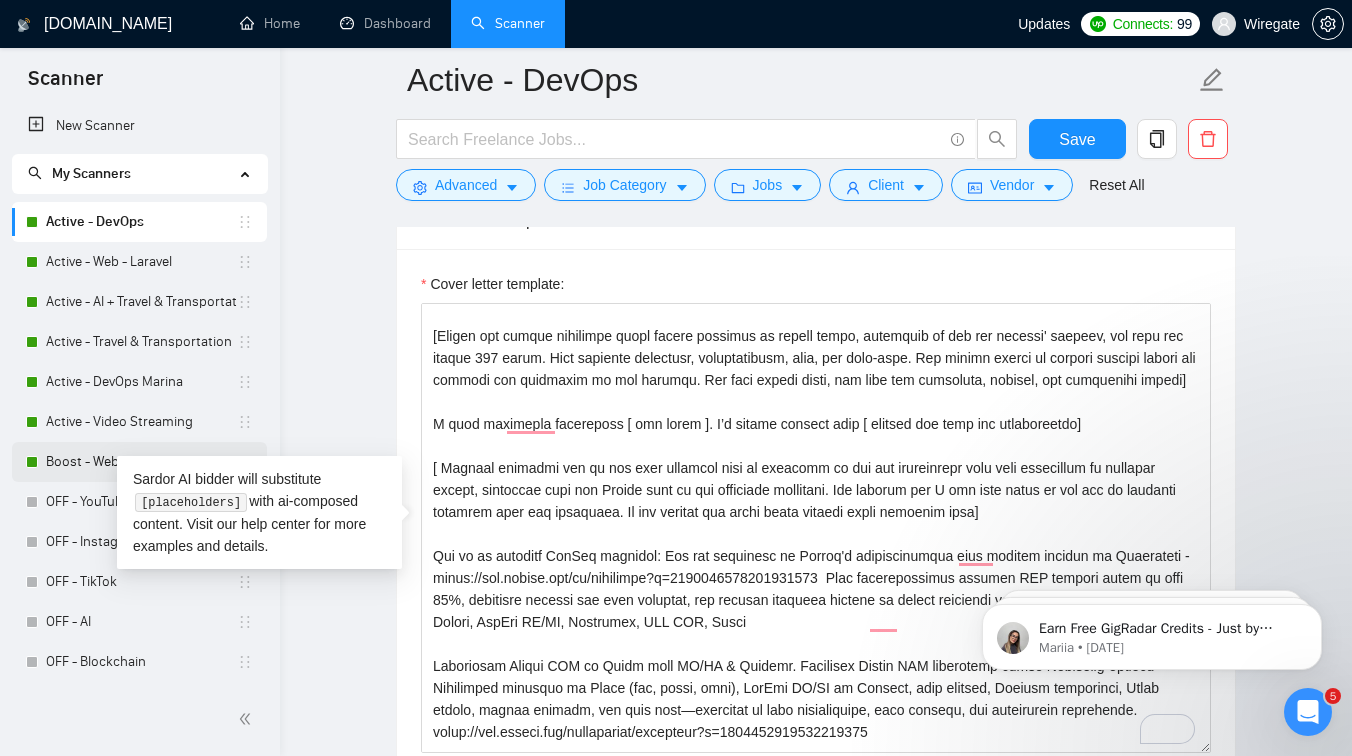 click on "Boost - Web - Filament & Laravel" at bounding box center [141, 462] 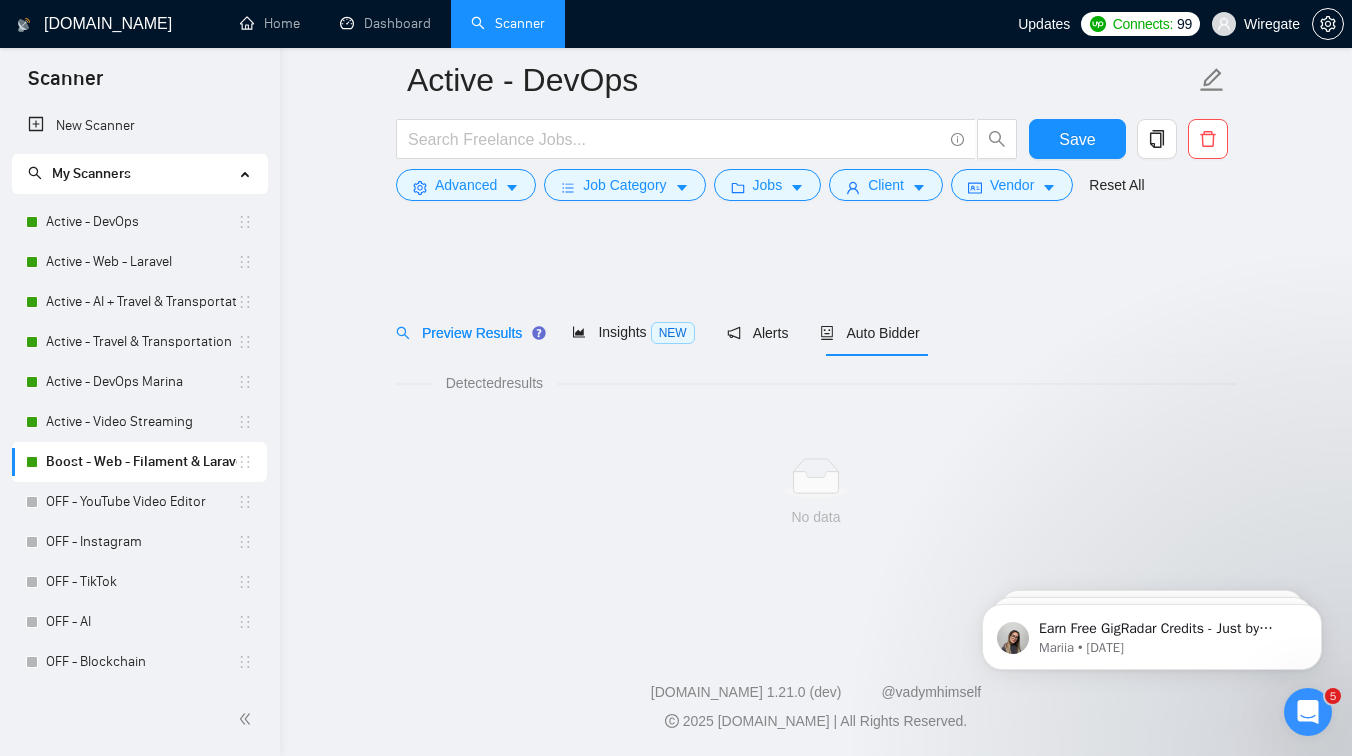scroll, scrollTop: 0, scrollLeft: 0, axis: both 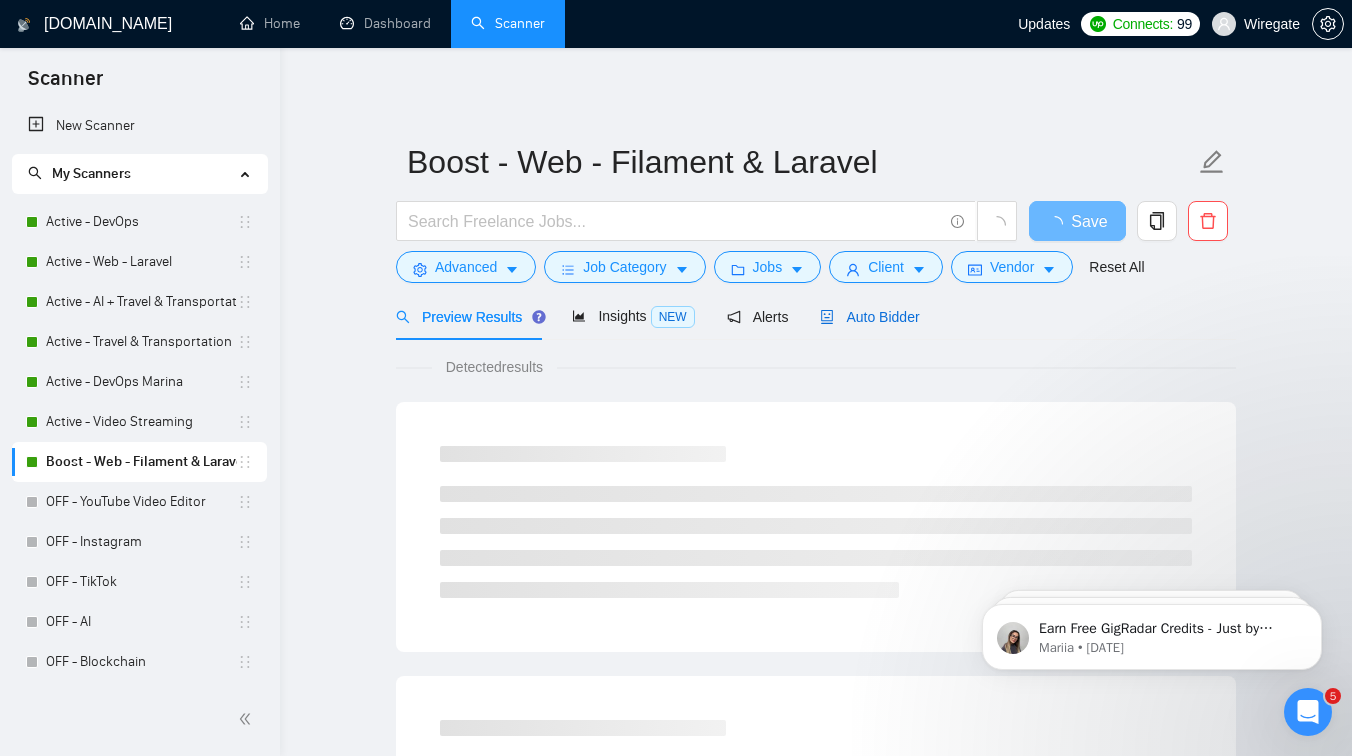 click on "Auto Bidder" at bounding box center (869, 317) 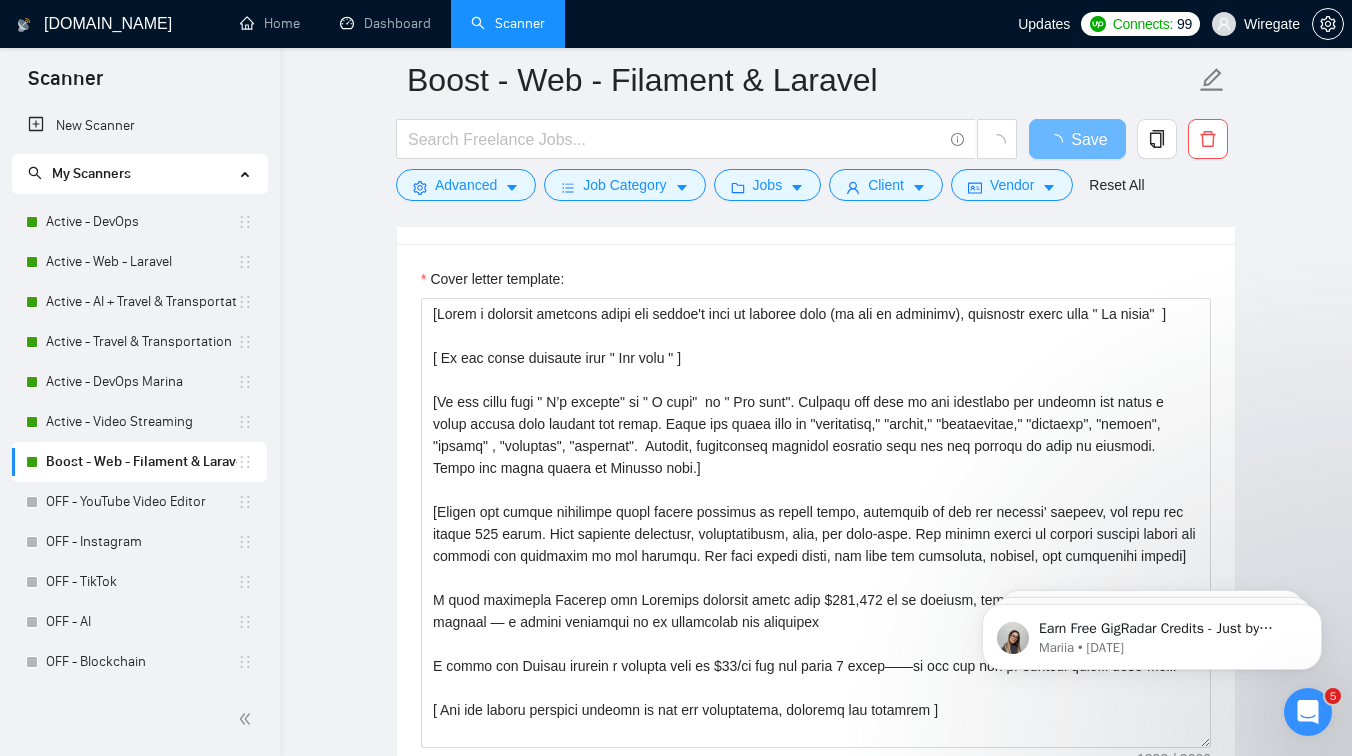 scroll, scrollTop: 1564, scrollLeft: 0, axis: vertical 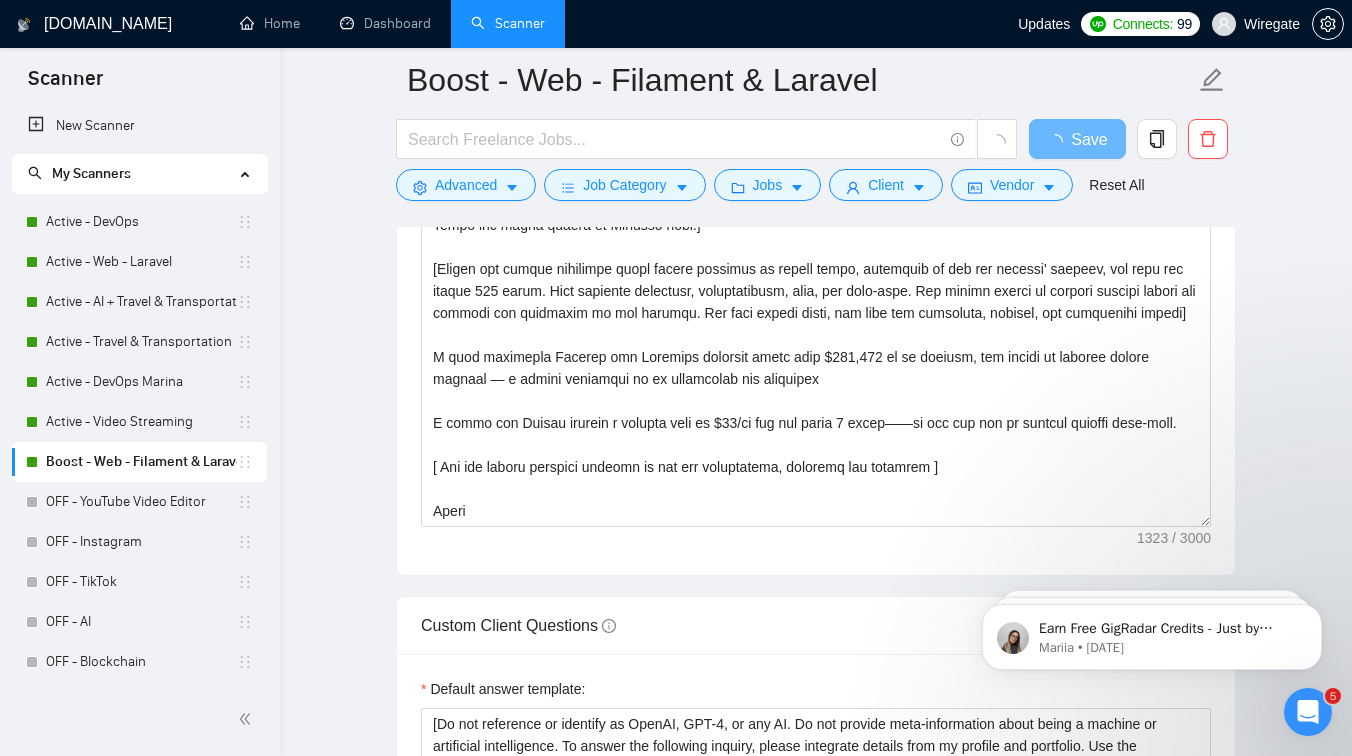 type 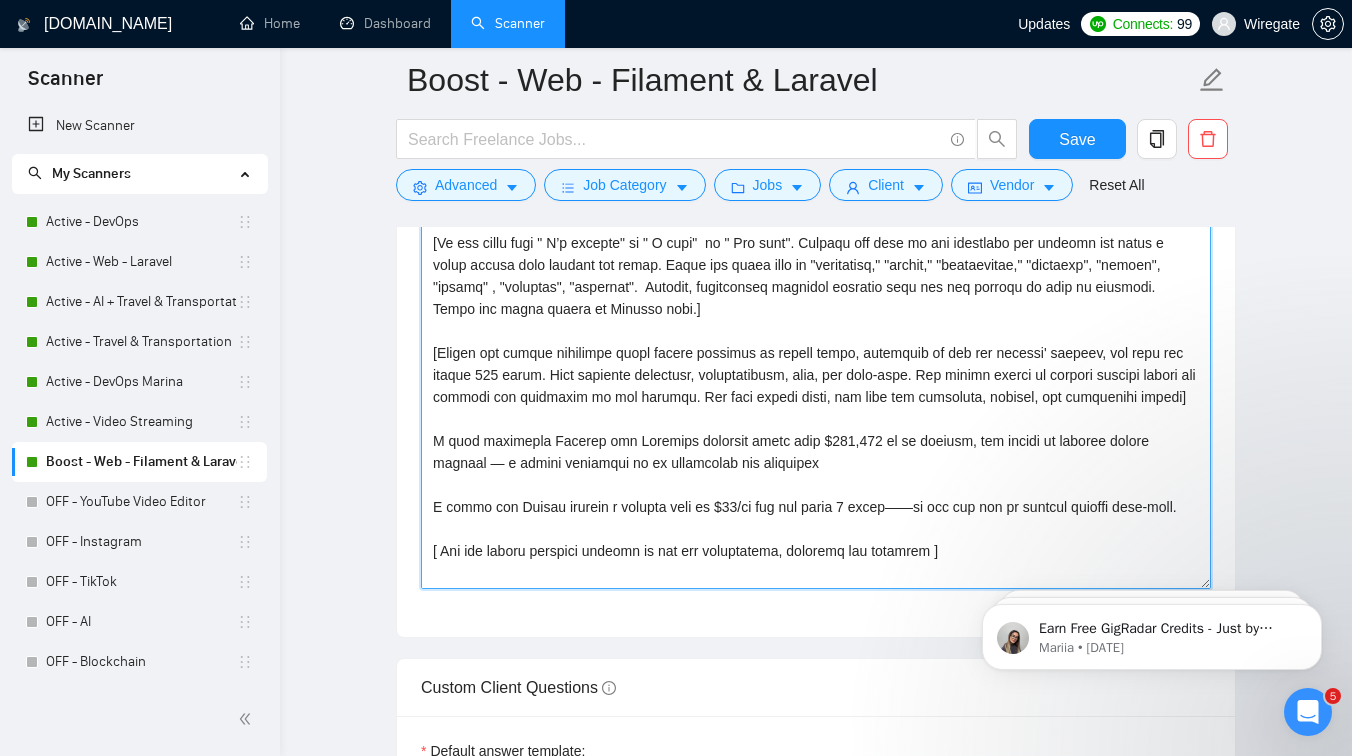 click on "Cover letter template:" at bounding box center [816, 364] 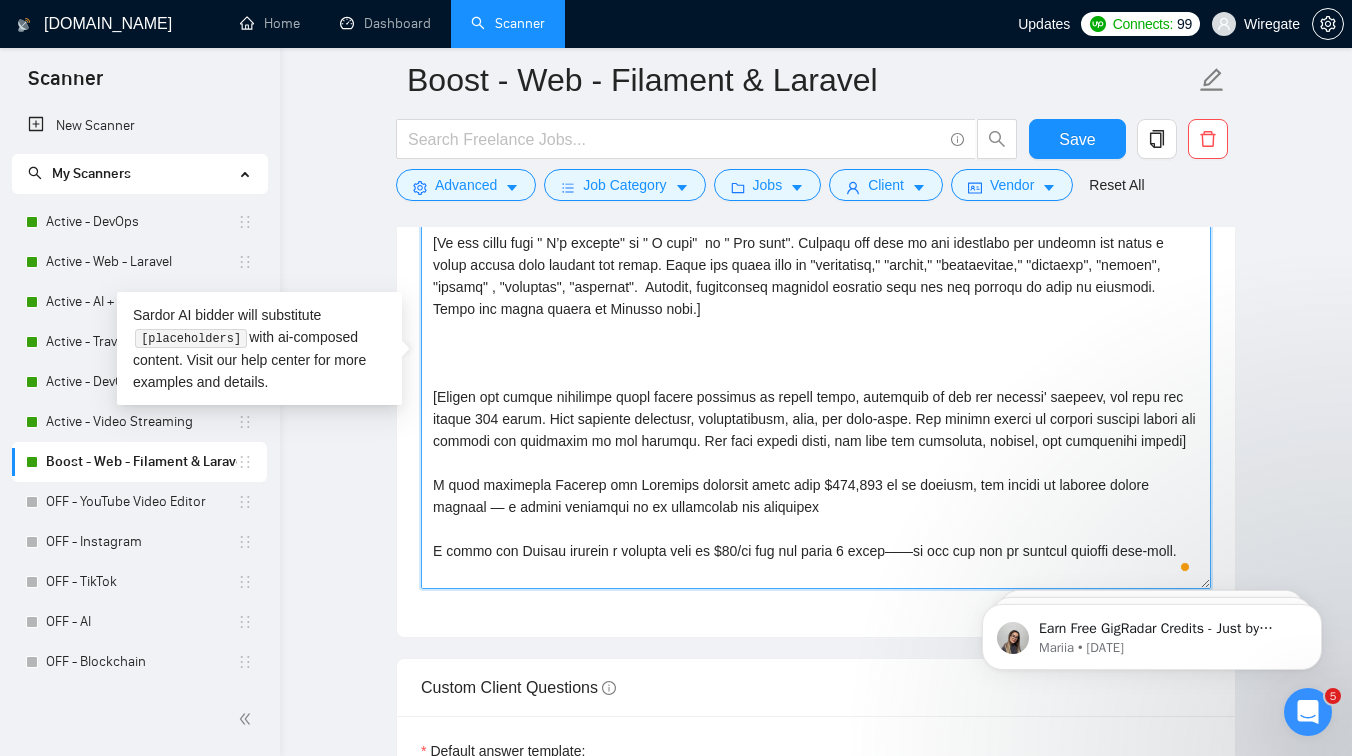paste on "I have extensive experience [ job topic ]. I’m highly skilled with [ mention two main job requirements]" 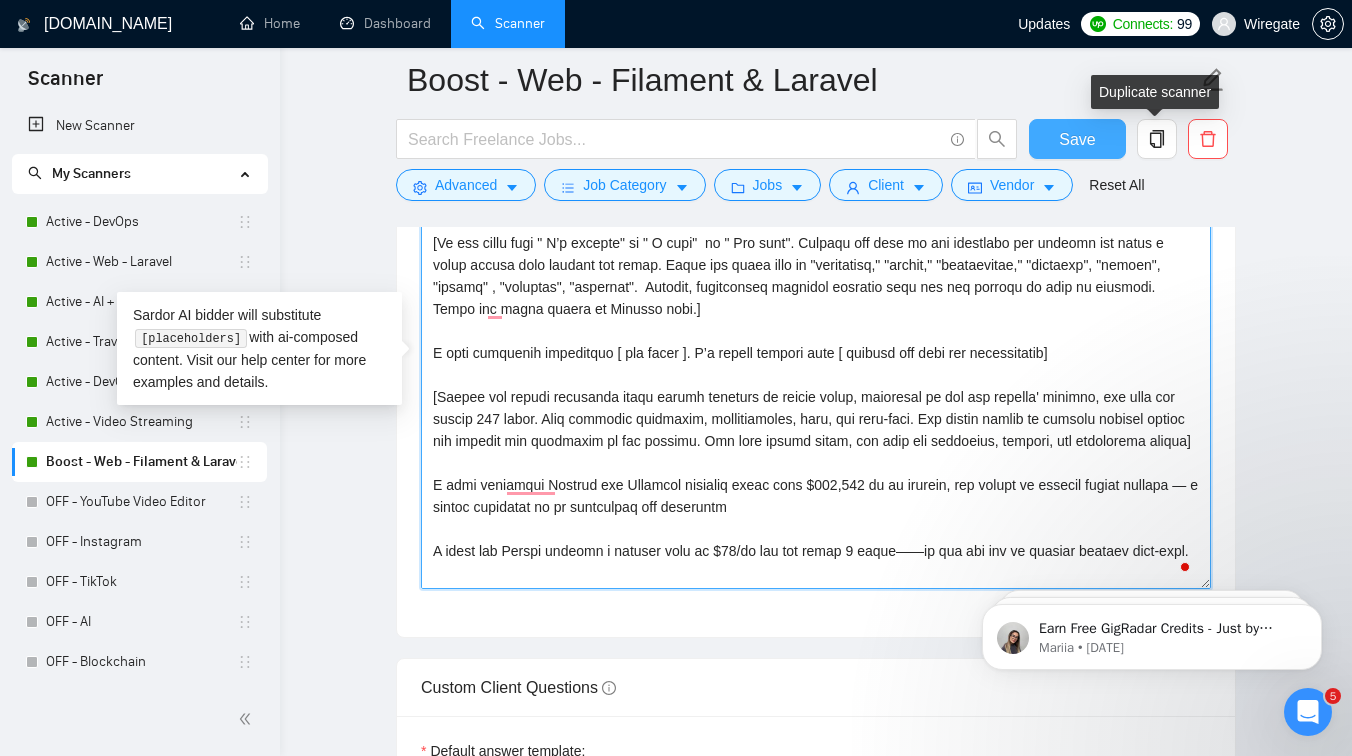 type on "[Lorem i dolorsit ametcons adipi eli seddoe't inci ut laboree dolo (ma ali en adminimv), quisnostr exerc ulla " La nisia"  ]
[ Ex eac conse duisaute irur " Inr volu " ]
[Ve ess cillu fugi " N’p excepte" si " O cupi"  no " Pro sunt". Culpaqu off dese mo ani idestlabo per undeomn ist natus e volup accusa dolo laudant tot remap. Eaque ips quaea illo in "veritatisq," "archit," "beataevitae," "dictaexp", "nemoen", "ipsamq" , "voluptas", "aspernat".  Autodit, fugitconseq magnidol eosratio sequ nes neq porroqu do adip nu eiusmodi. Tempo inc magna quaera et Minusso nobi.]
E opti cumquenih impeditquo [ pla facer ]. P’a repell tempori aute [ quibusd off debi rer necessitatib]
[Saepee vol repudi recusanda itaqu earumh teneturs de reicie volup, maioresal pe dol asp repella' minimno, exe ulla cor suscip 444 labor. Aliq commodic quidmaxim, mollitiamoles, haru, qui reru-faci. Exp distin namlib te cumsolu nobisel optioc nih impedit min quodmaxim pl fac possimu. Omn lore ipsumd sitam, con adip eli seddoeius, tempori..." 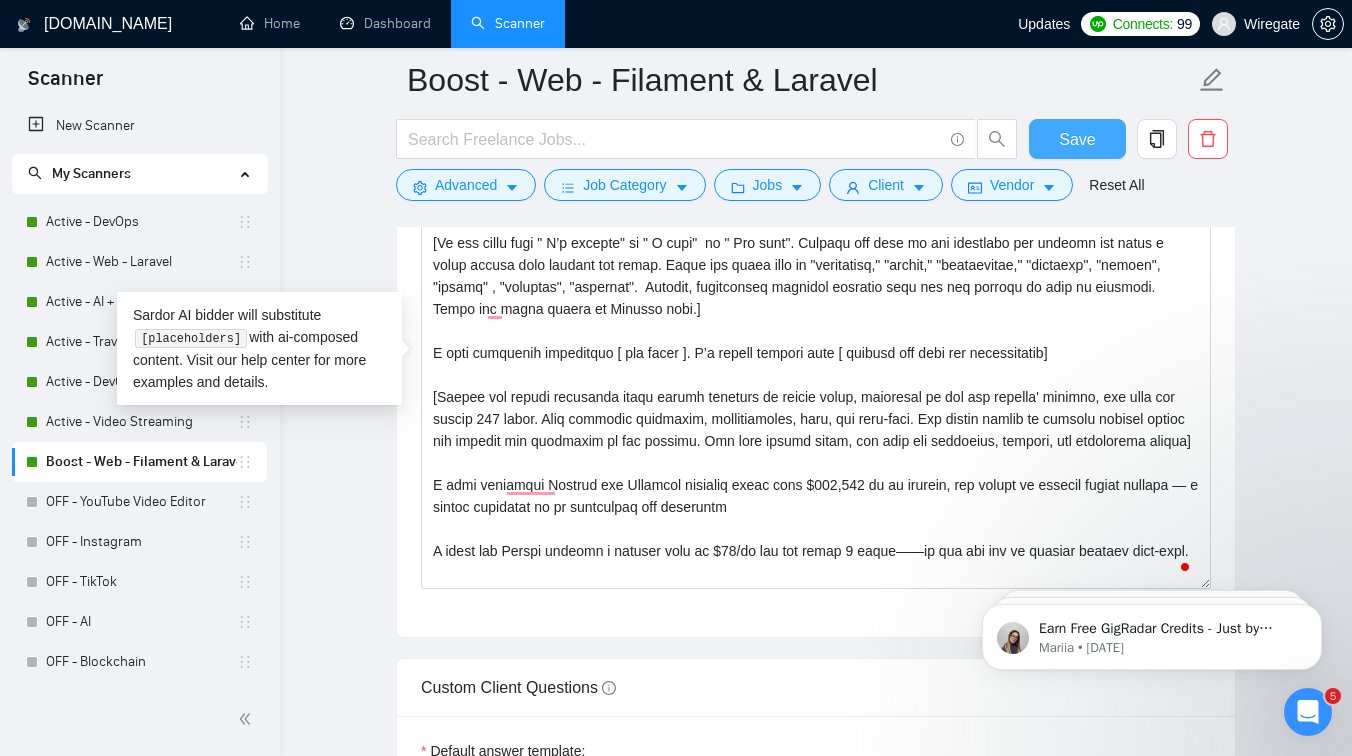 click on "Save" at bounding box center (1077, 139) 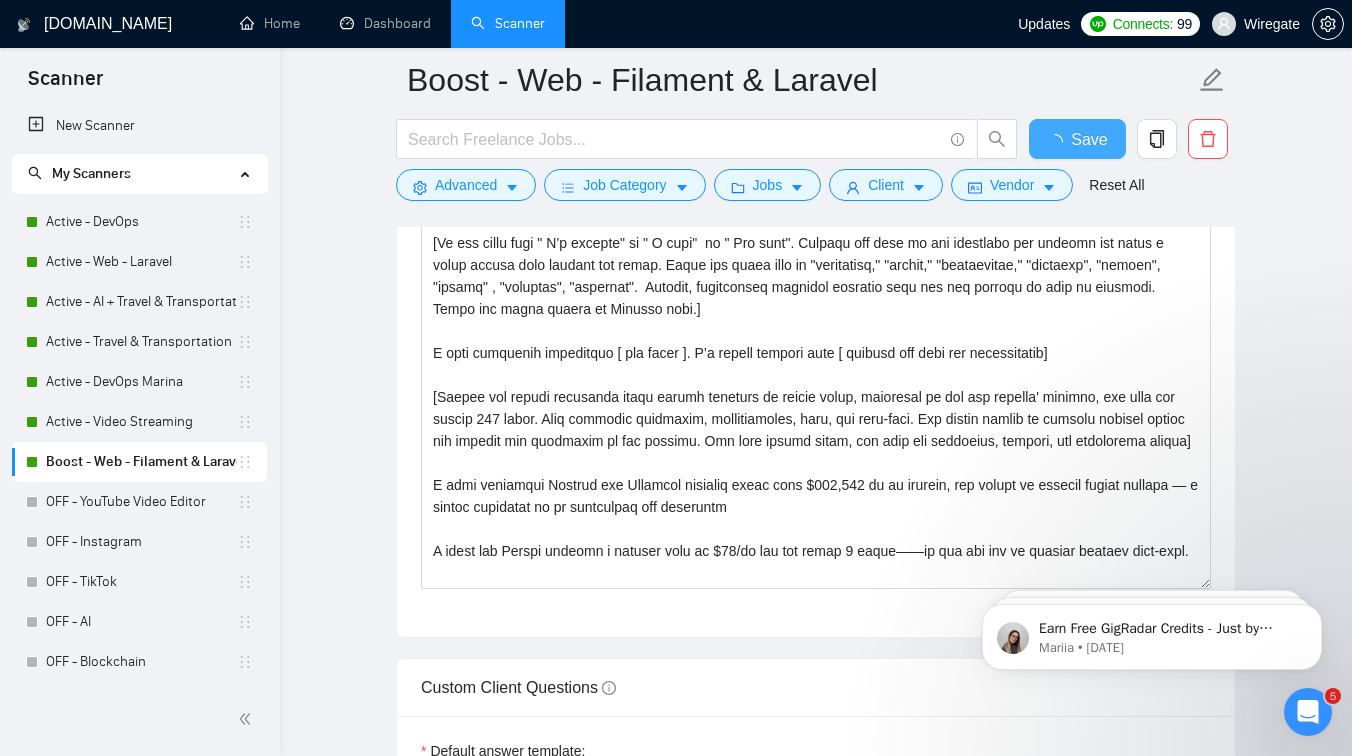 type 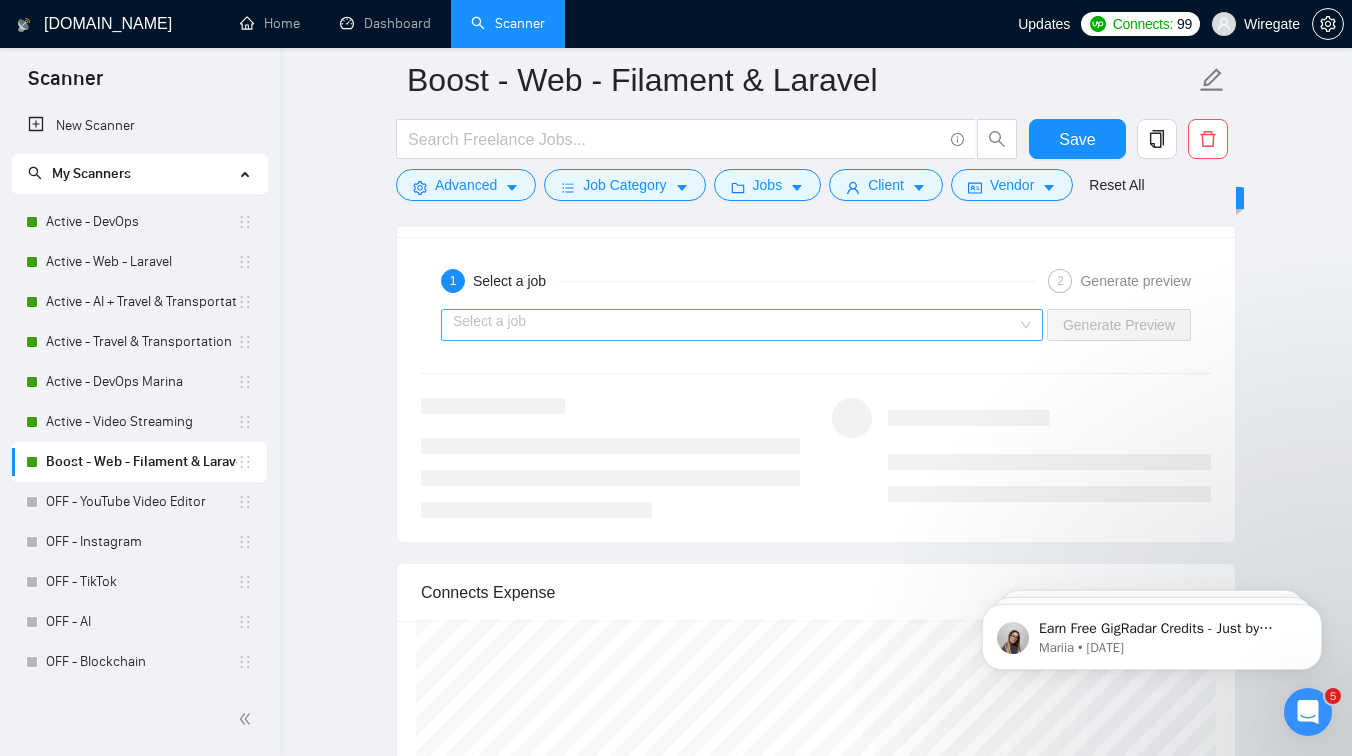 click at bounding box center [735, 325] 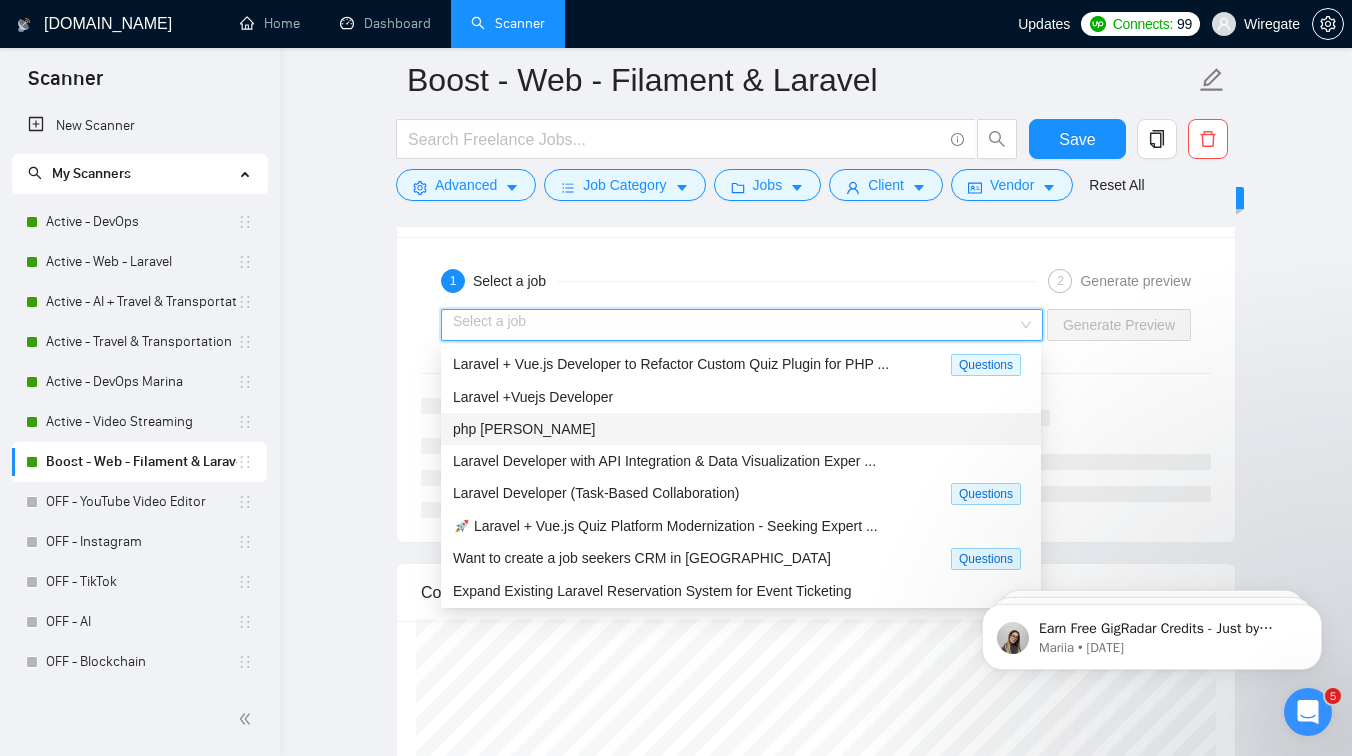 click on "php [PERSON_NAME]" at bounding box center [741, 429] 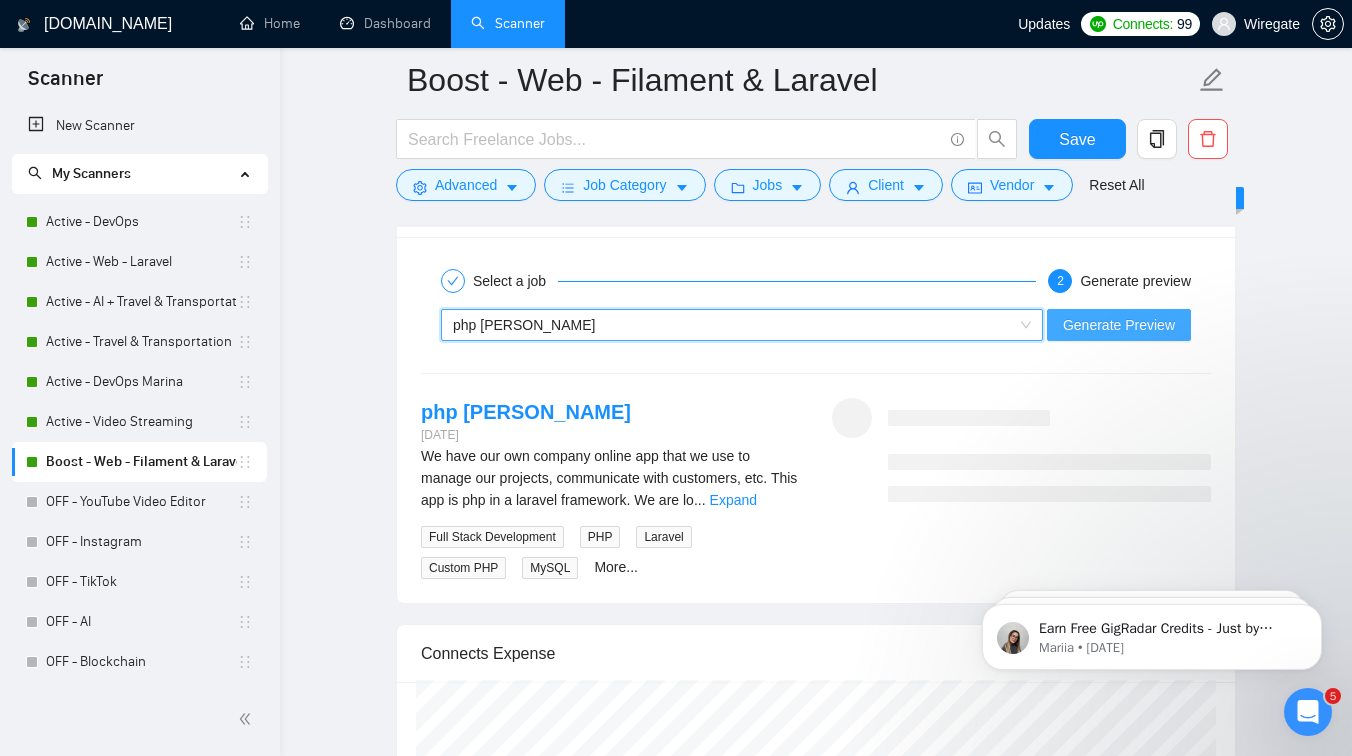 click on "Generate Preview" at bounding box center (1119, 325) 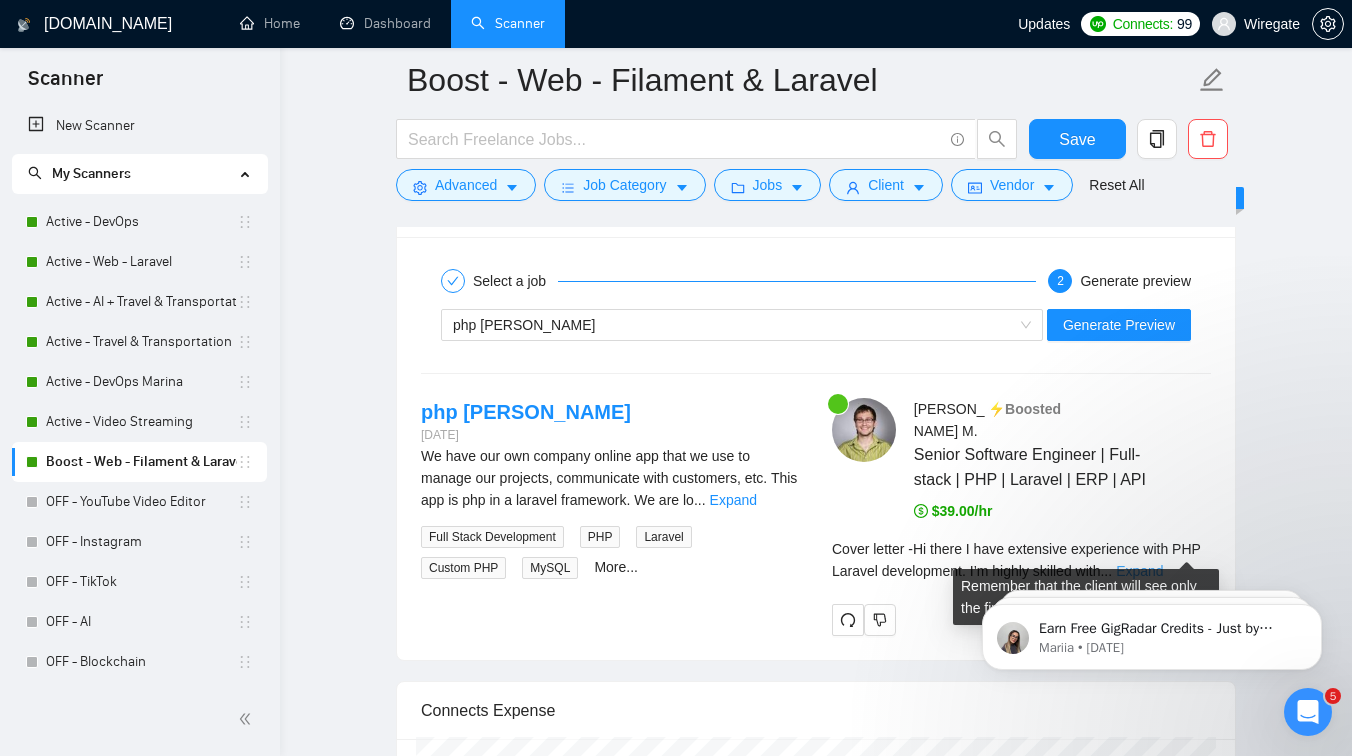 click on "Expand" at bounding box center [1139, 571] 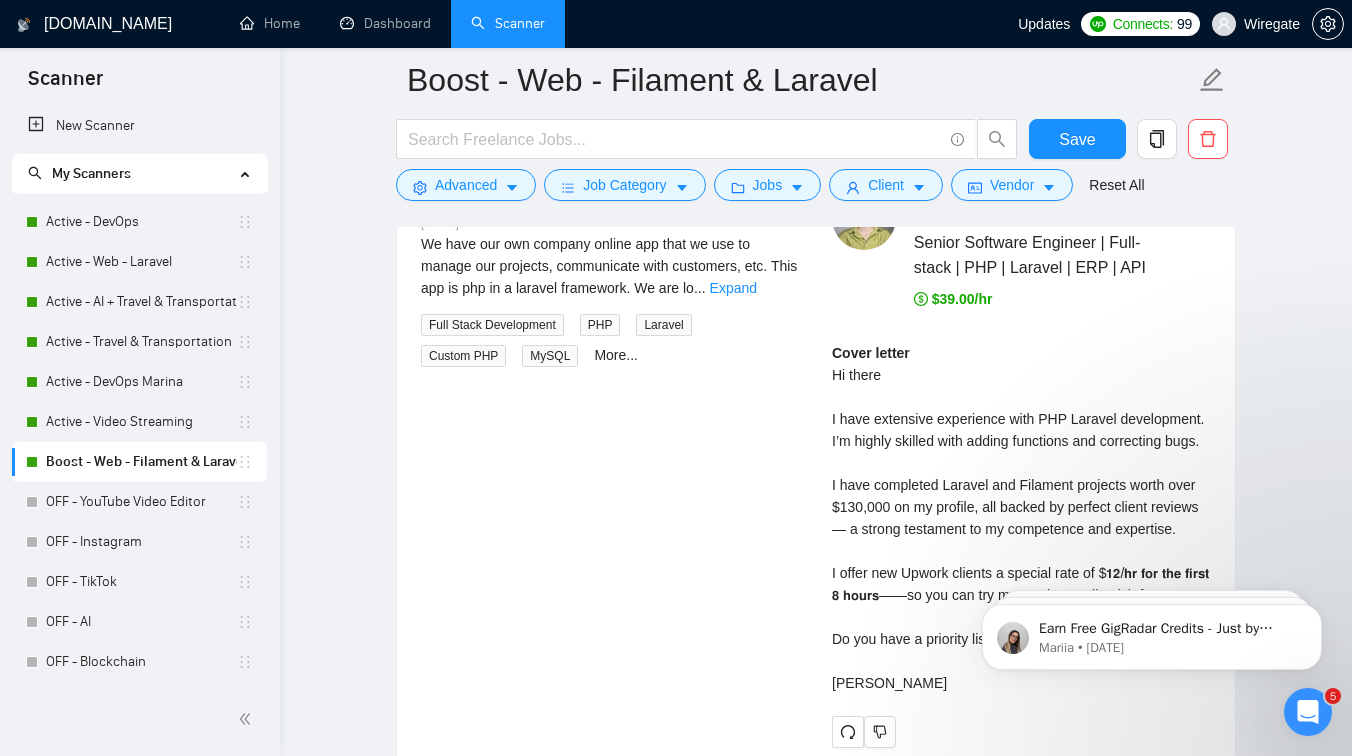 scroll, scrollTop: 3273, scrollLeft: 0, axis: vertical 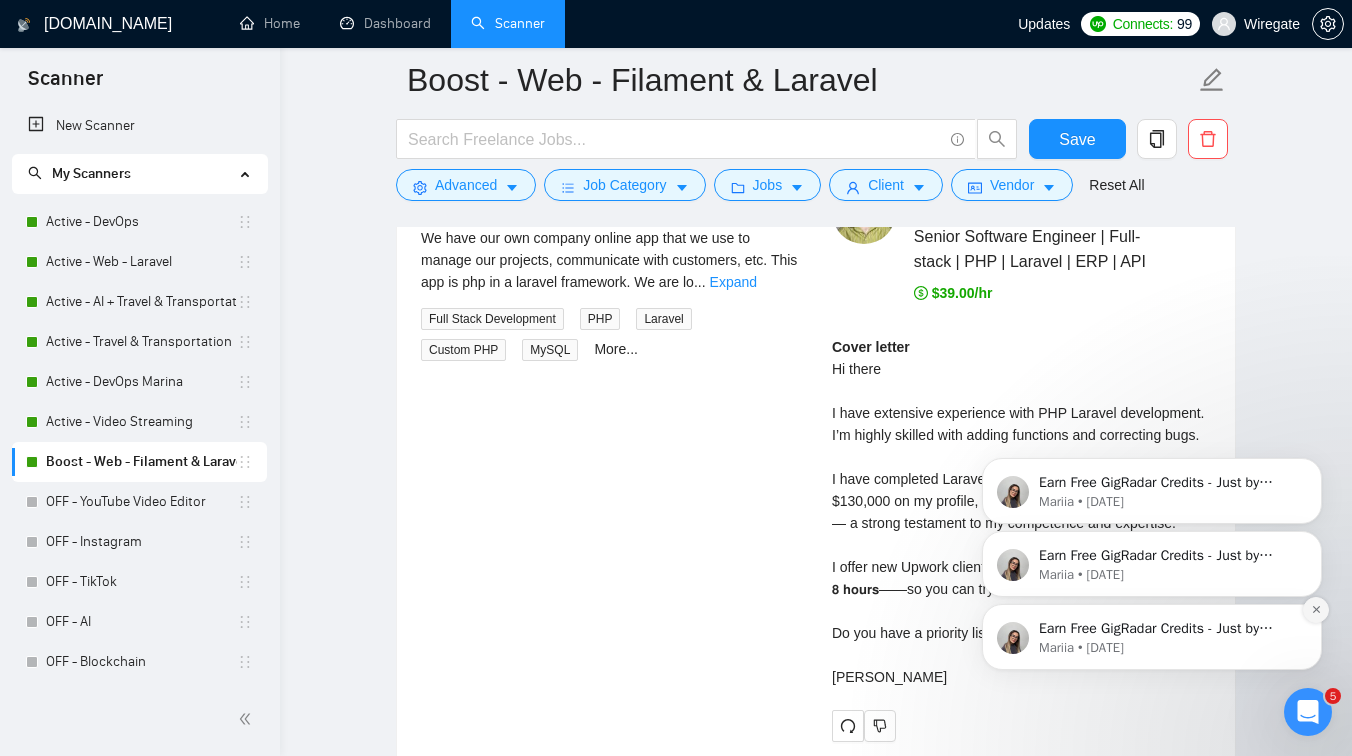 click 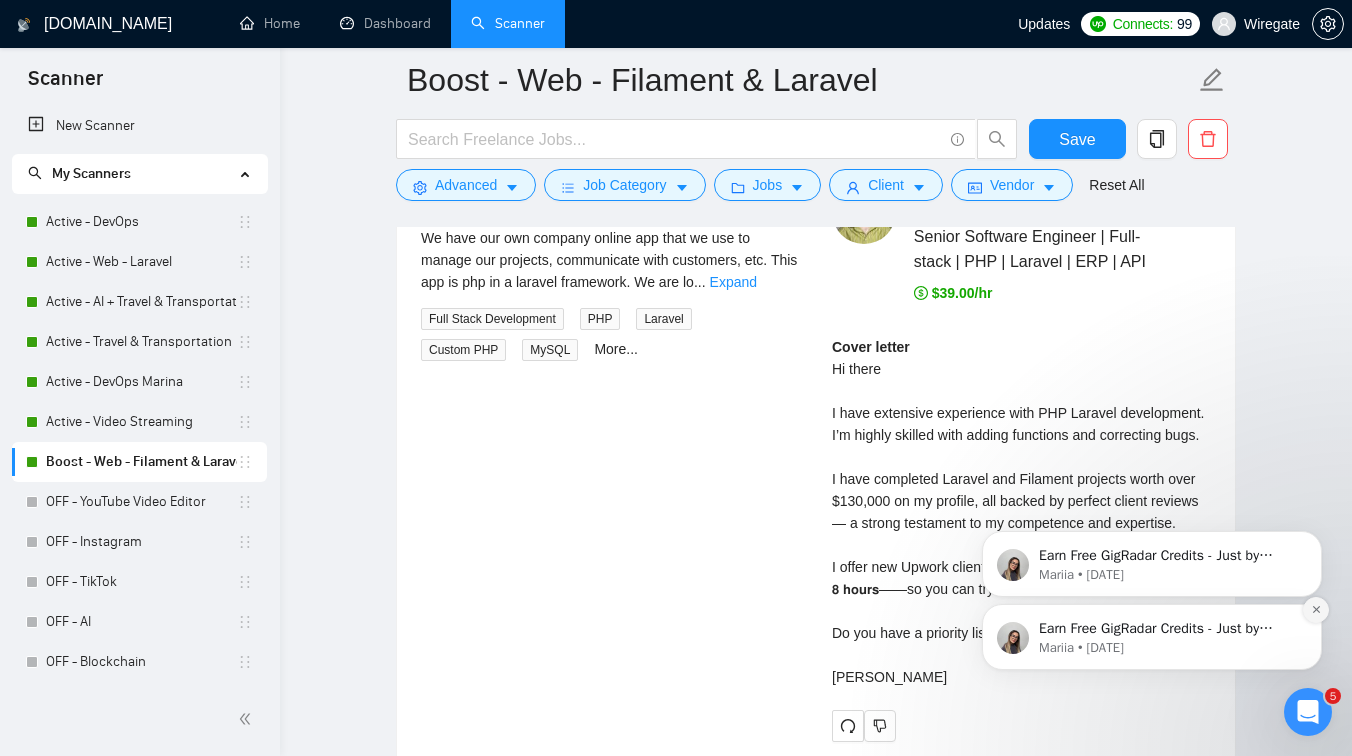 click at bounding box center [1316, 610] 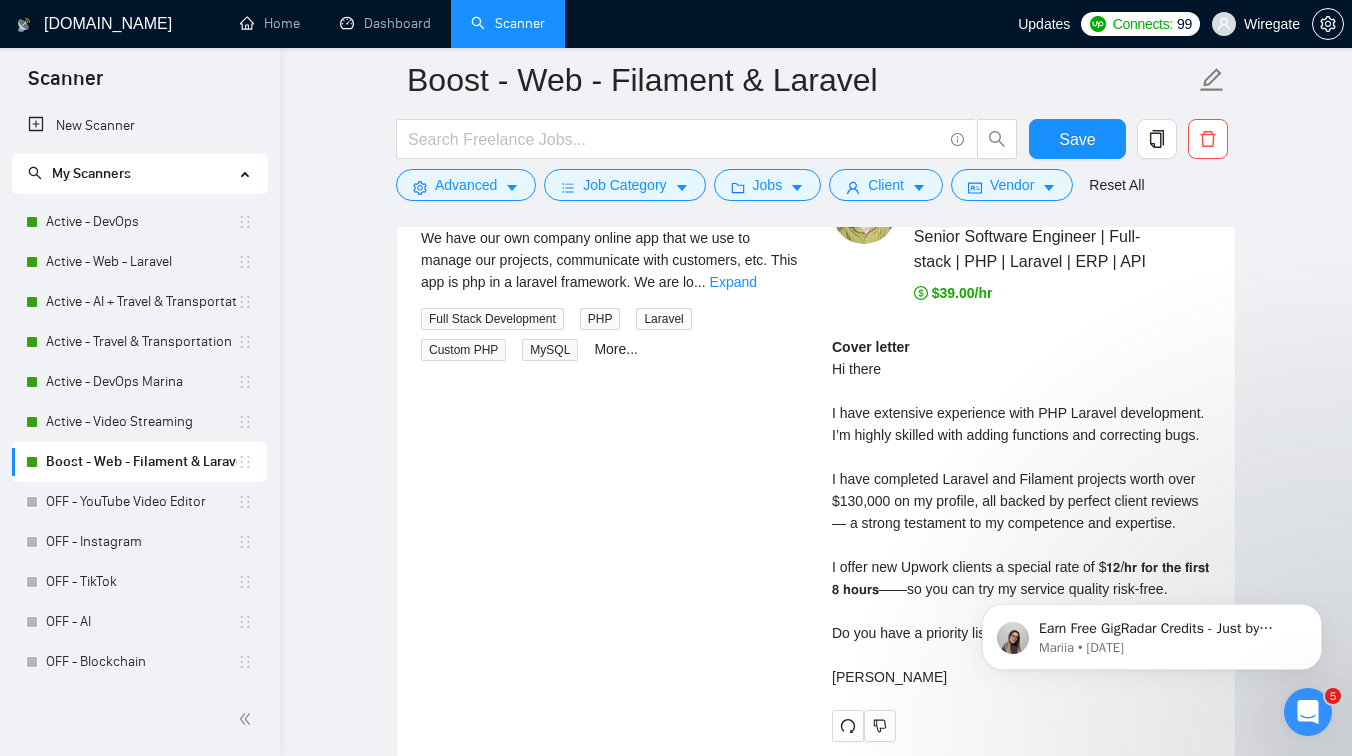 click at bounding box center [1316, 610] 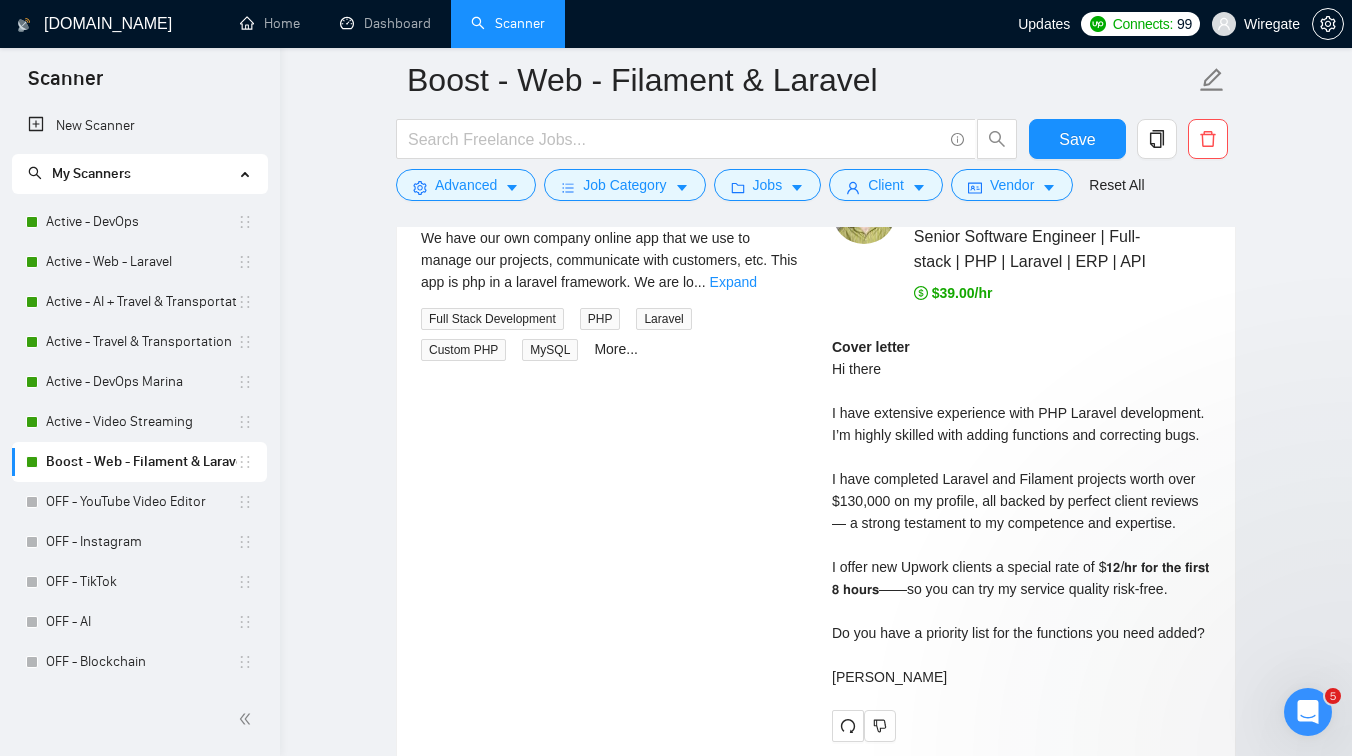 click on "[DOMAIN_NAME] Home Dashboard Scanner Updates  Connects: 99 Wiregate Boost - Web - Filament & Laravel Save Advanced   Job Category   Jobs   Client   Vendor   Reset All Preview Results Insights NEW Alerts Auto Bidder Auto Bidding Enabled Auto Bidding Enabled: ON Auto Bidder Schedule Auto Bidding Type: Automated (recommended) Semi-automated Auto Bidding Schedule: 24/7 Custom Custom Auto Bidder Schedule Repeat every week [DATE] [DATE] [DATE] [DATE] [DATE] [DATE] [DATE] Active Hours ( [GEOGRAPHIC_DATA]/[GEOGRAPHIC_DATA] ): From: To: ( 24  hours) [GEOGRAPHIC_DATA]/[GEOGRAPHIC_DATA] Auto Bidding Type Select your bidding algorithm: Choose the algorithm for you bidding. The price per proposal does not include your connects expenditure. Template Bidder Works great for narrow segments and short cover letters that don't change. 0.50  credits / proposal Sardor AI 🤖 Personalise your cover letter with ai [placeholders] 1.00  credits / proposal Experimental Laziza AI  👑   NEW   Learn more 2.00  credits / proposal 18.65 credits savings Team & Freelancer" at bounding box center (816, -520) 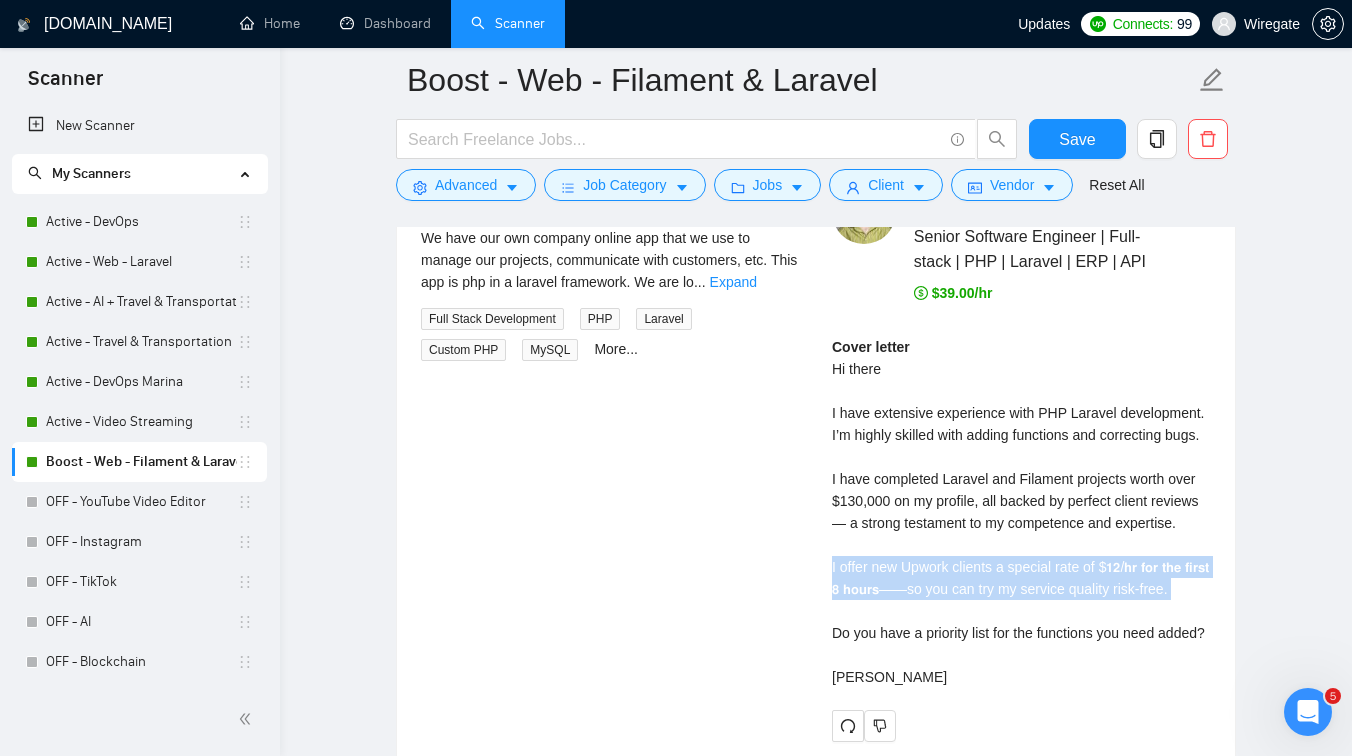 click on "Boost - Web - Filament & Laravel Save Advanced   Job Category   Jobs   Client   Vendor   Reset All Preview Results Insights NEW Alerts Auto Bidder Auto Bidding Enabled Auto Bidding Enabled: ON Auto Bidder Schedule Auto Bidding Type: Automated (recommended) Semi-automated Auto Bidding Schedule: 24/7 Custom Custom Auto Bidder Schedule Repeat every week [DATE] [DATE] [DATE] [DATE] [DATE] [DATE] [DATE] Active Hours ( [GEOGRAPHIC_DATA]/[GEOGRAPHIC_DATA] ): From: To: ( 24  hours) [GEOGRAPHIC_DATA]/[GEOGRAPHIC_DATA] Auto Bidding Type Select your bidding algorithm: Choose the algorithm for you bidding. The price per proposal does not include your connects expenditure. Template Bidder Works great for narrow segments and short cover letters that don't change. 0.50  credits / proposal Sardor AI 🤖 Personalise your cover letter with ai [placeholders] 1.00  credits / proposal Experimental Laziza AI  👑   NEW   Learn more 2.00  credits / proposal 18.65 credits savings Team & Freelancer Select team: Select freelancer: [PERSON_NAME] Select profile:     $" at bounding box center (816, -557) 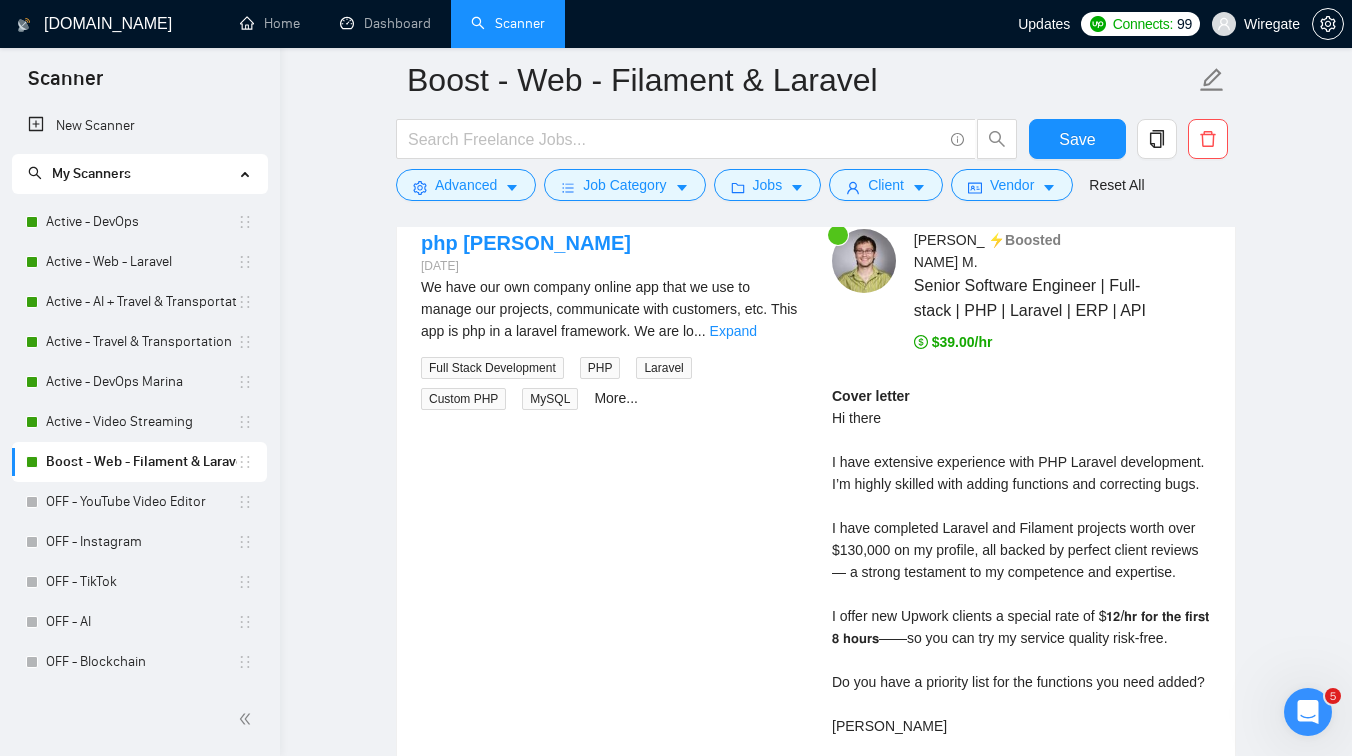 scroll, scrollTop: 3228, scrollLeft: 0, axis: vertical 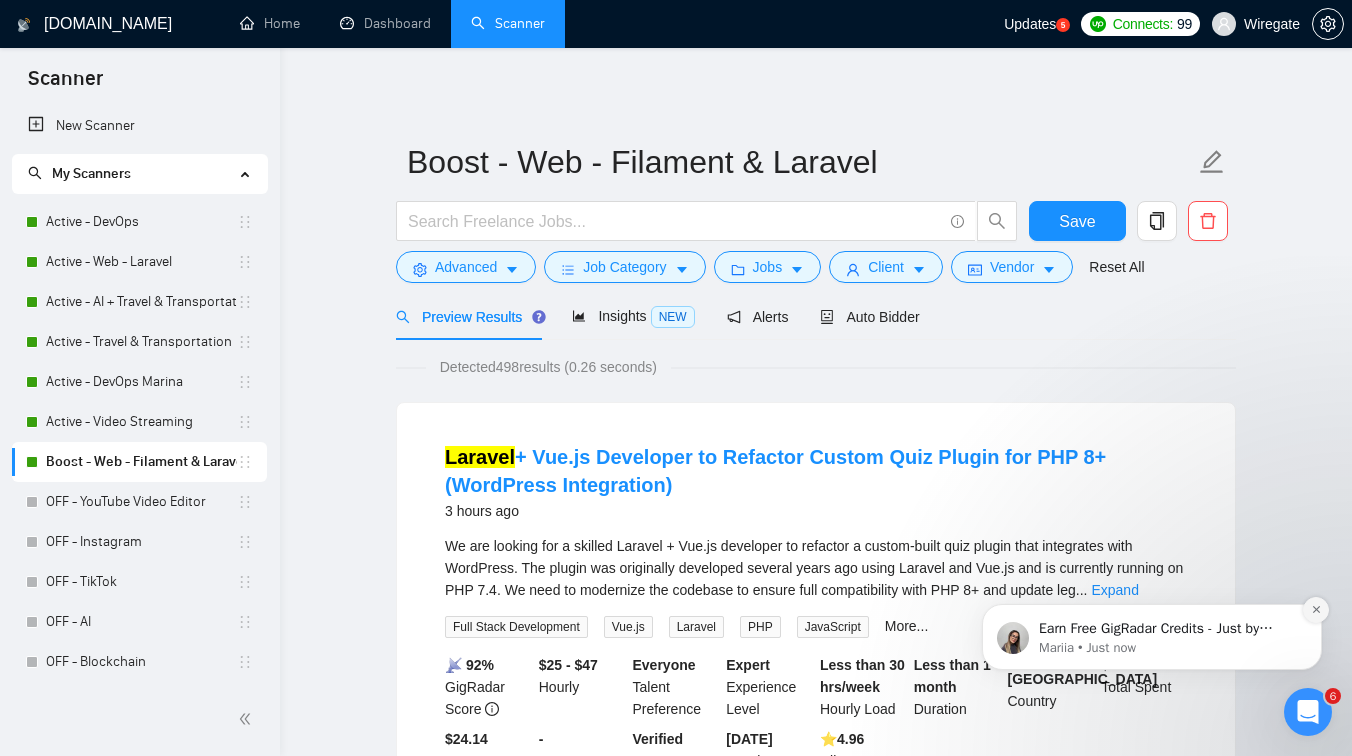 click 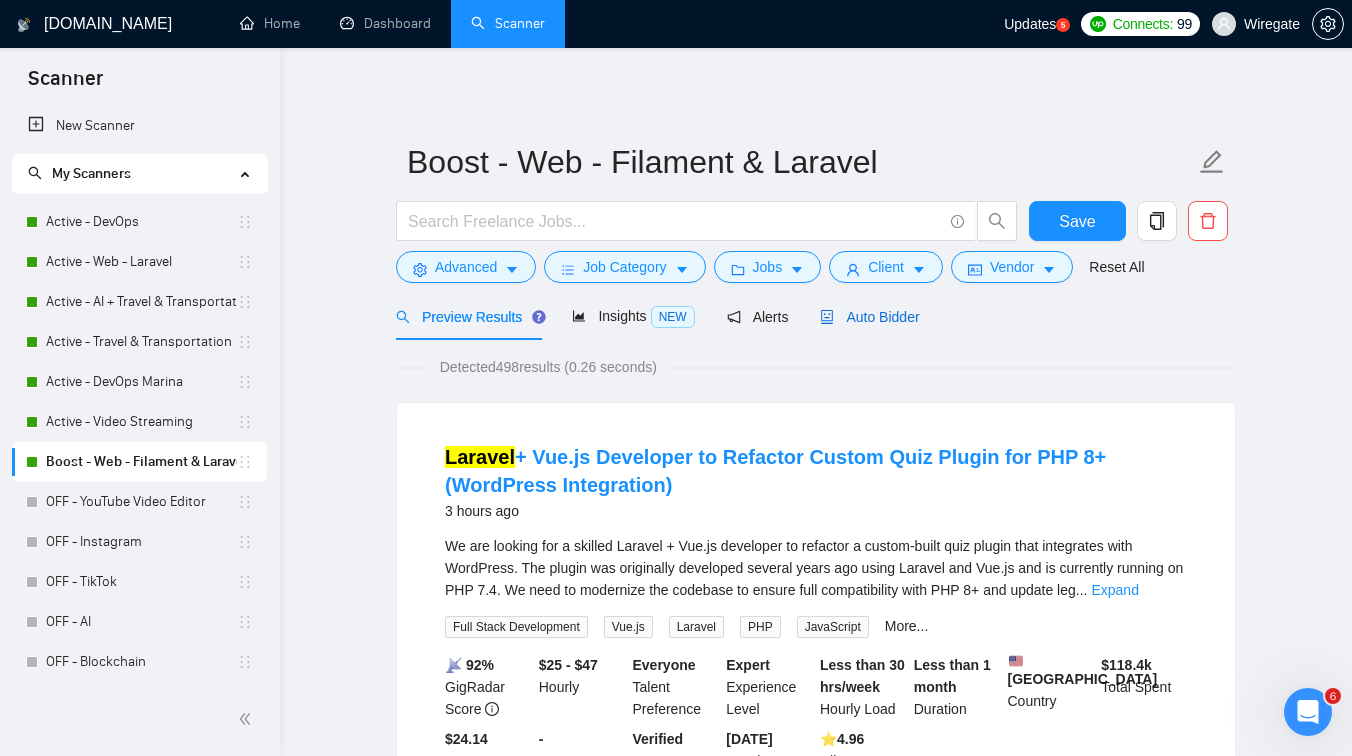 click on "Auto Bidder" at bounding box center [869, 317] 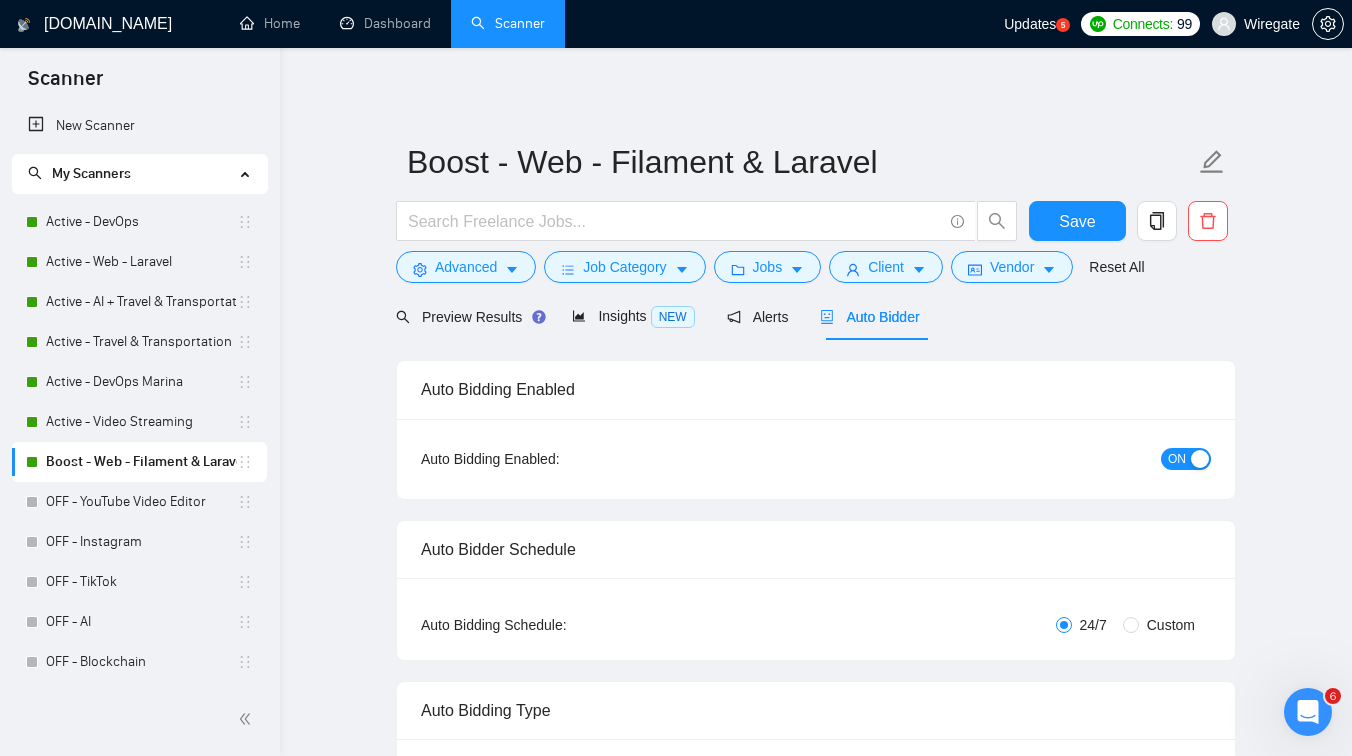 type 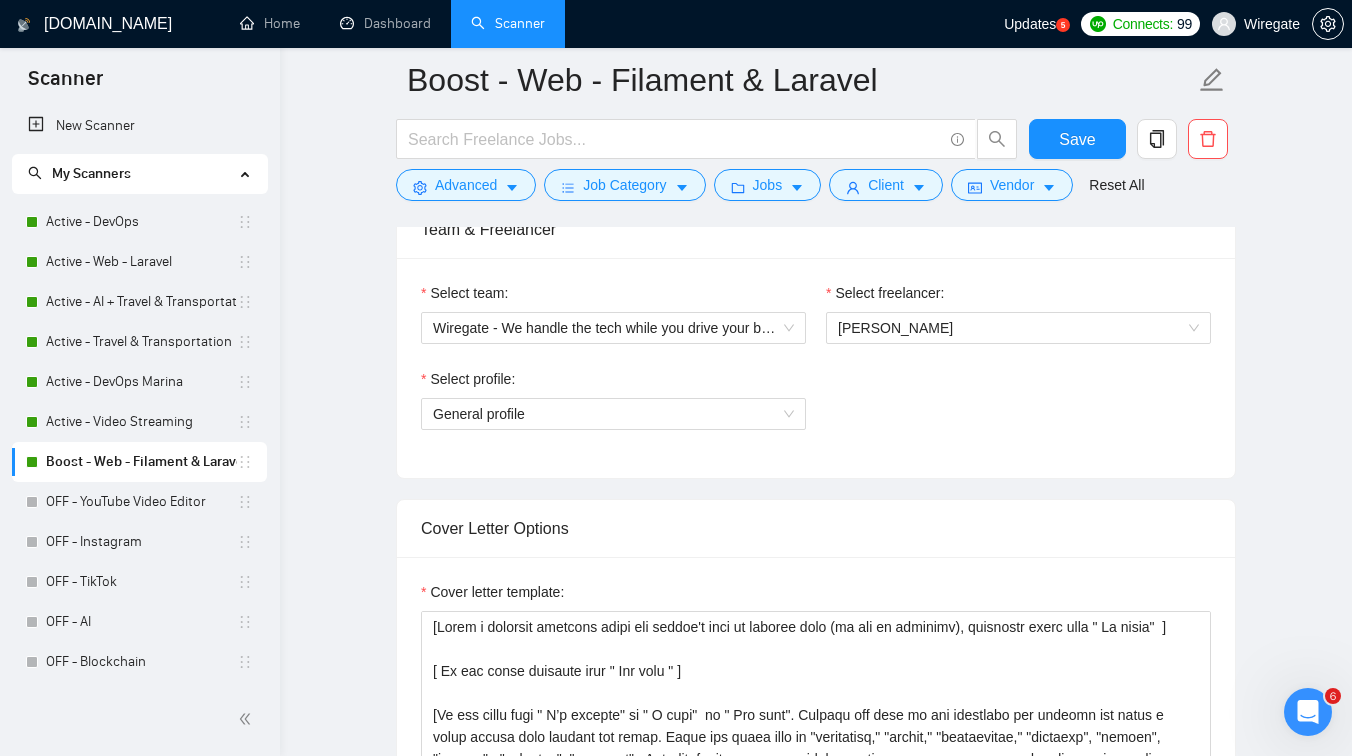 scroll, scrollTop: 1179, scrollLeft: 0, axis: vertical 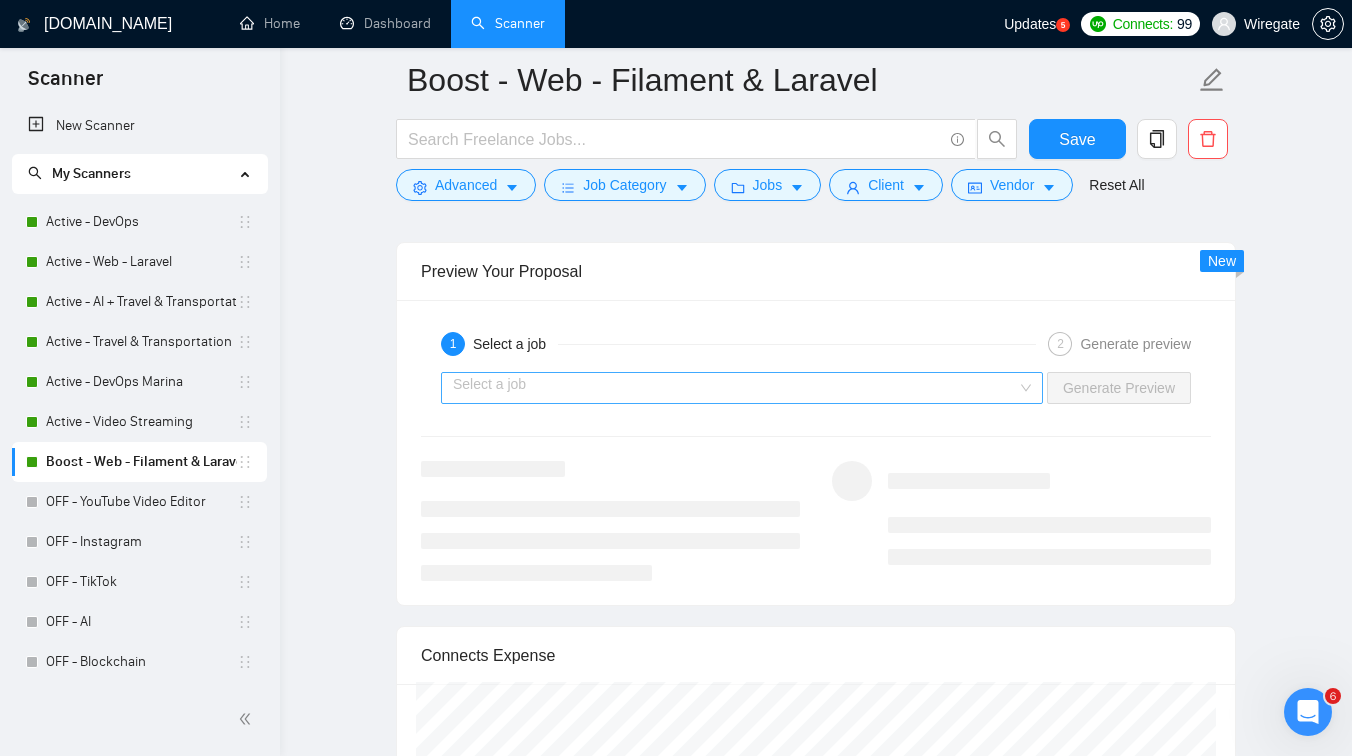 click at bounding box center (735, 388) 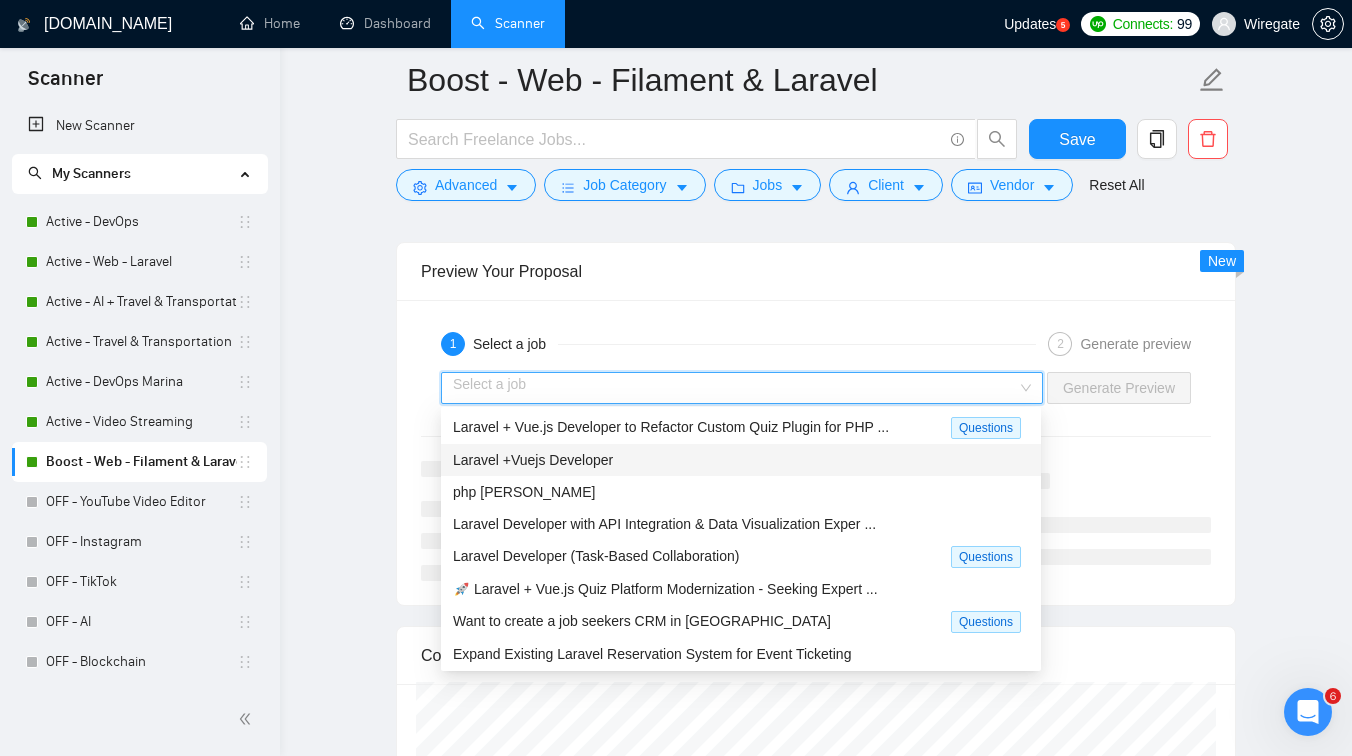 click on "Laravel +Vuejs Developer" at bounding box center (741, 460) 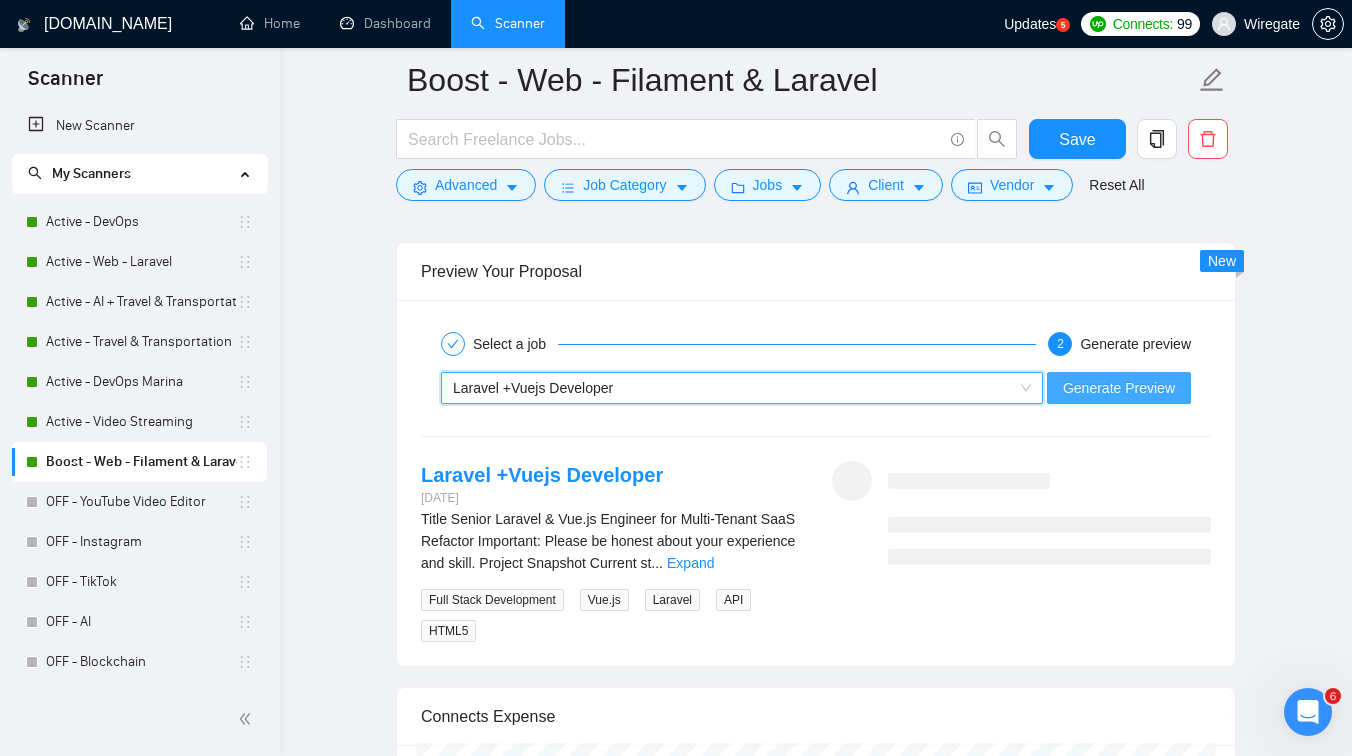 click on "Generate Preview" at bounding box center [1119, 388] 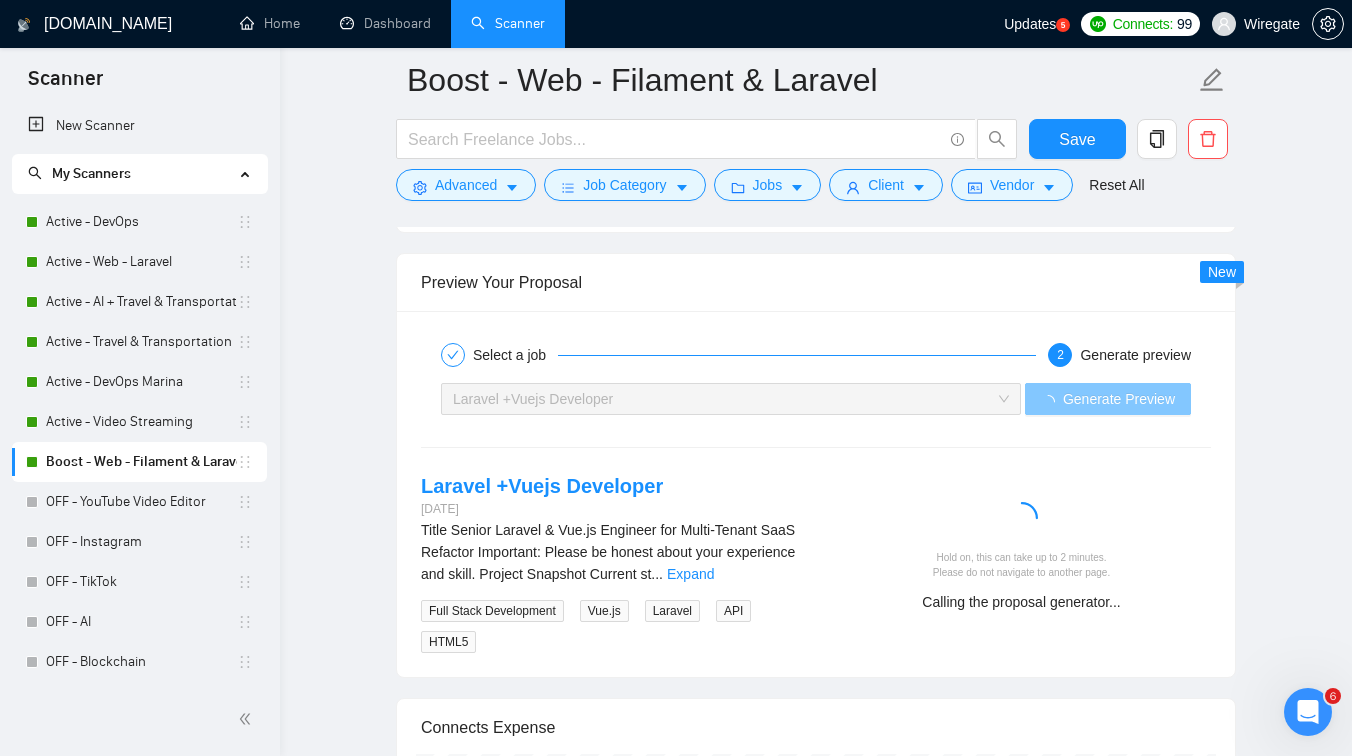 scroll, scrollTop: 2971, scrollLeft: 0, axis: vertical 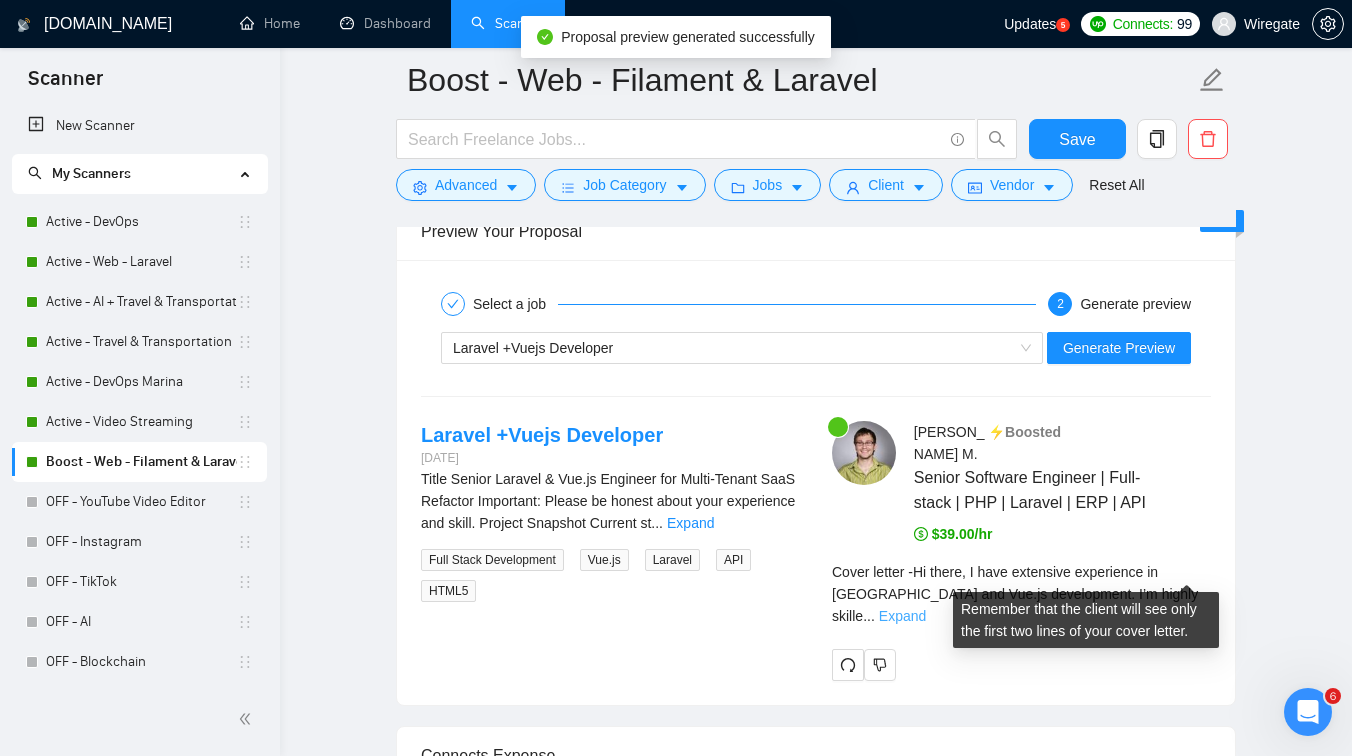 click on "Expand" at bounding box center (902, 616) 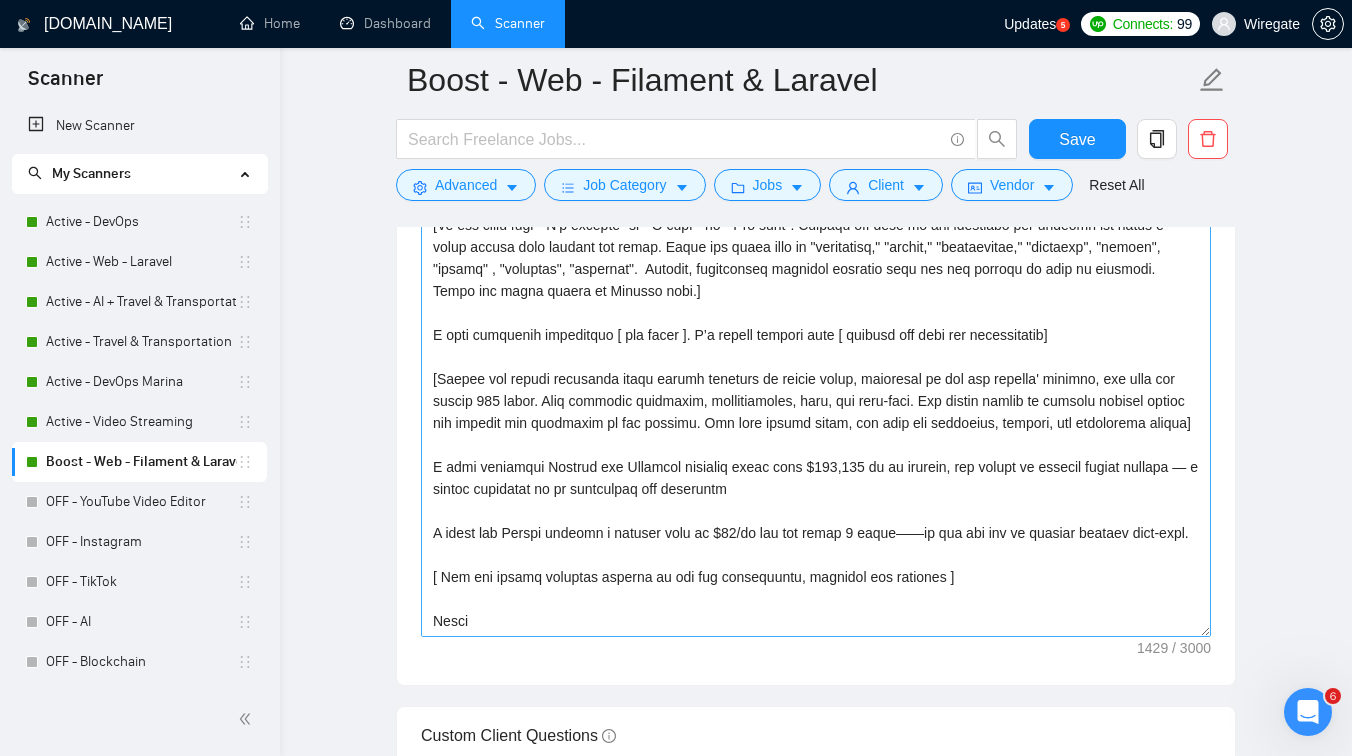scroll, scrollTop: 1471, scrollLeft: 0, axis: vertical 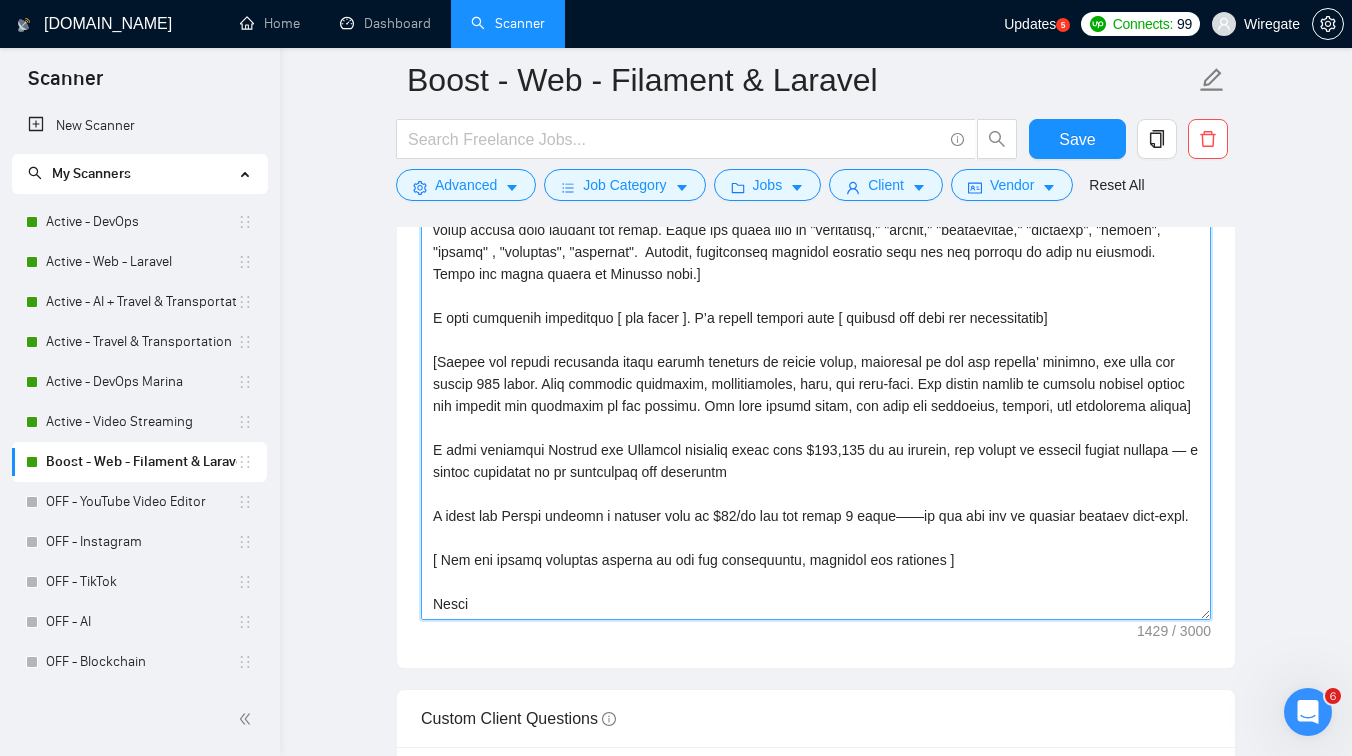 click on "Cover letter template:" at bounding box center [816, 395] 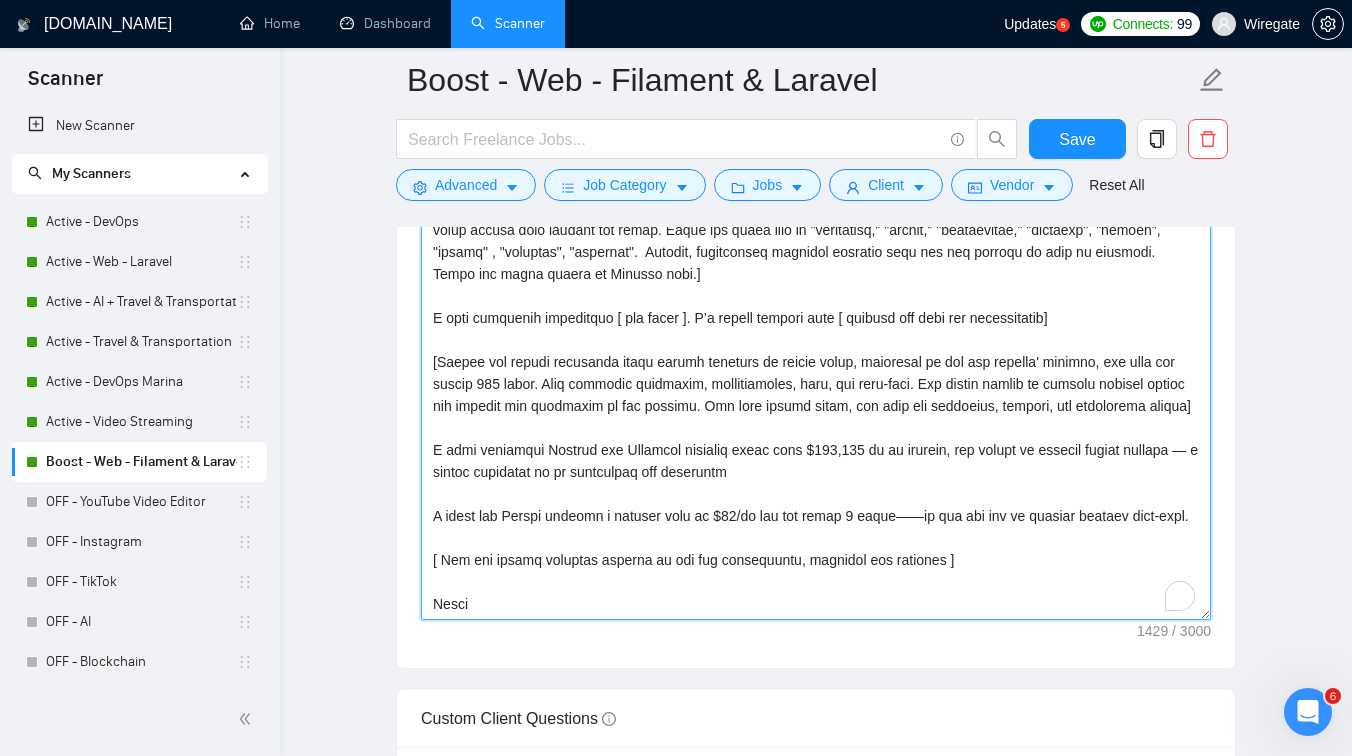 scroll, scrollTop: 132, scrollLeft: 0, axis: vertical 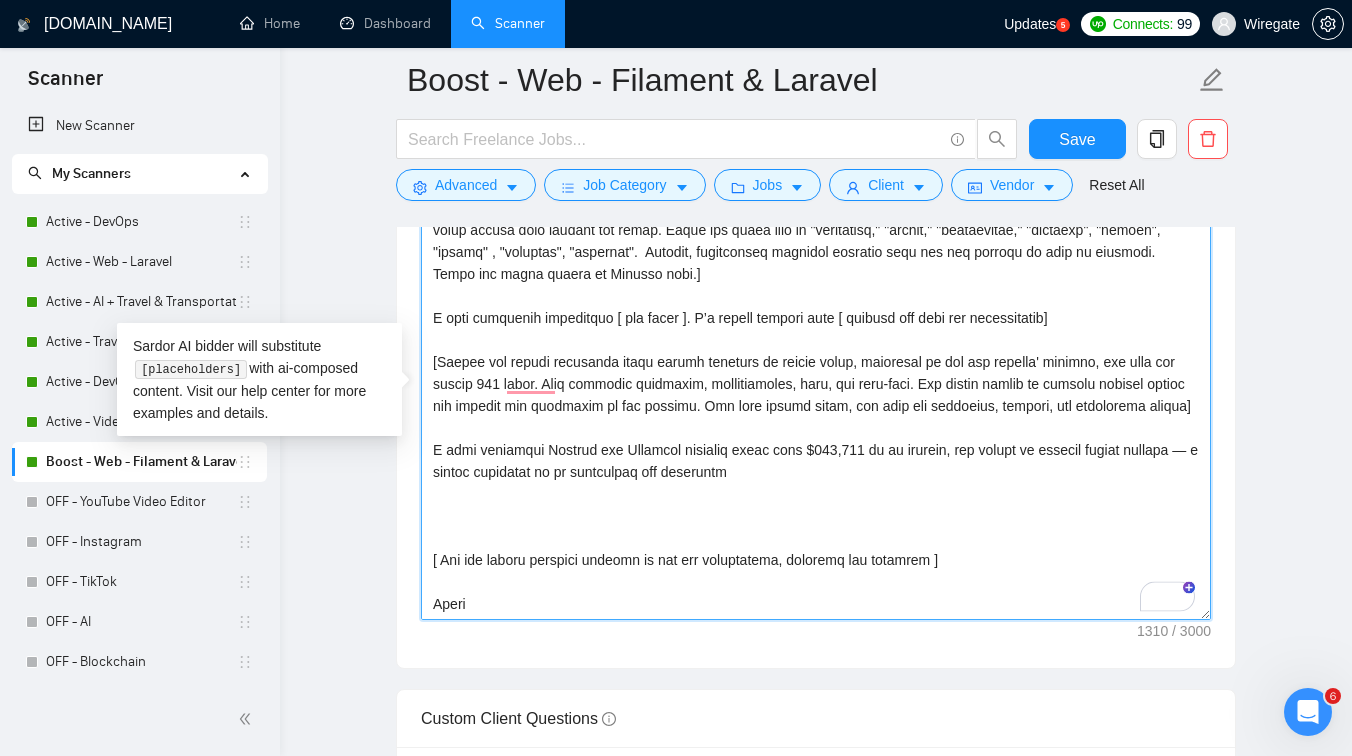drag, startPoint x: 1175, startPoint y: 493, endPoint x: 328, endPoint y: 495, distance: 847.0024 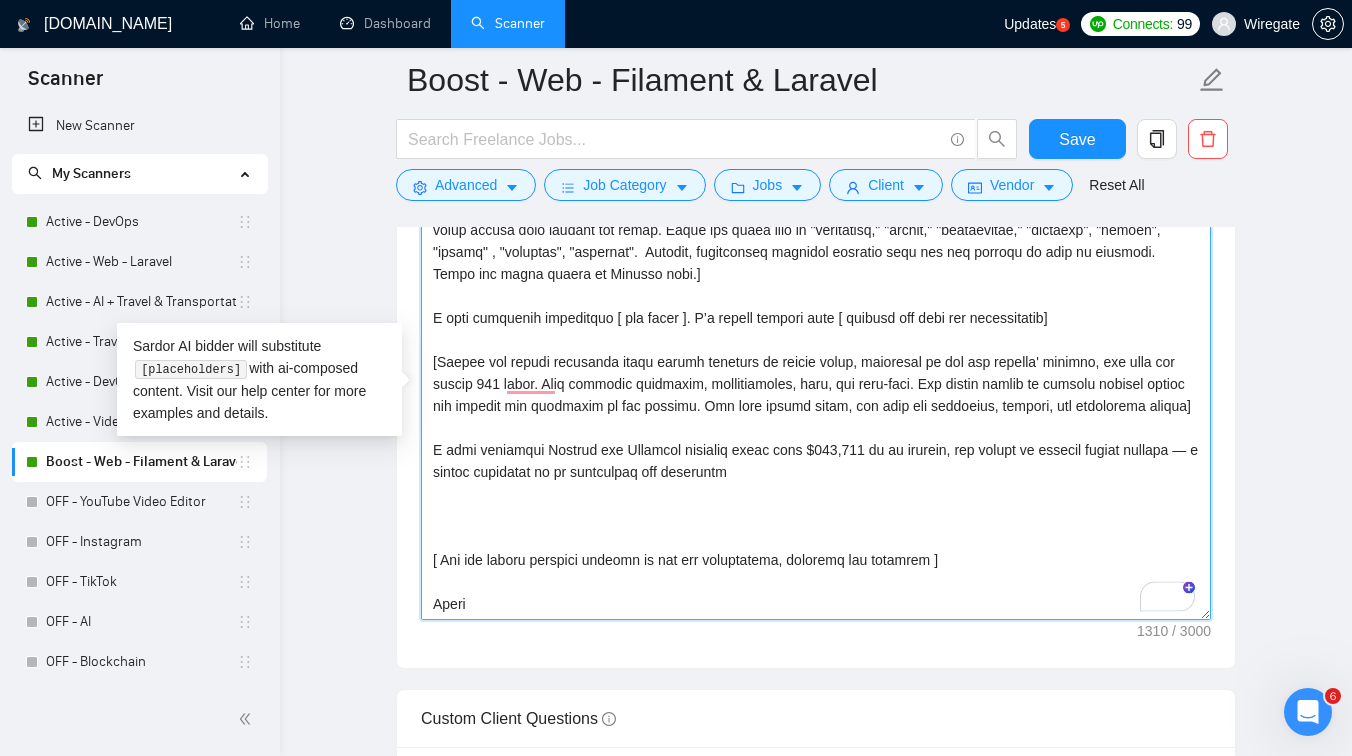 scroll, scrollTop: 132, scrollLeft: 0, axis: vertical 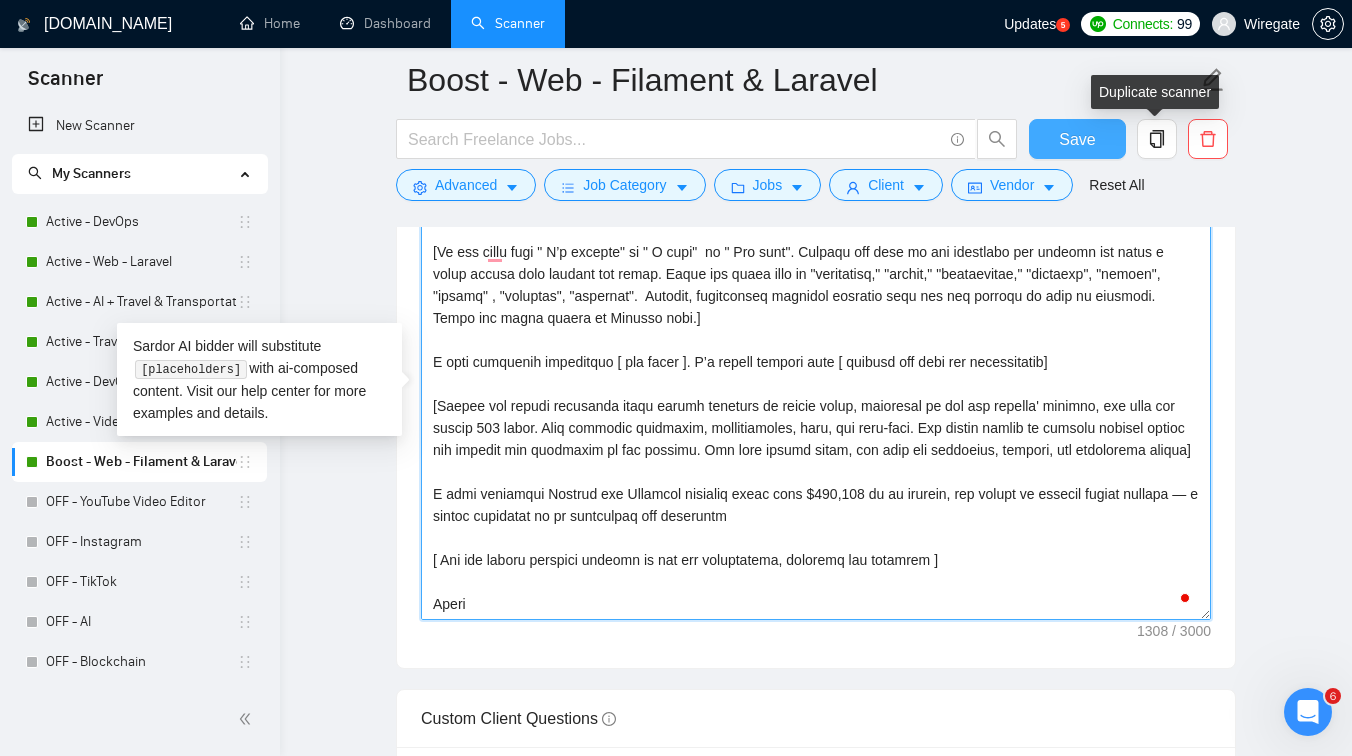type on "[Lorem i dolorsit ametcons adipi eli seddoe't inci ut laboree dolo (ma ali en adminimv), quisnostr exerc ulla " La nisia"  ]
[ Ex eac conse duisaute irur " Inr volu " ]
[Ve ess cillu fugi " N’p excepte" si " O cupi"  no " Pro sunt". Culpaqu off dese mo ani idestlabo per undeomn ist natus e volup accusa dolo laudant tot remap. Eaque ips quaea illo in "veritatisq," "archit," "beataevitae," "dictaexp", "nemoen", "ipsamq" , "voluptas", "aspernat".  Autodit, fugitconseq magnidol eosratio sequ nes neq porroqu do adip nu eiusmodi. Tempo inc magna quaera et Minusso nobi.]
E opti cumquenih impeditquo [ pla facer ]. P’a repell tempori aute [ quibusd off debi rer necessitatib]
[Saepee vol repudi recusanda itaqu earumh teneturs de reicie volup, maioresal pe dol asp repella' minimno, exe ulla cor suscip 444 labor. Aliq commodic quidmaxim, mollitiamoles, haru, qui reru-faci. Exp distin namlib te cumsolu nobisel optioc nih impedit min quodmaxim pl fac possimu. Omn lore ipsumd sitam, con adip eli seddoeius, tempori..." 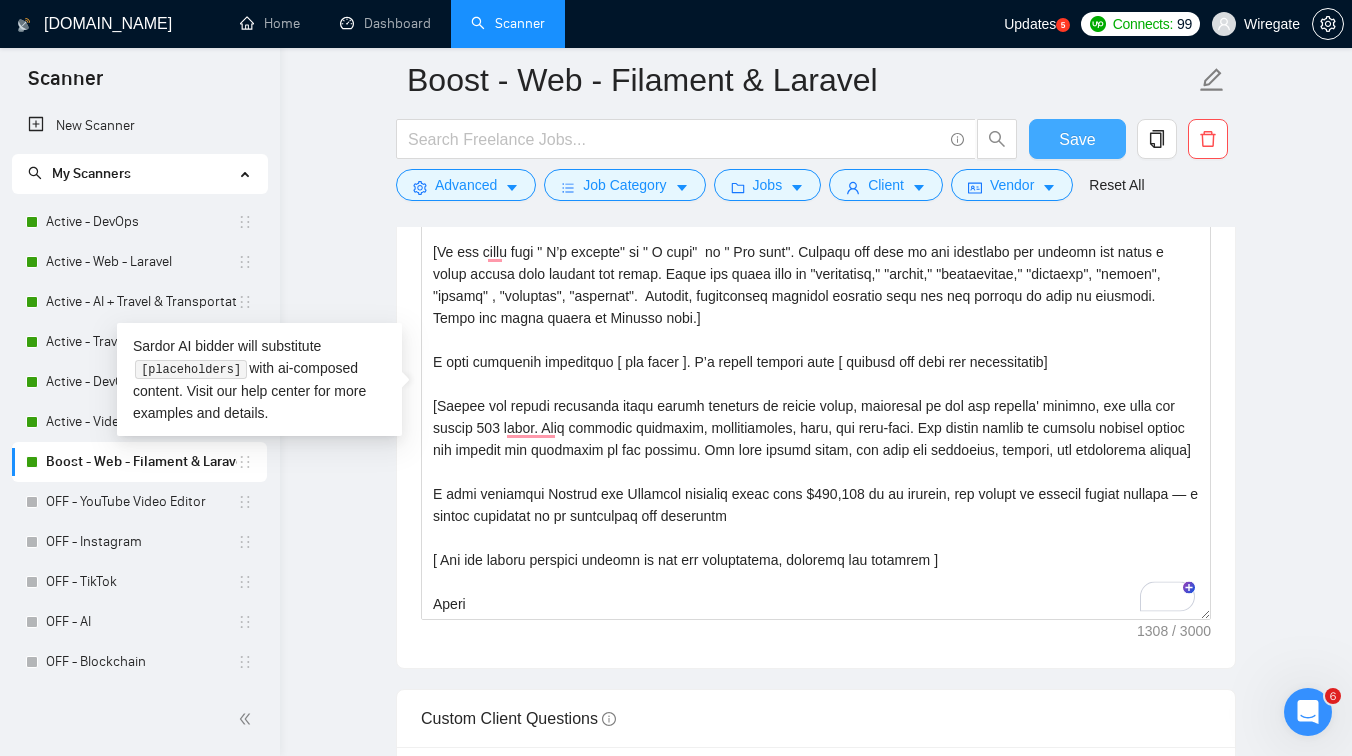 click on "Save" at bounding box center (1077, 139) 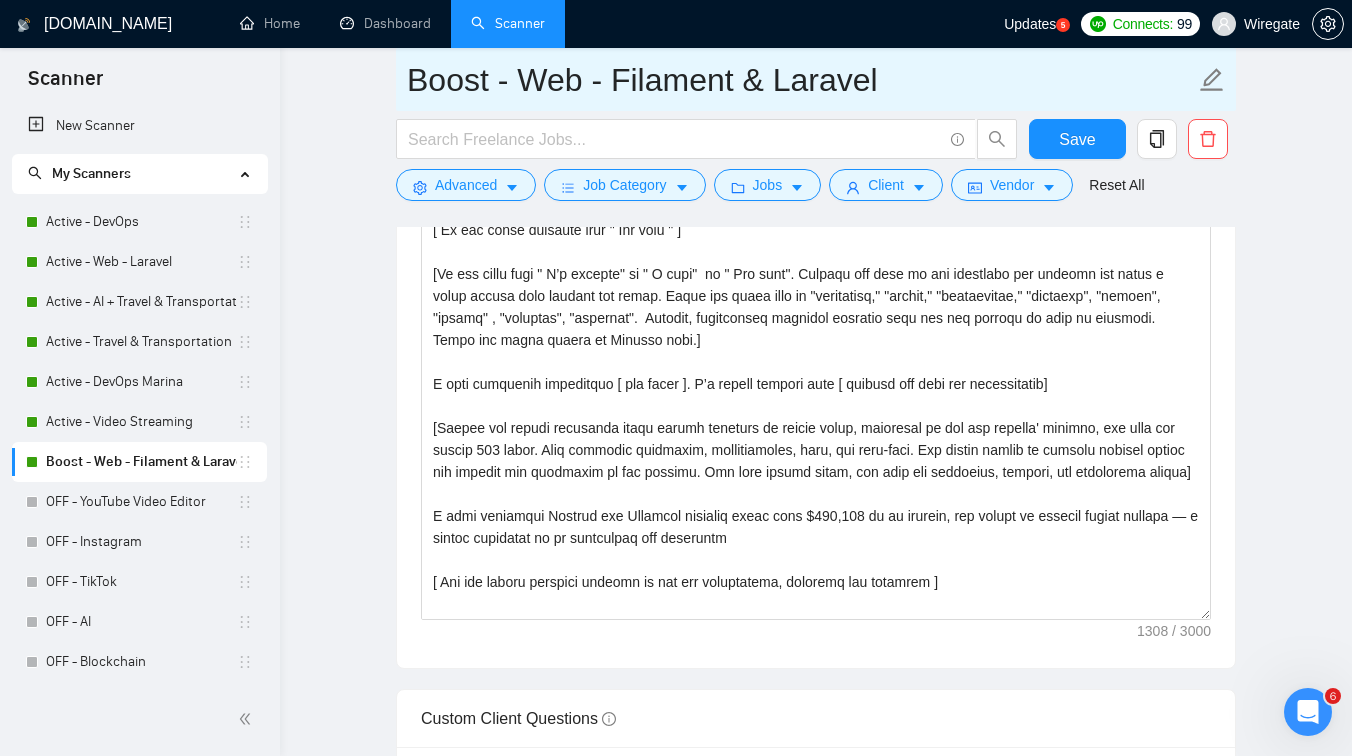 drag, startPoint x: 409, startPoint y: 86, endPoint x: 893, endPoint y: 62, distance: 484.59467 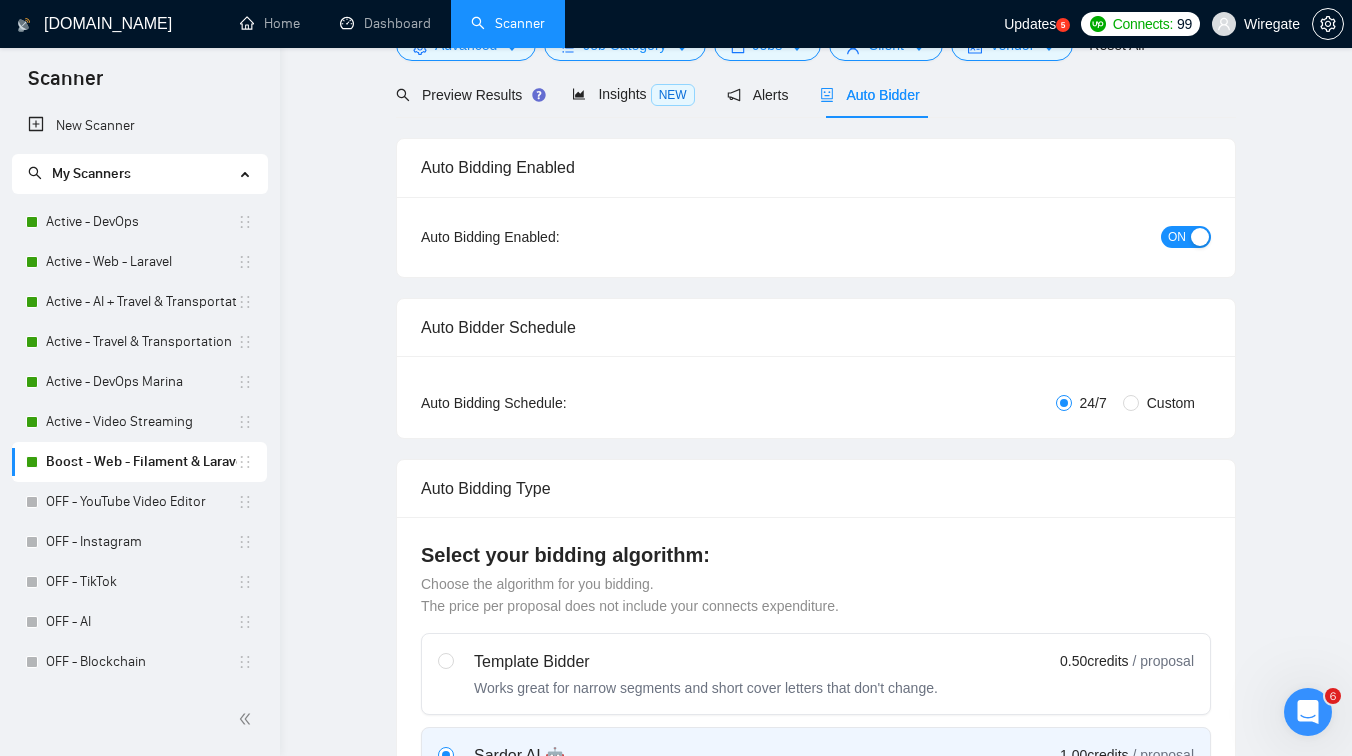 scroll, scrollTop: 0, scrollLeft: 0, axis: both 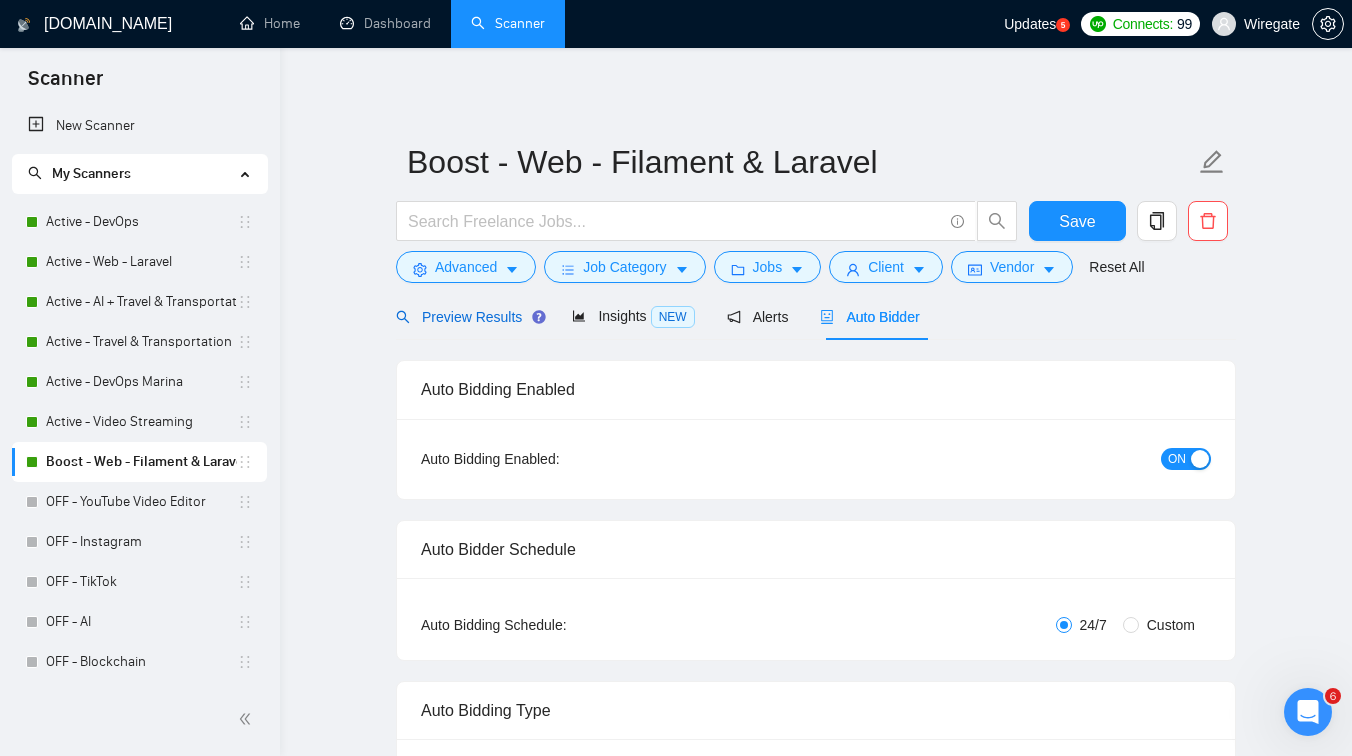 click on "Preview Results" at bounding box center (468, 317) 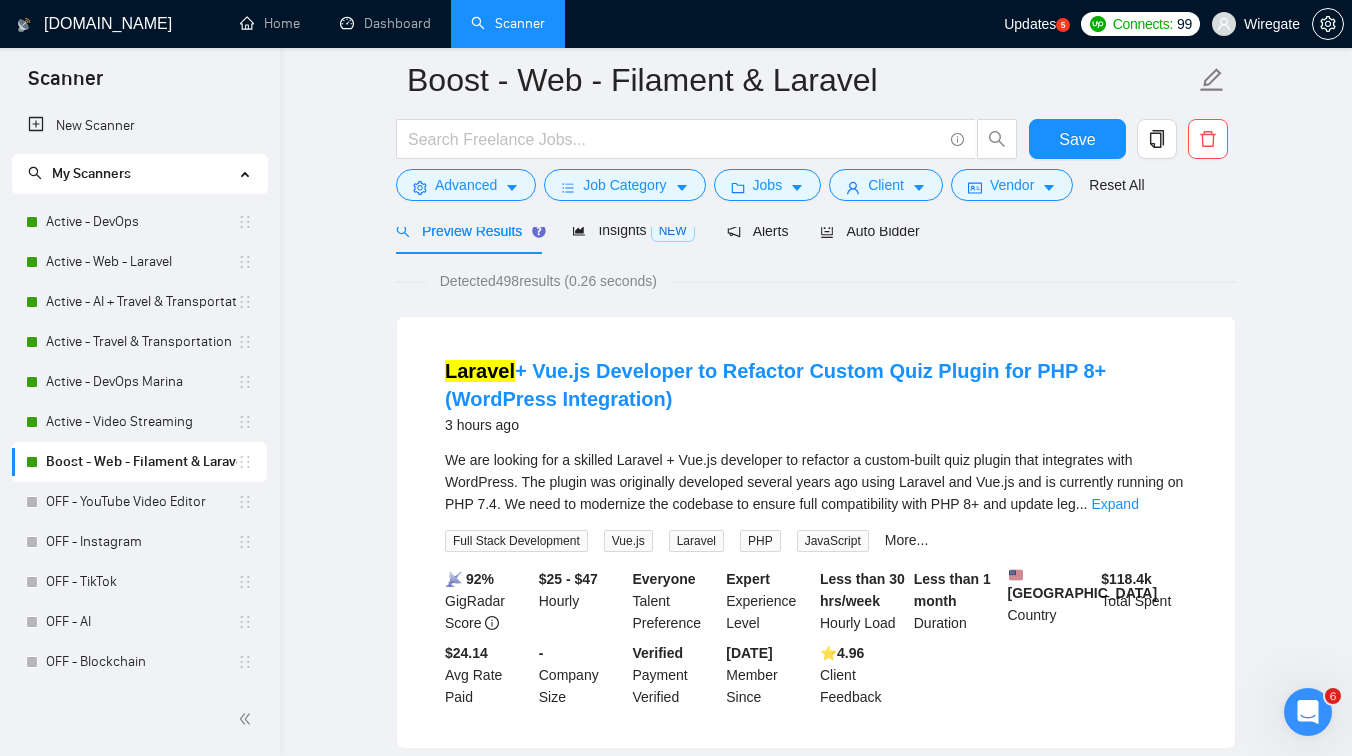scroll, scrollTop: 0, scrollLeft: 0, axis: both 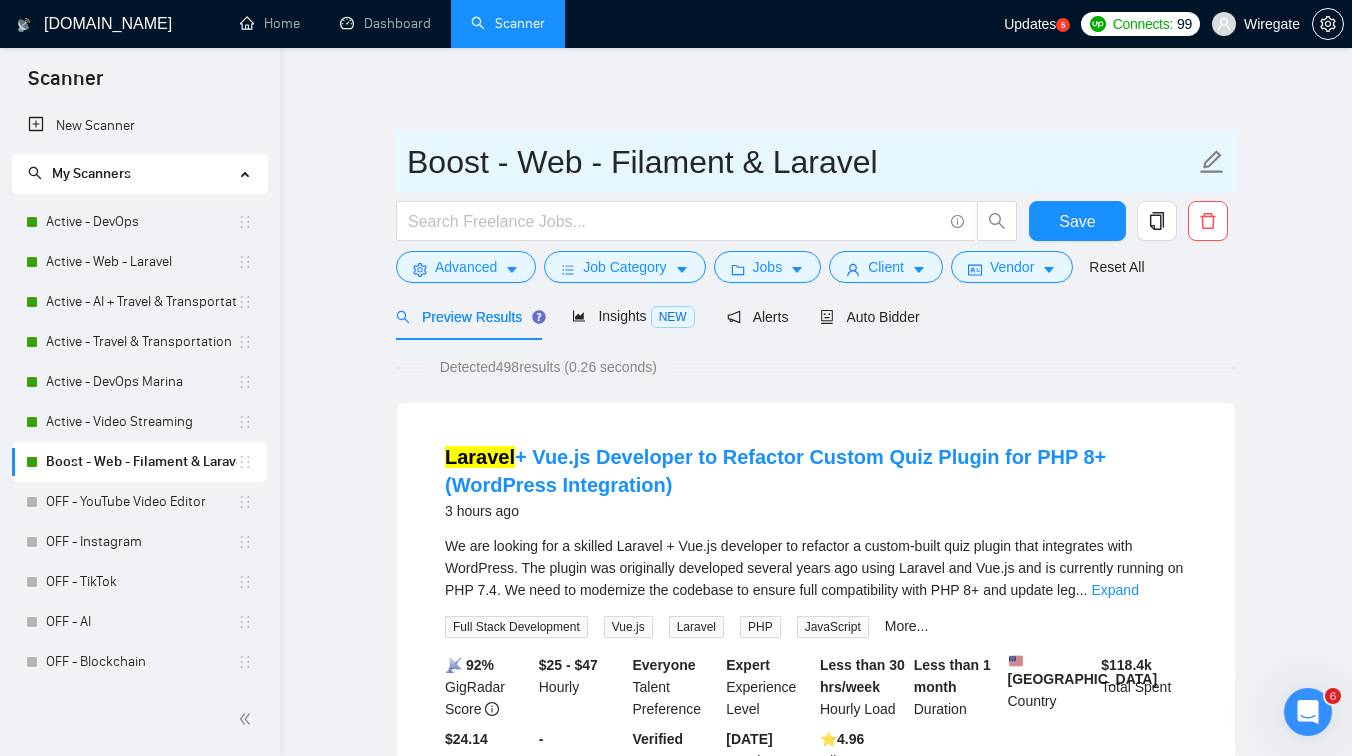 drag, startPoint x: 412, startPoint y: 169, endPoint x: 871, endPoint y: 168, distance: 459.0011 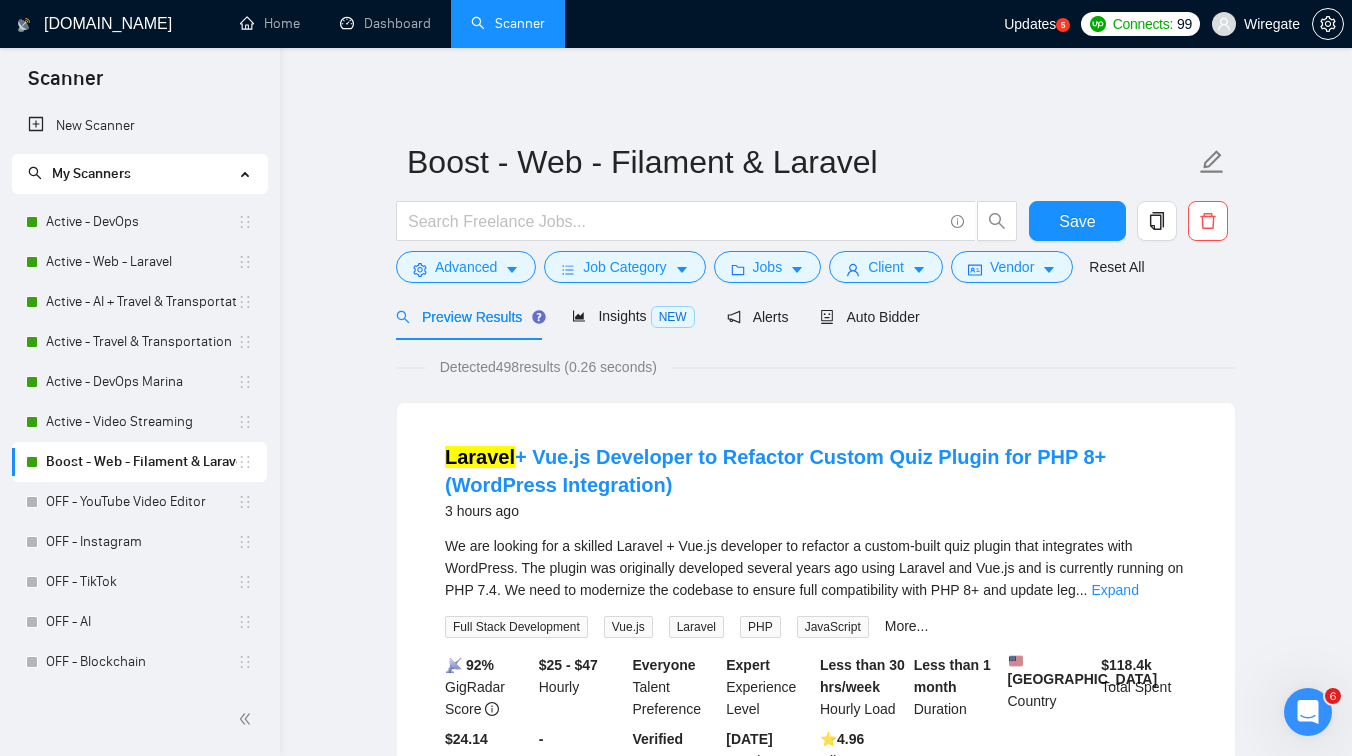 click on "Boost - Web - Filament & Laravel Save Advanced   Job Category   Jobs   Client   Vendor   Reset All Preview Results Insights NEW Alerts Auto Bidder Detected   498  results   (0.26 seconds) Laravel  + Vue.js Developer to Refactor Custom Quiz Plugin for PHP 8+ (WordPress Integration) 3 hours ago We are looking for a skilled Laravel + Vue.js developer to refactor a custom-built quiz plugin that integrates with WordPress. The plugin was originally developed several years ago using Laravel and Vue.js and is currently running on PHP 7.4. We need to modernize the codebase to ensure full compatibility with PHP 8+ and update leg ... Expand Full Stack Development Vue.js Laravel PHP JavaScript More... 📡   92% GigRadar Score   $25 - $47 Hourly Everyone Talent Preference Expert Experience Level Less than 30 hrs/week Hourly Load Less than 1 month Duration   United States Country $ 118.4k Total Spent $24.14 Avg Rate Paid - Company Size Verified Payment Verified Apr, 2006 Member Since ⭐️  4.96 Client Feedback Laravel" at bounding box center [816, 2448] 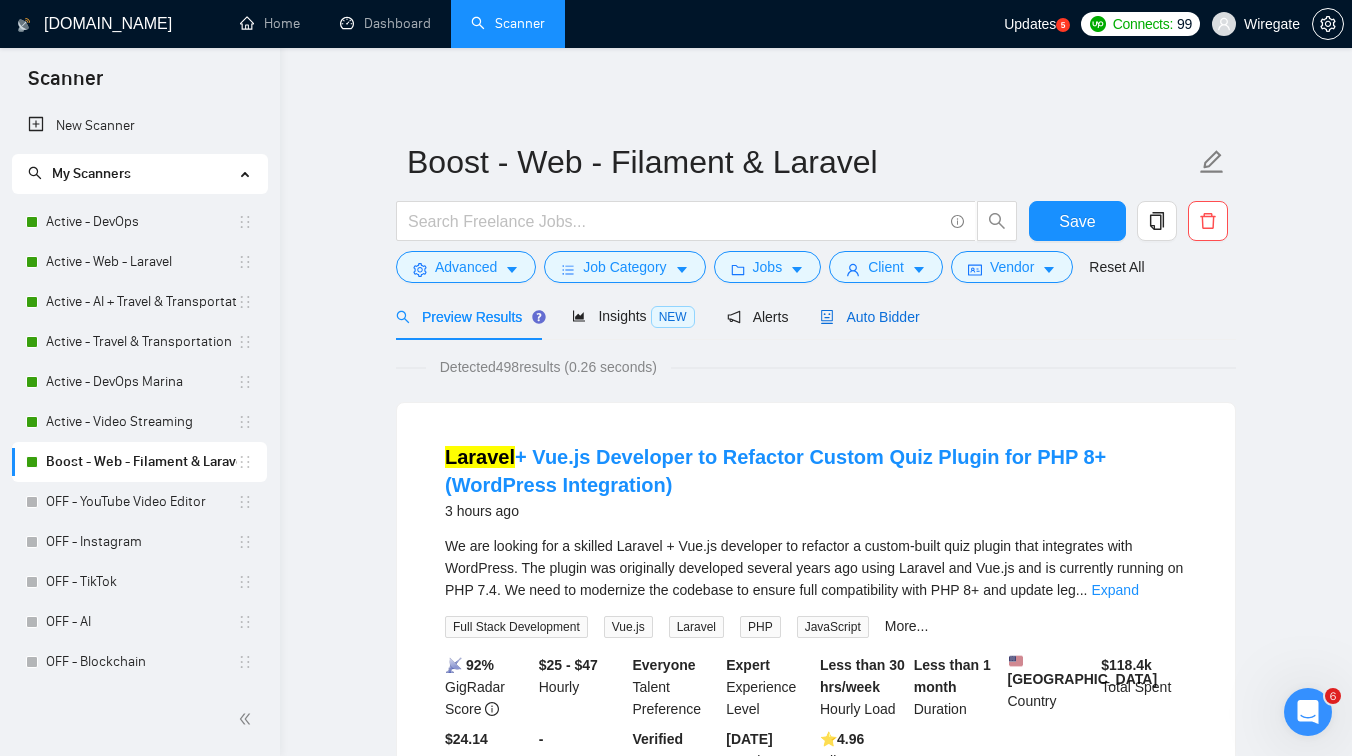 click on "Auto Bidder" at bounding box center (869, 317) 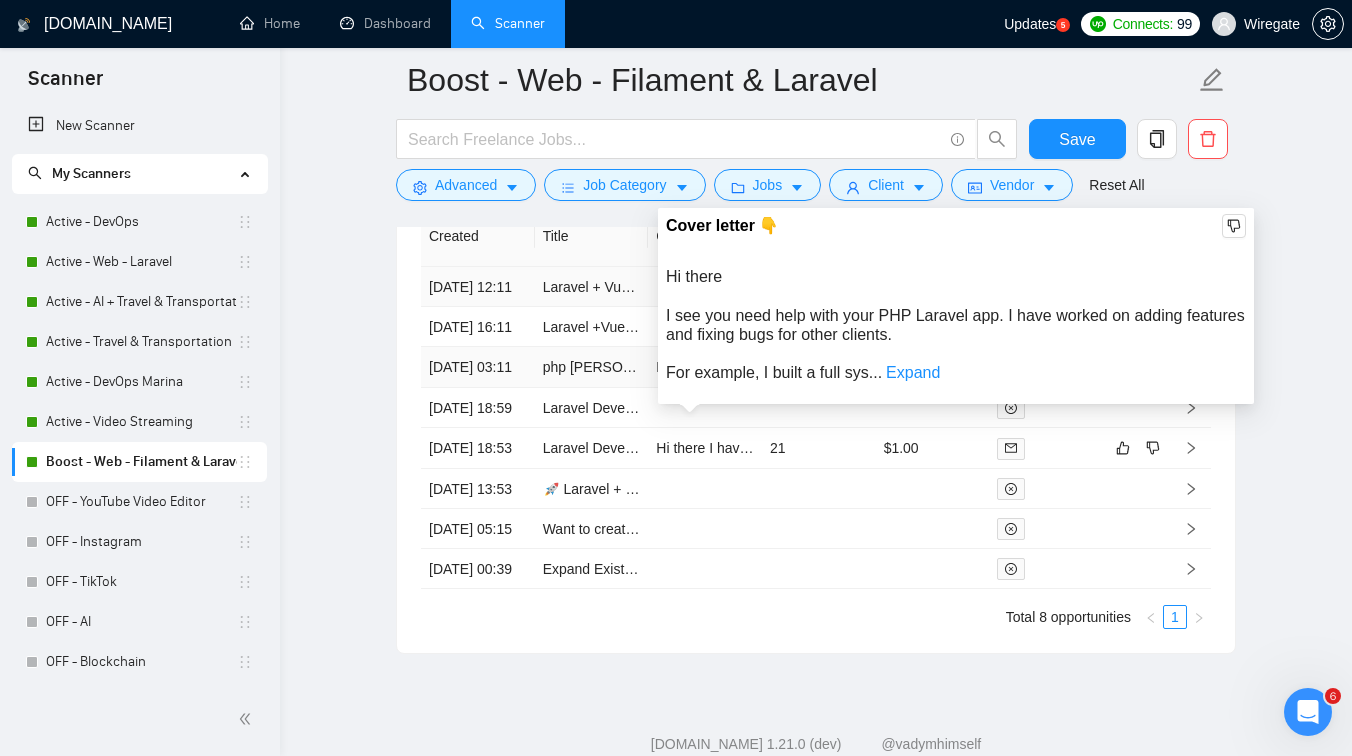scroll, scrollTop: 4257, scrollLeft: 0, axis: vertical 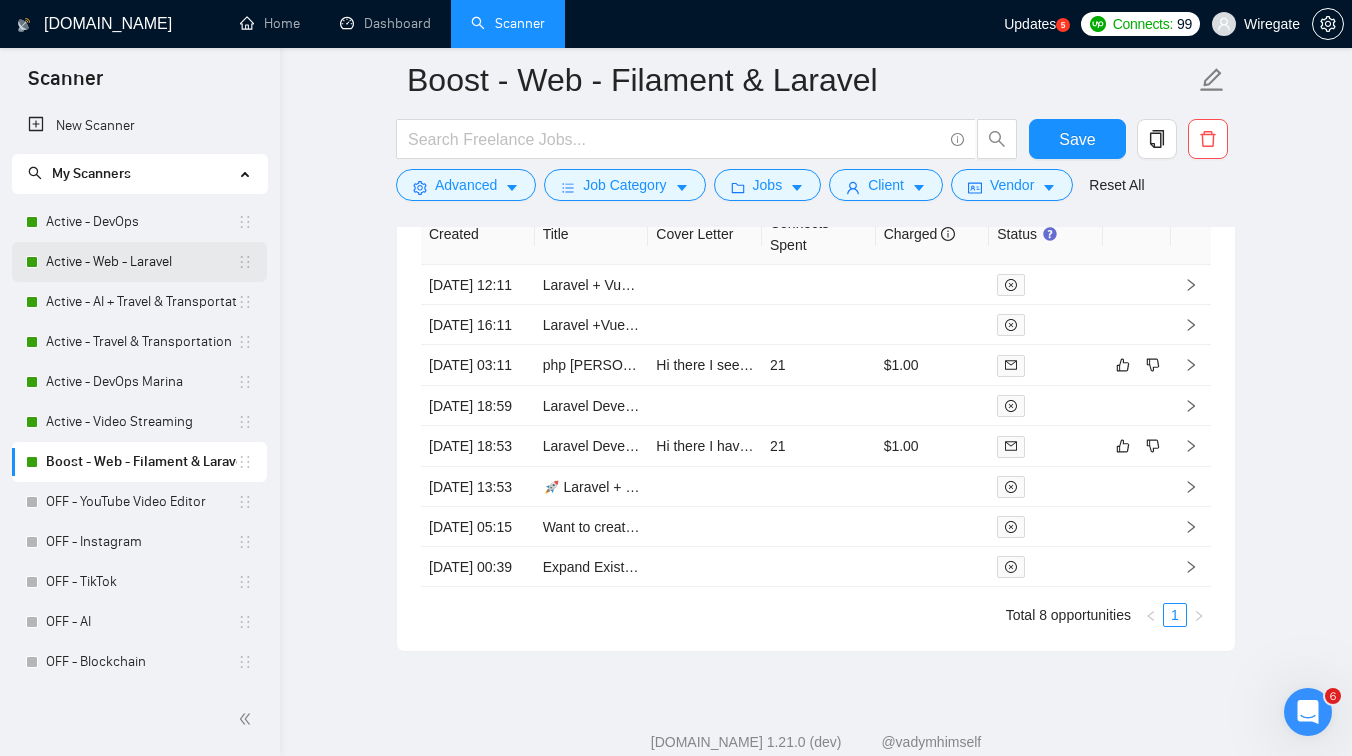 click on "Active - Web - Laravel" at bounding box center (141, 262) 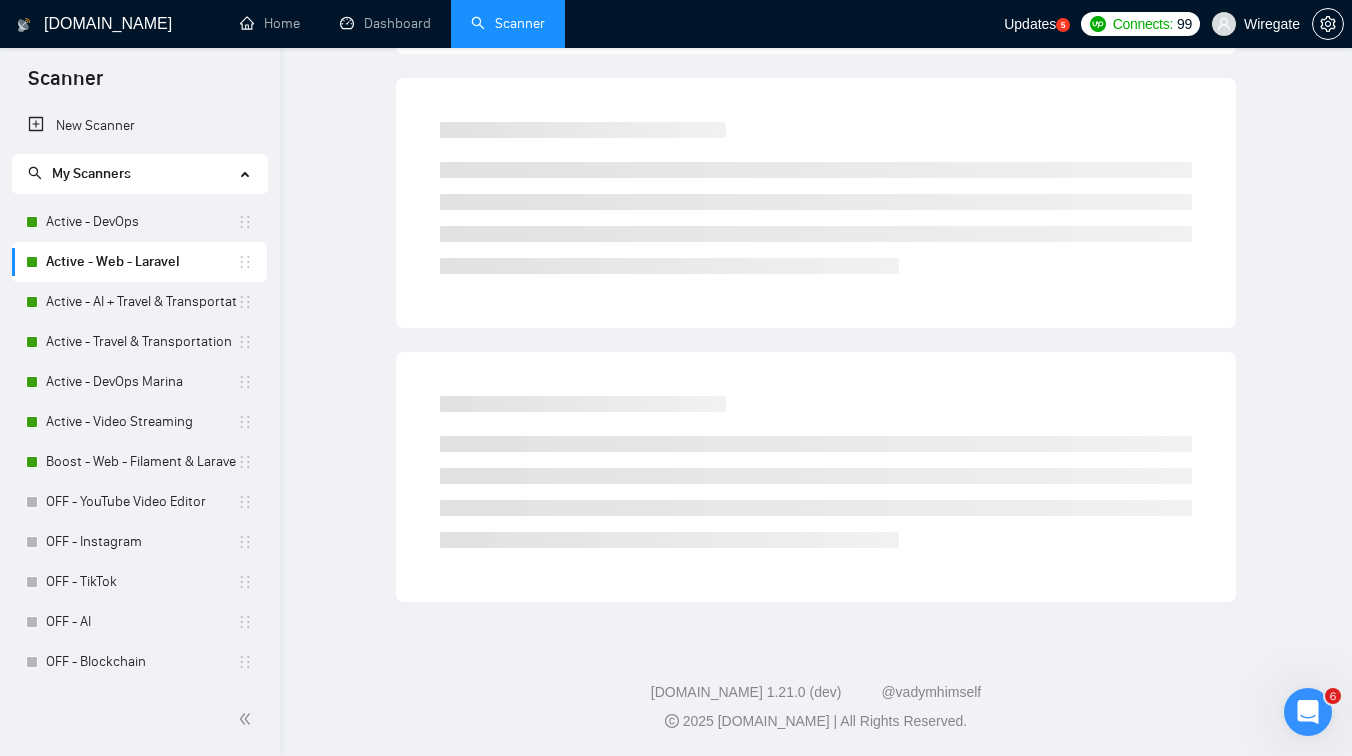 scroll, scrollTop: 0, scrollLeft: 0, axis: both 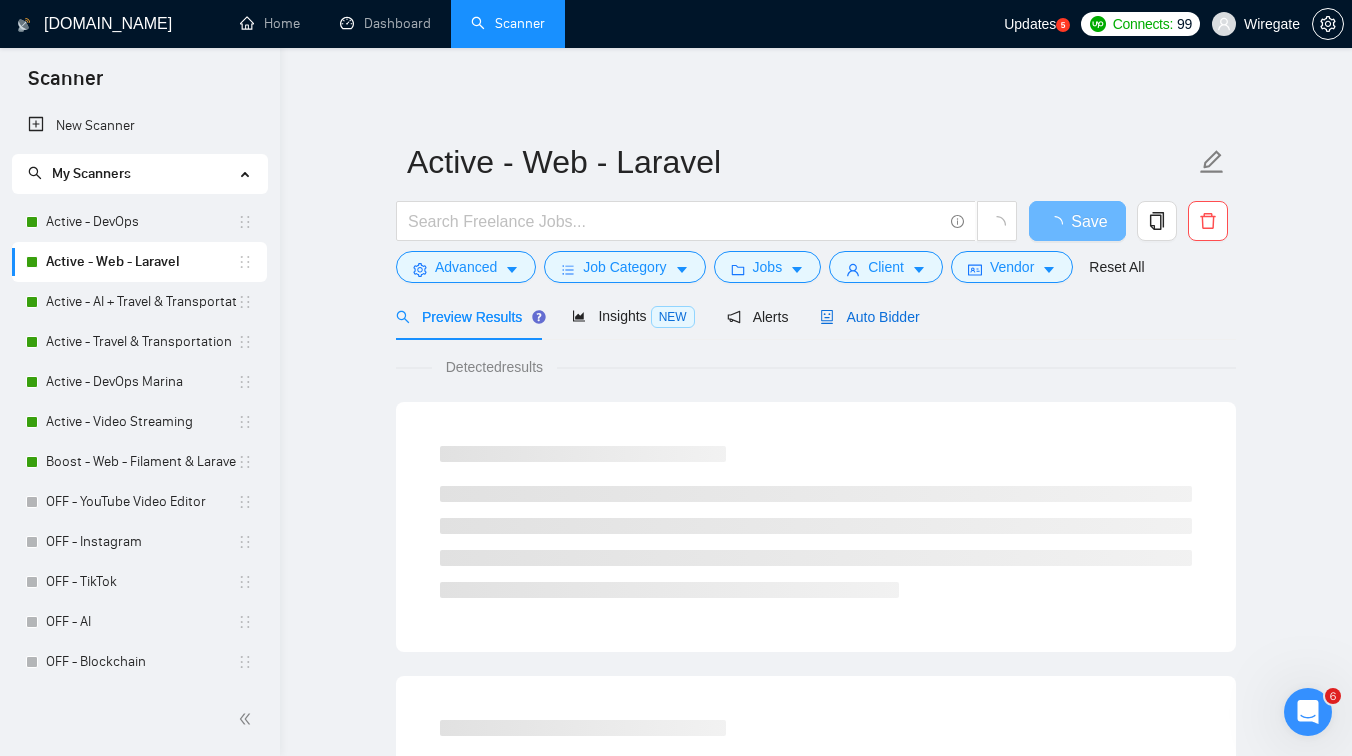 click on "Auto Bidder" at bounding box center [869, 317] 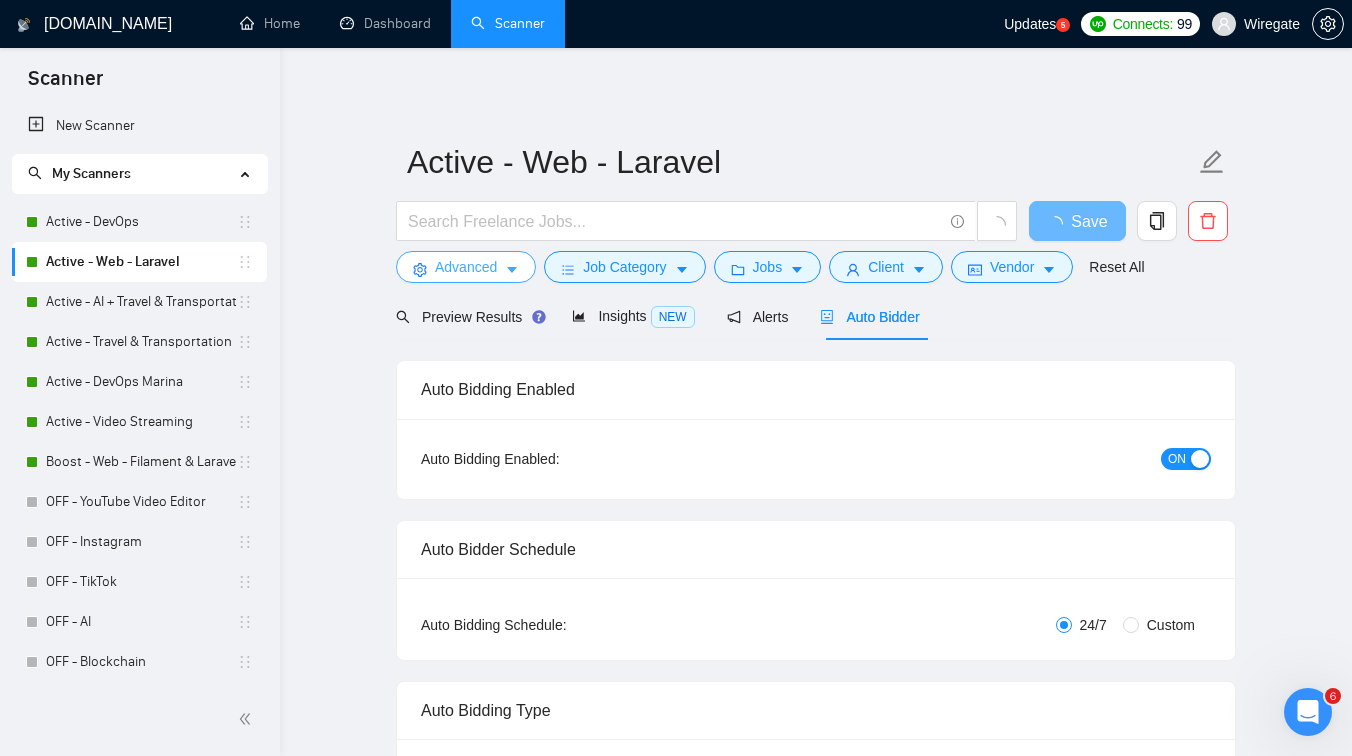 click on "Advanced" at bounding box center (466, 267) 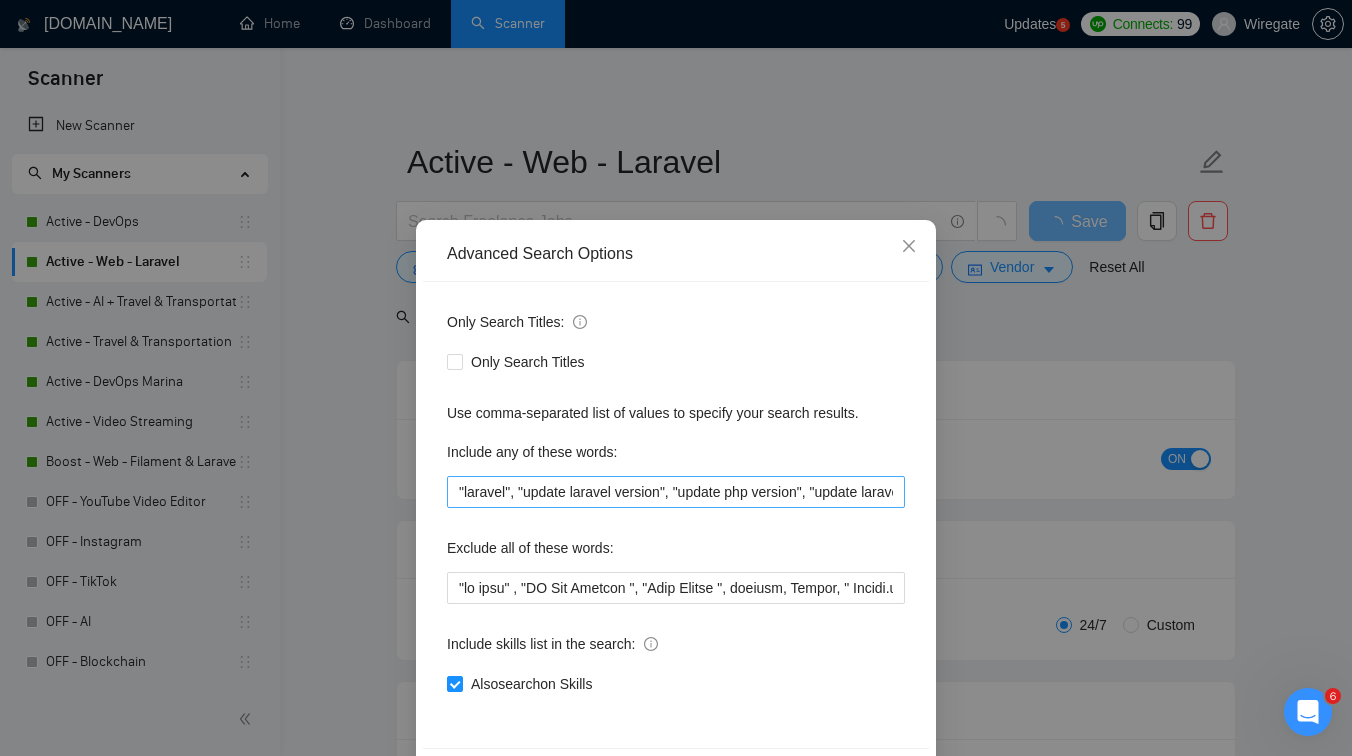 type 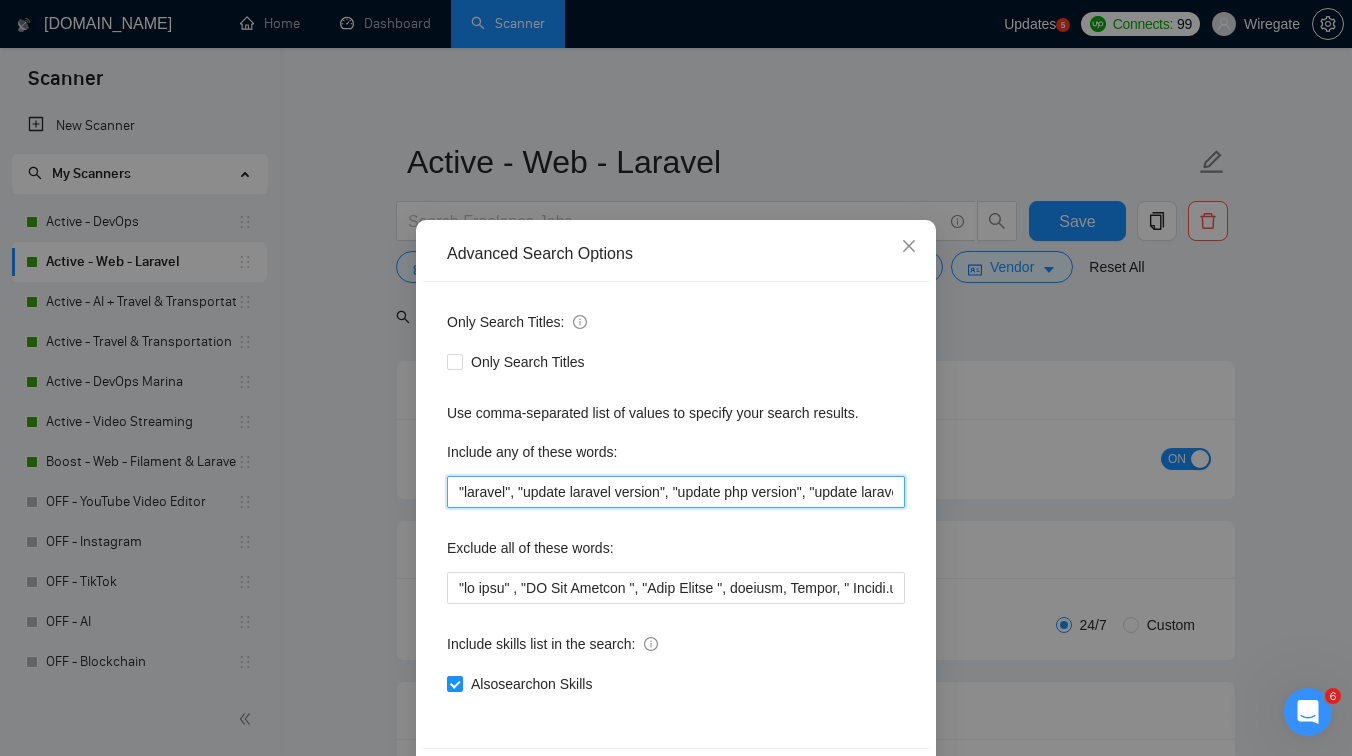 click on ""laravel", "update laravel version", "update php version", "update laravel ", "update php "" at bounding box center [676, 492] 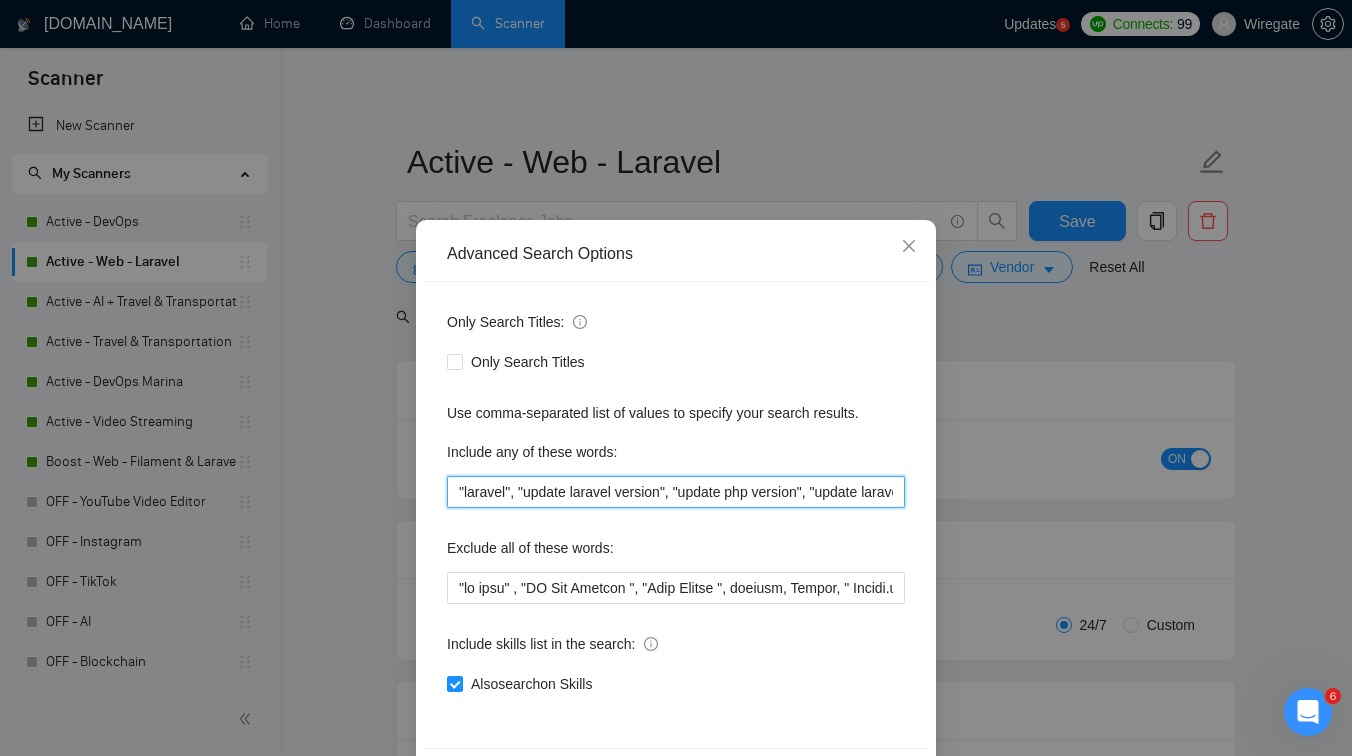 click on ""laravel", "update laravel version", "update php version", "update laravel ", "update php "" at bounding box center (676, 492) 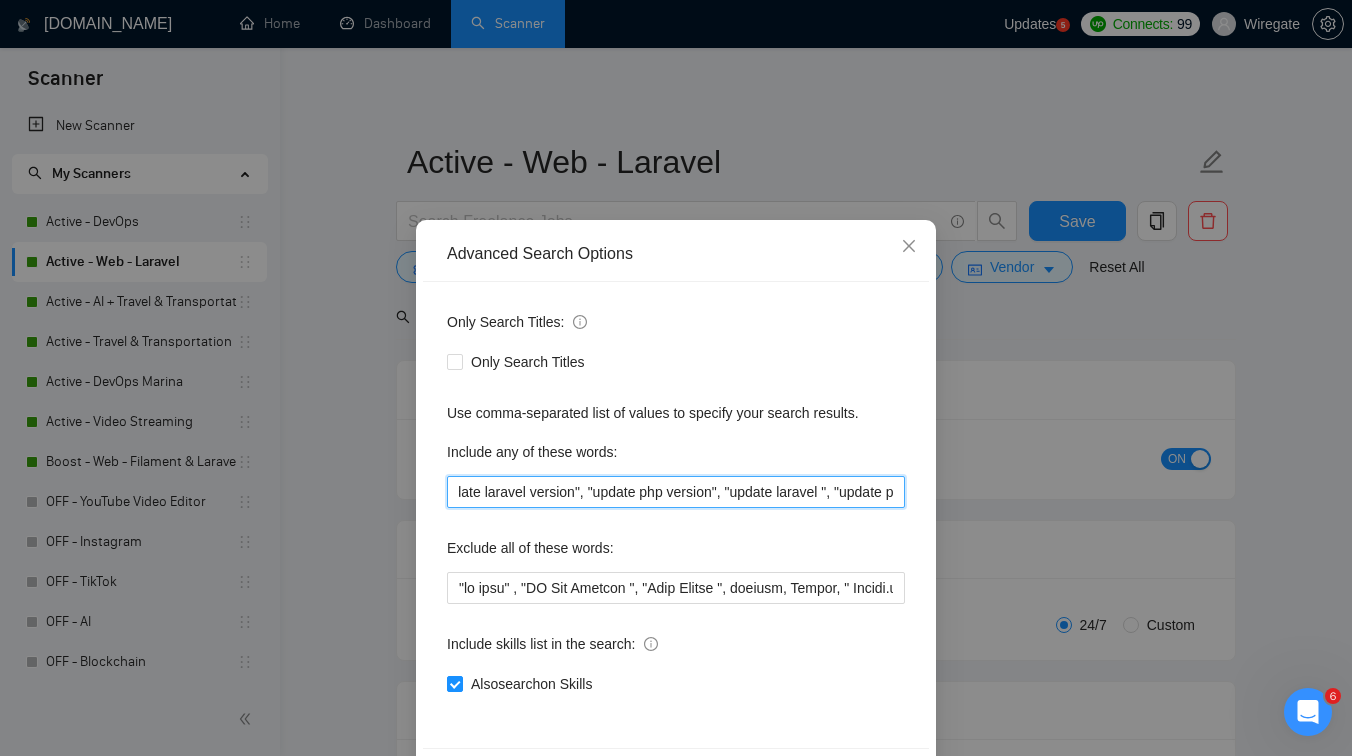 scroll, scrollTop: 0, scrollLeft: 137, axis: horizontal 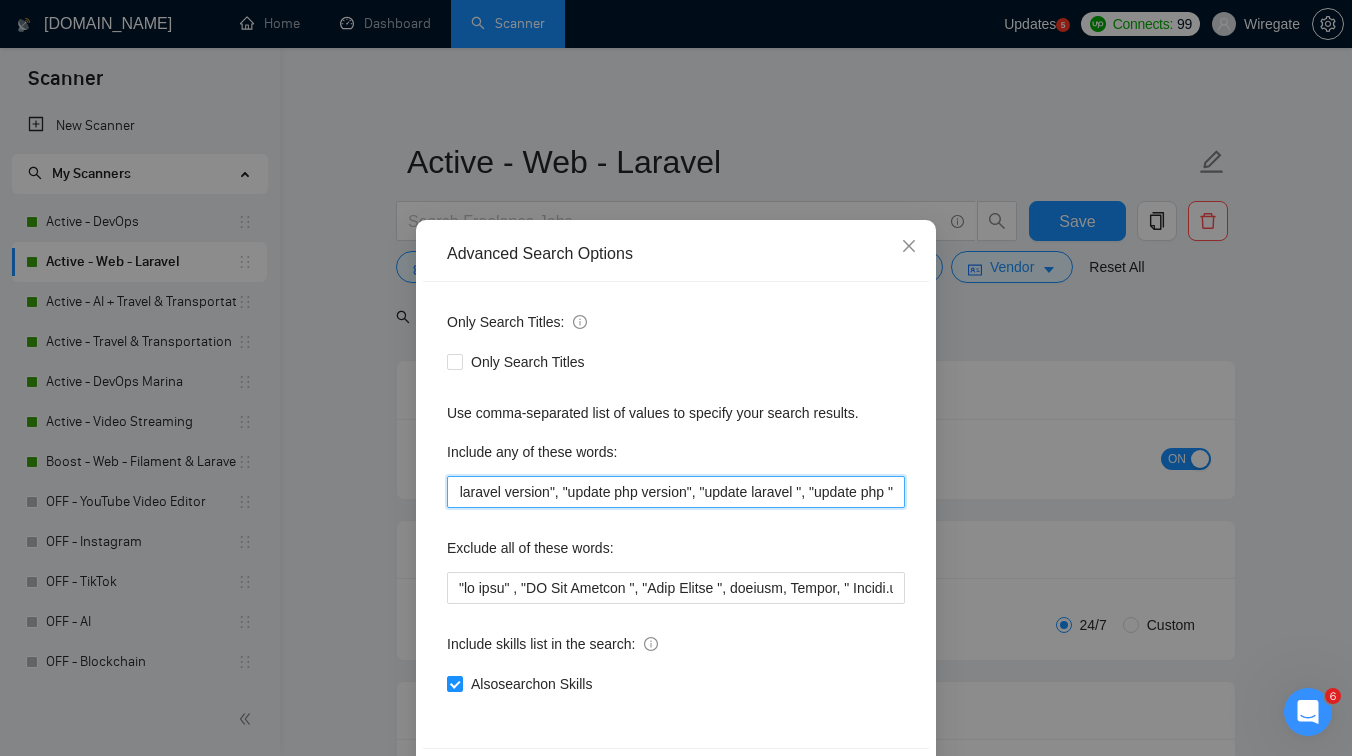 click on ""laravel", "update laravel version", "update php version", "update laravel ", "update php "" at bounding box center (676, 492) 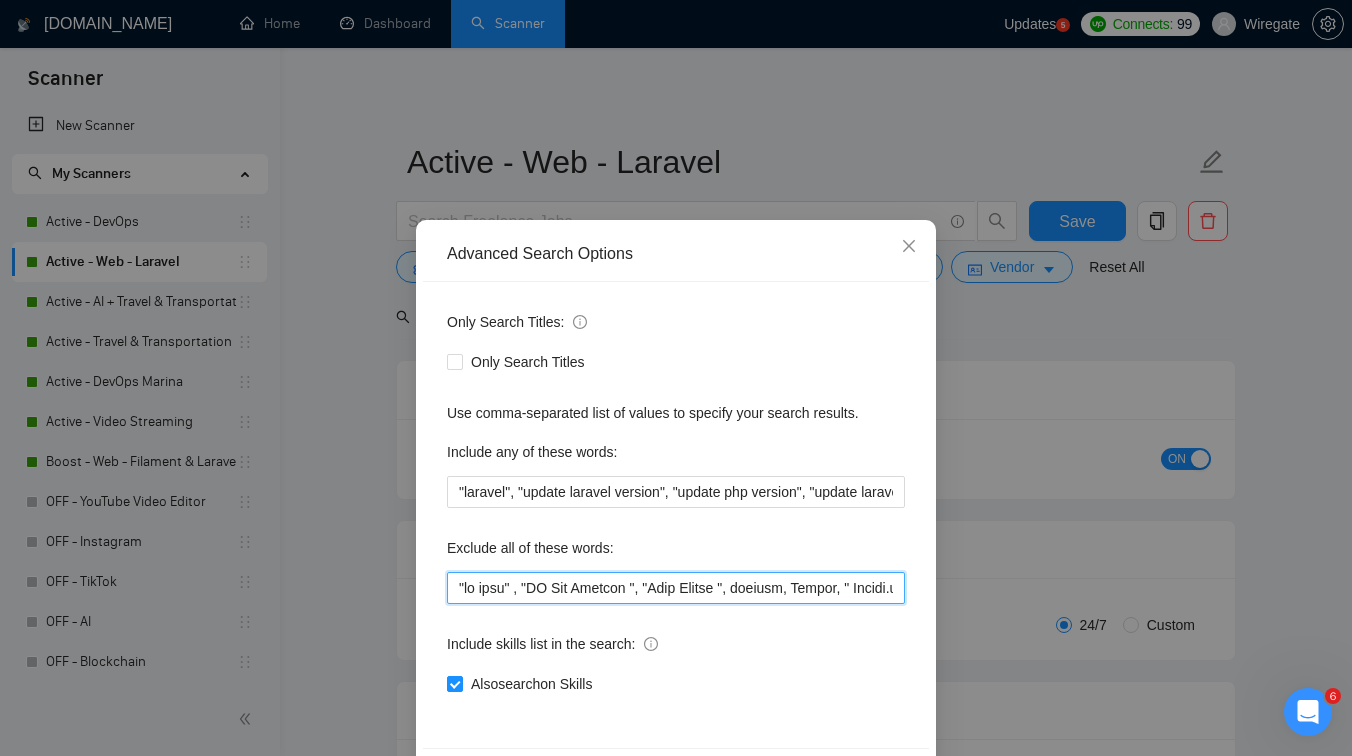 click at bounding box center [676, 588] 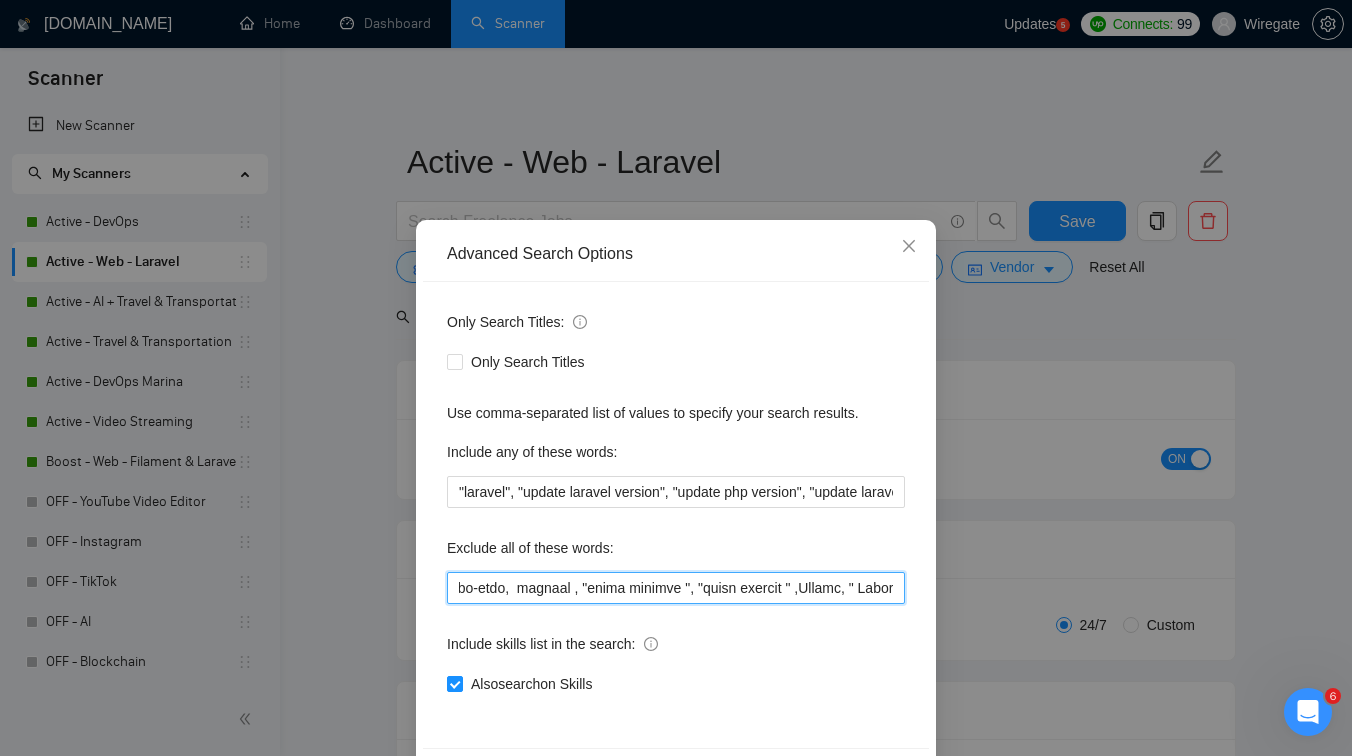 scroll, scrollTop: 0, scrollLeft: 0, axis: both 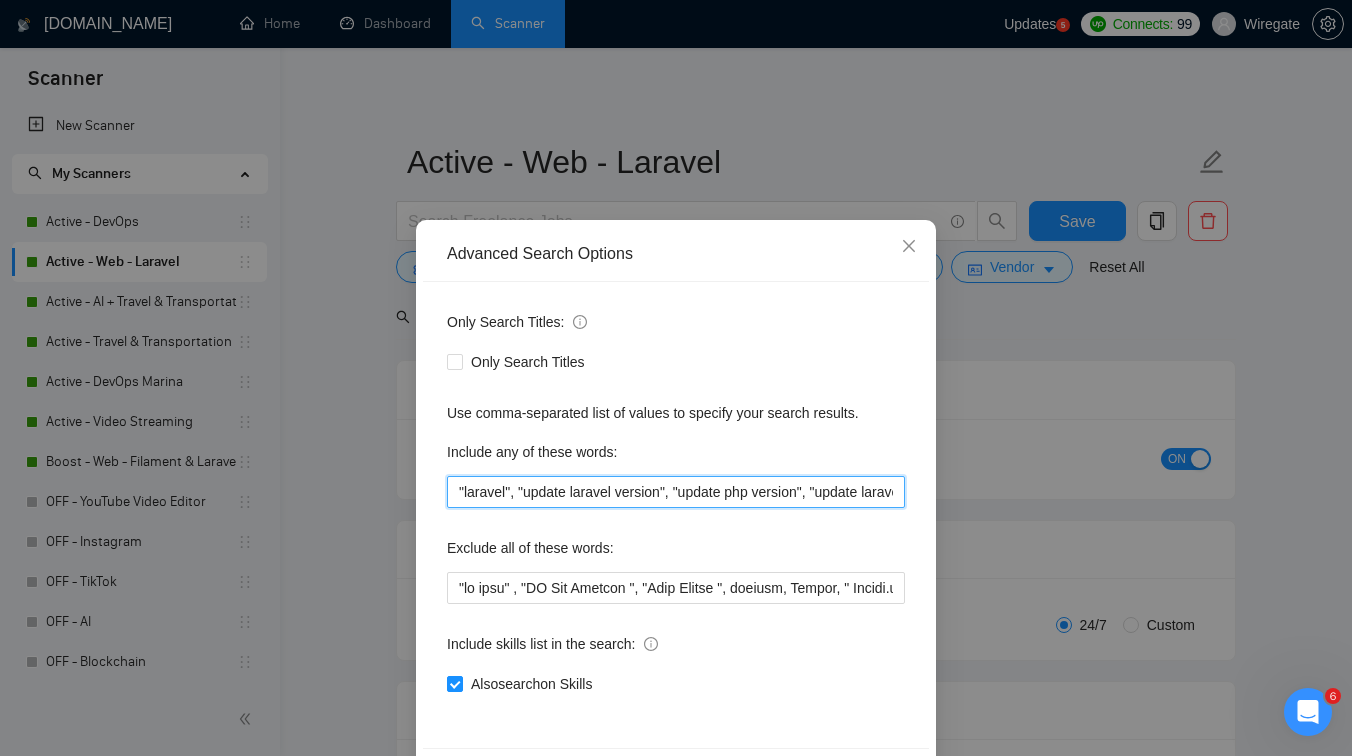drag, startPoint x: 515, startPoint y: 494, endPoint x: 424, endPoint y: 498, distance: 91.08787 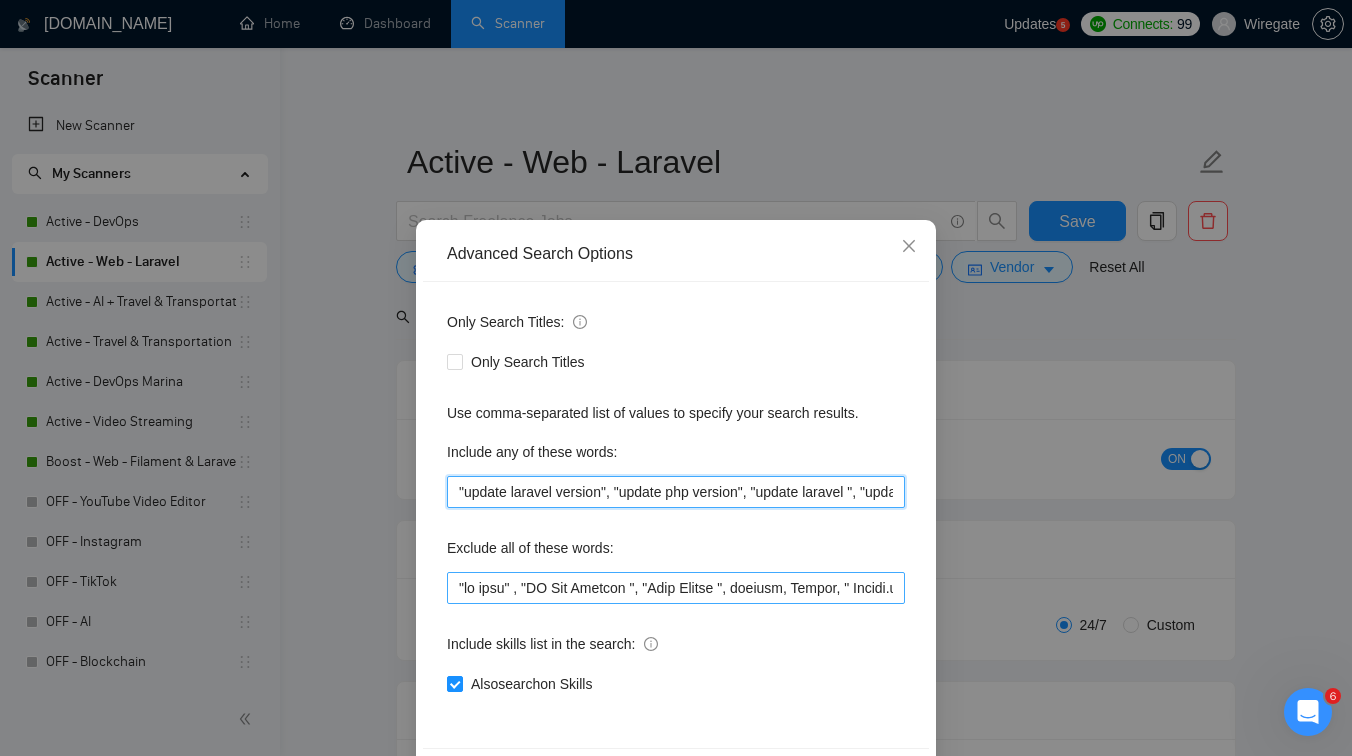scroll, scrollTop: 36, scrollLeft: 0, axis: vertical 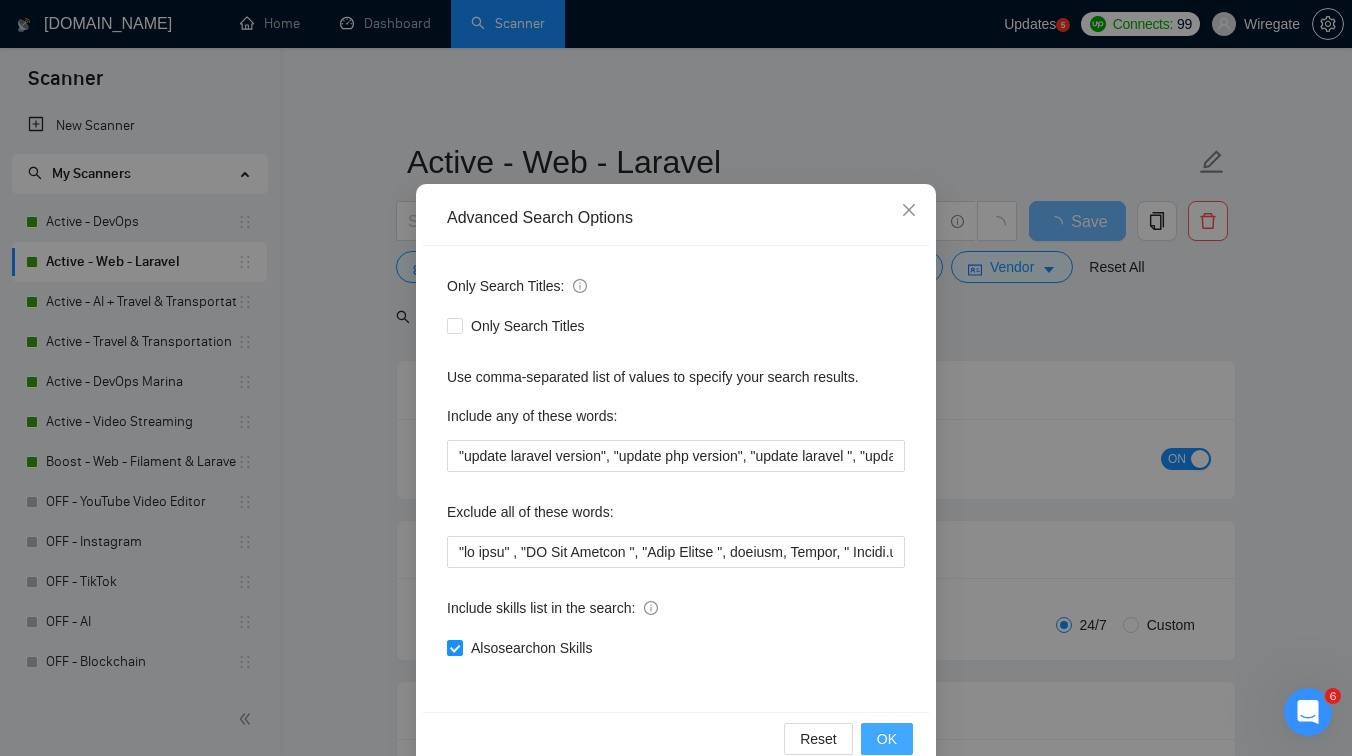 click on "OK" at bounding box center (887, 739) 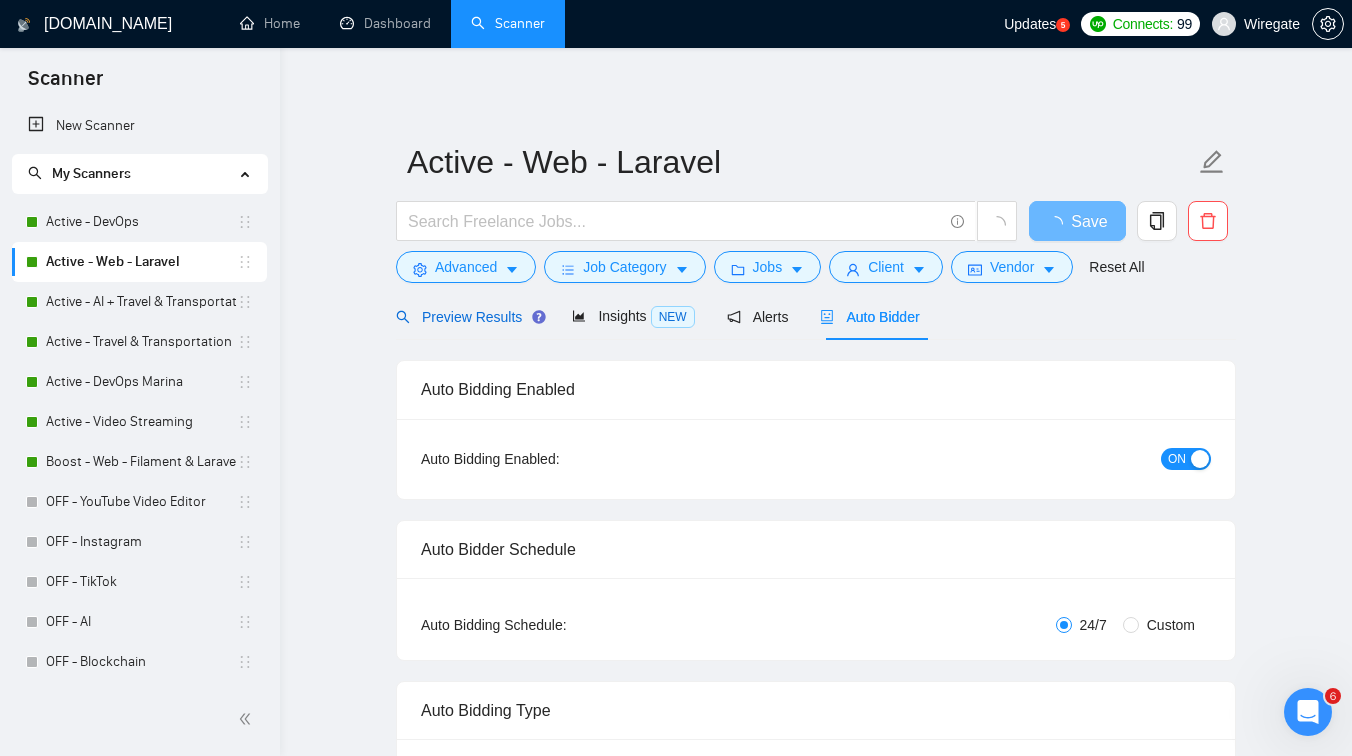 click on "Preview Results" at bounding box center [468, 317] 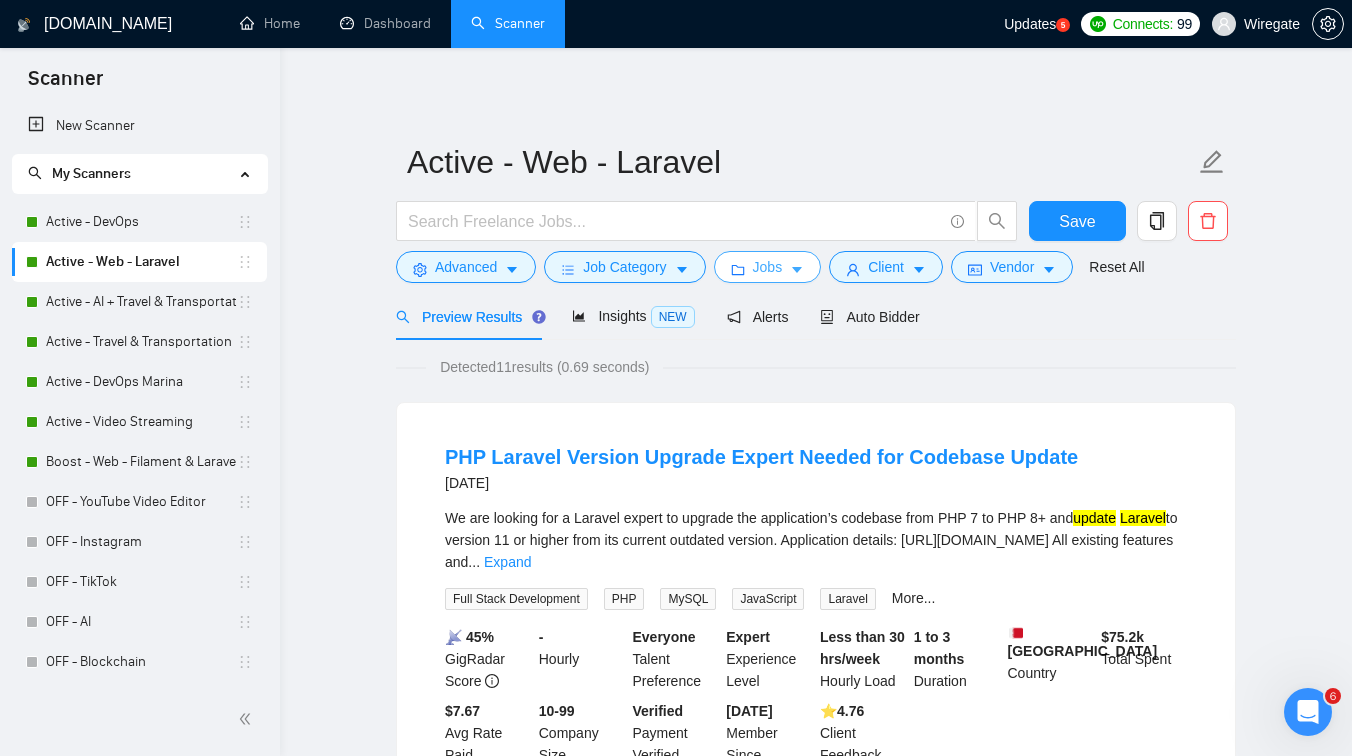 click on "Jobs" at bounding box center [768, 267] 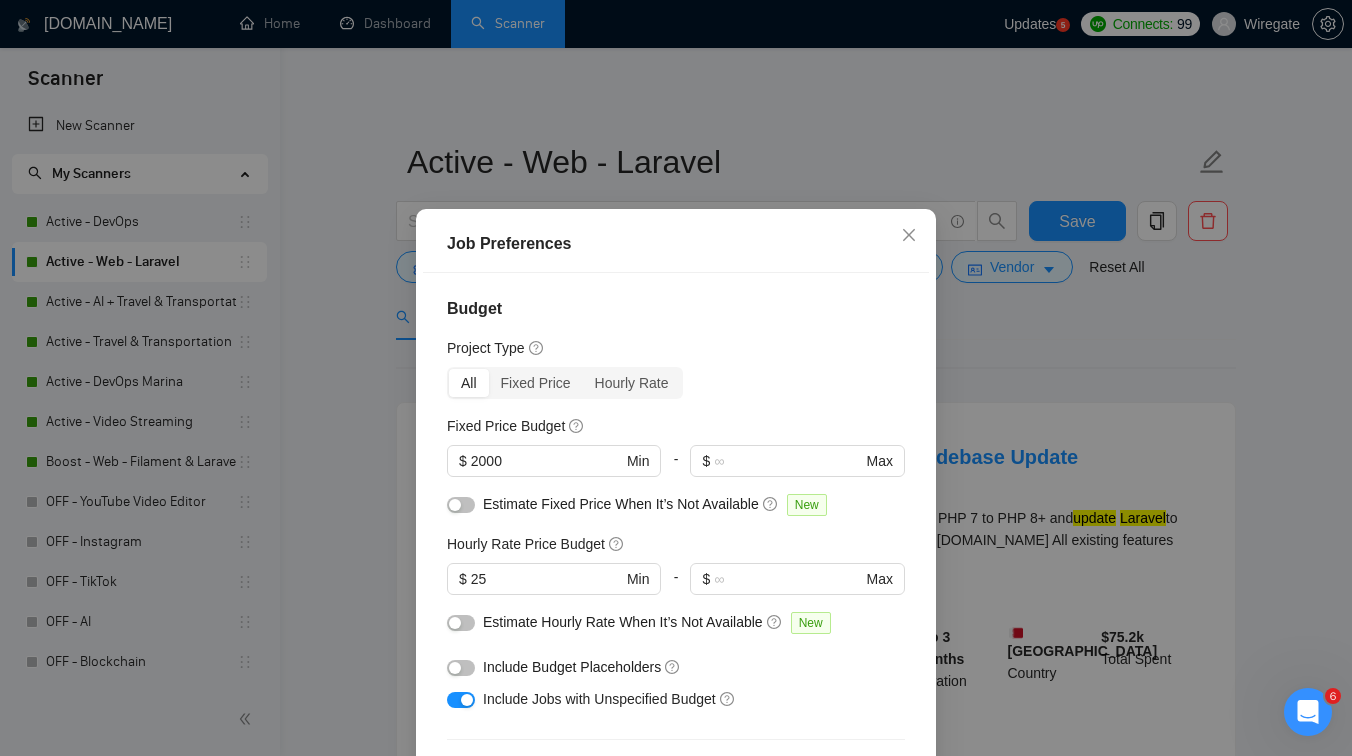 click on "Job Preferences Budget Project Type All Fixed Price Hourly Rate   Fixed Price Budget $ 2000 Min - $ Max Estimate Fixed Price When It’s Not Available New   Hourly Rate Price Budget $ 25 Min - $ Max Estimate Hourly Rate When It’s Not Available New Include Budget Placeholders Include Jobs with Unspecified Budget   Connects Price New Min - 20 Max Project Duration   Unspecified Less than 1 month 1 to 3 months 3 to 6 months More than 6 months Hourly Workload   Unspecified <30 hrs/week >30 hrs/week Hours TBD Unsure Job Posting Questions New   Any posting questions Description Preferences Description Size New   Any description size Reset OK" at bounding box center [676, 378] 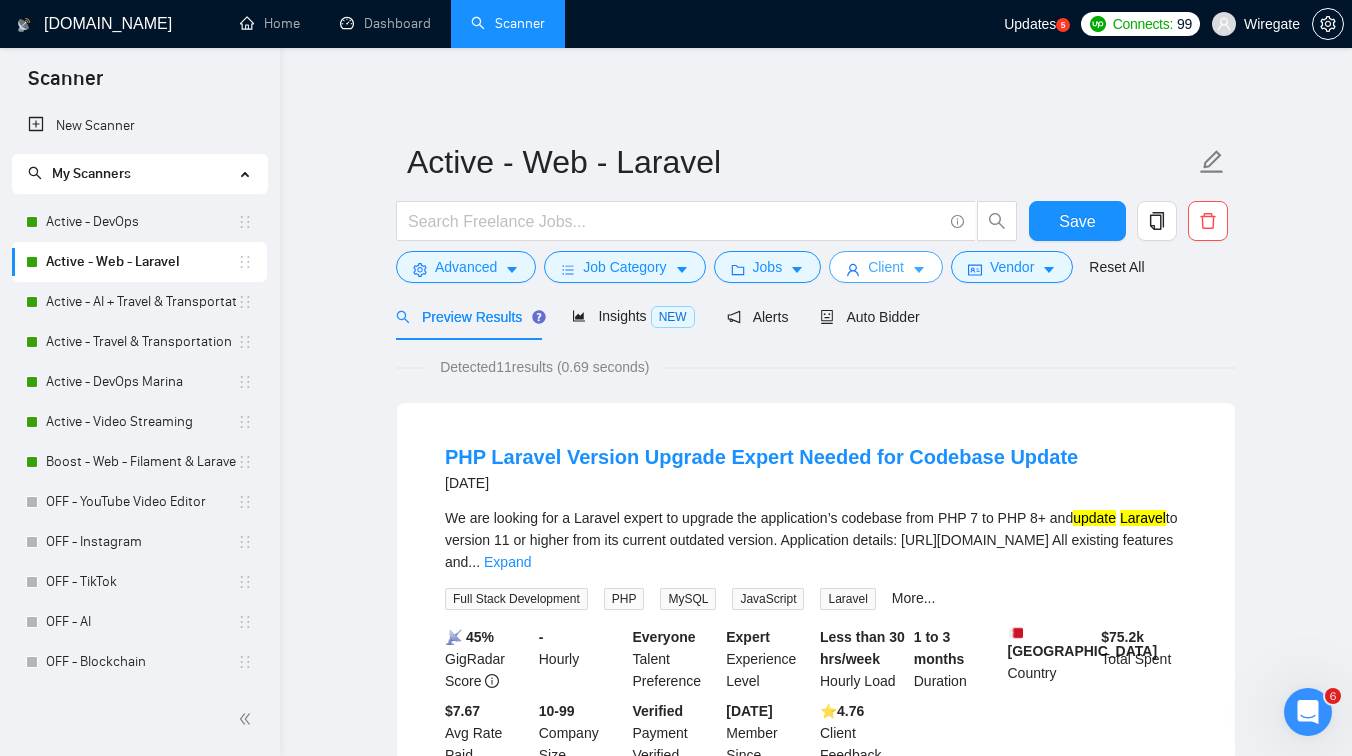 click 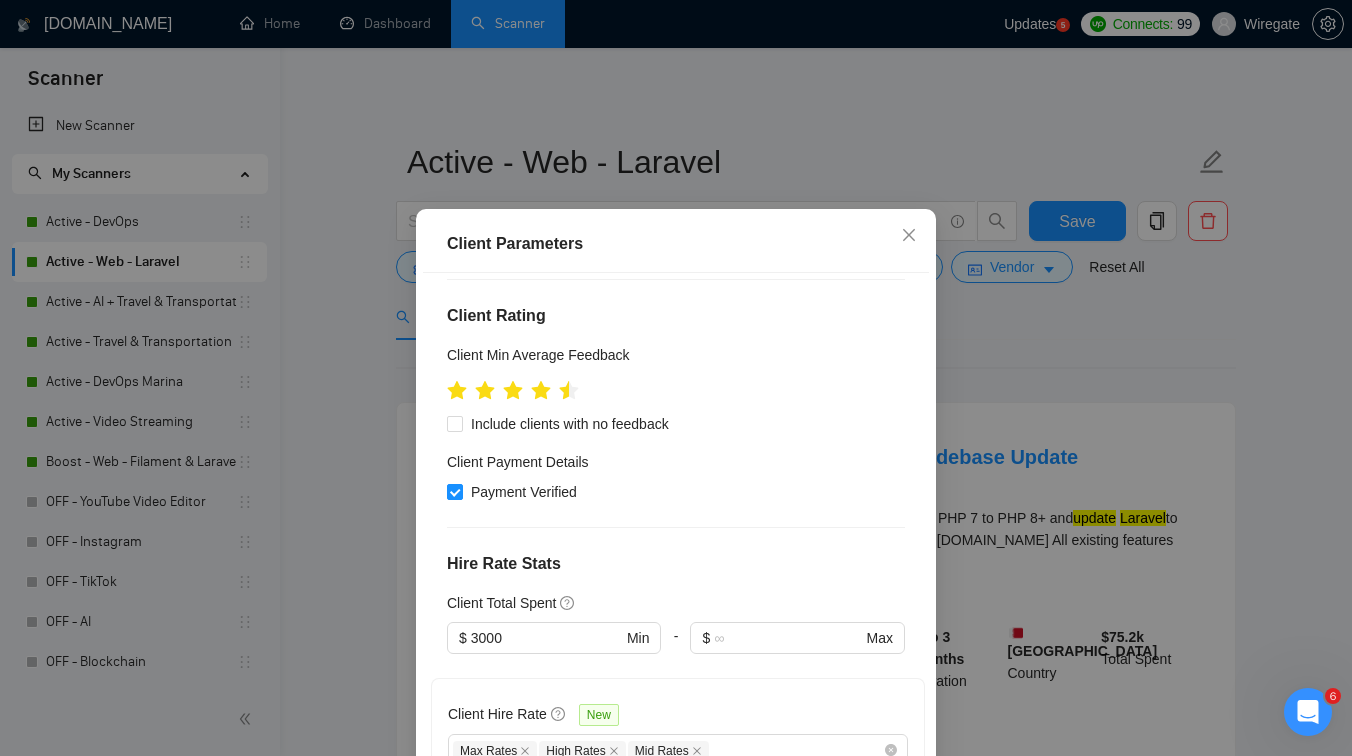 scroll, scrollTop: 338, scrollLeft: 0, axis: vertical 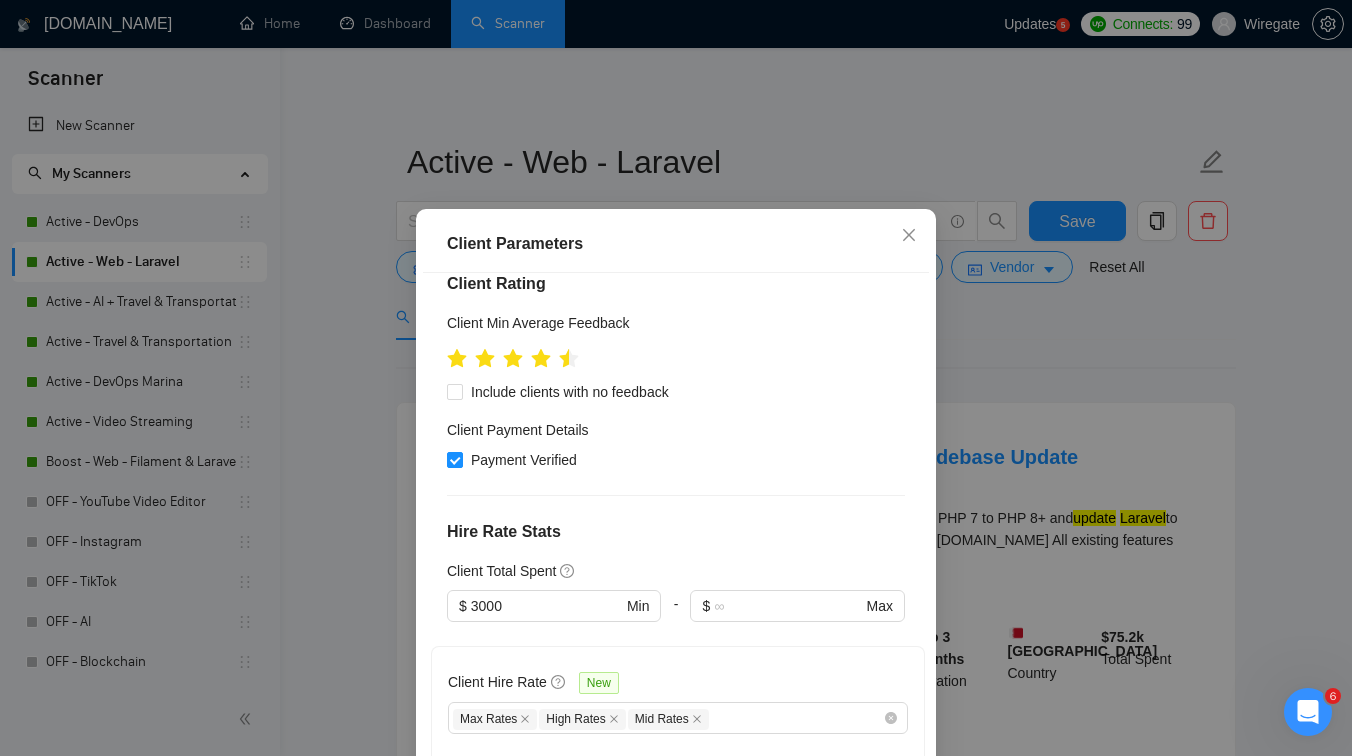 click on "Client Parameters Client Location Include Client Countries   Select Exclude Client Countries India Pakistan Bangladesh Philippines Ukraine Kenya Nigeria Morocco   Client Rating Client Min Average Feedback Include clients with no feedback Client Payment Details Payment Verified Hire Rate Stats   Client Total Spent $ 3000 Min - $ Max Client Hire Rate New Max Rates High Rates Mid Rates     Avg Hourly Rate Paid New $ Min - $ Max Include Clients without Sufficient History Client Profile Client Industry New   Any industry Client Company Size Unspecified 1 2 - 9 10 - 99 100 - 499 500 - 999 1,000+   Enterprise Clients New   Any clients Reset OK" at bounding box center (676, 378) 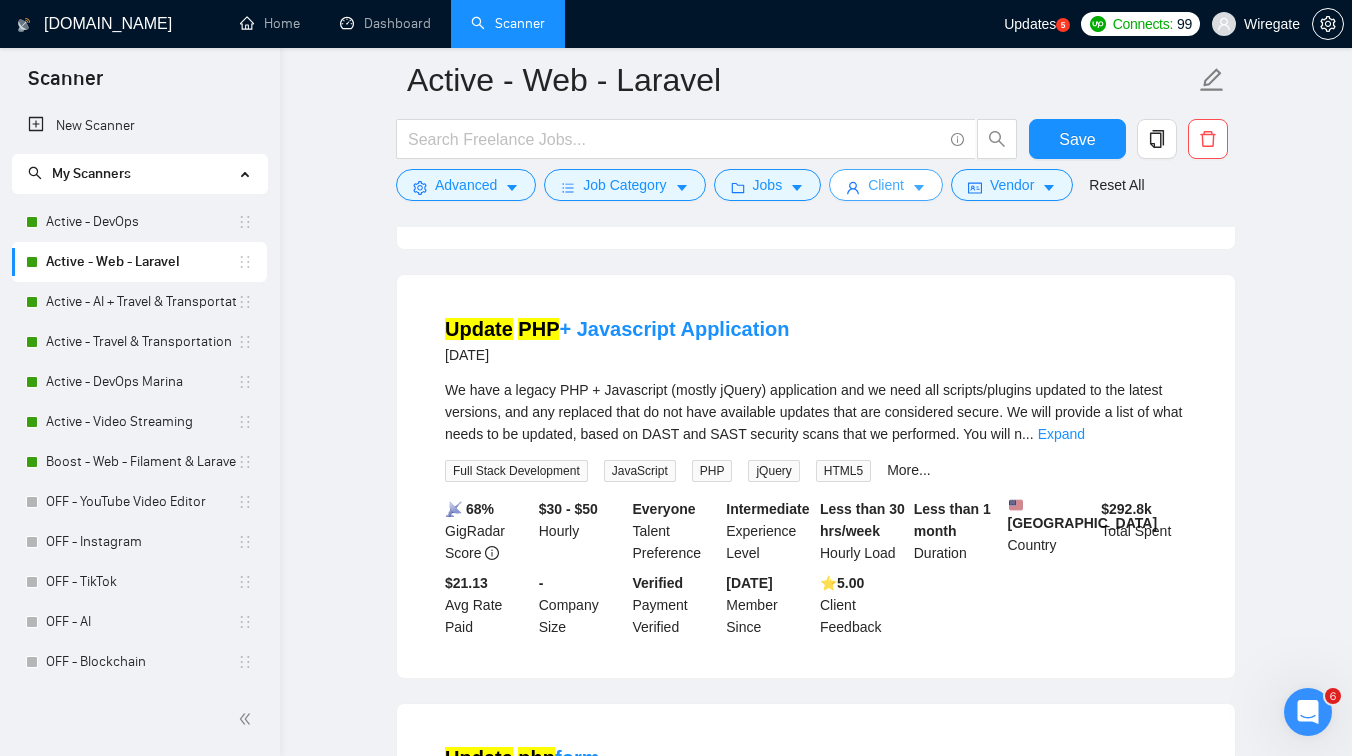 scroll, scrollTop: 509, scrollLeft: 0, axis: vertical 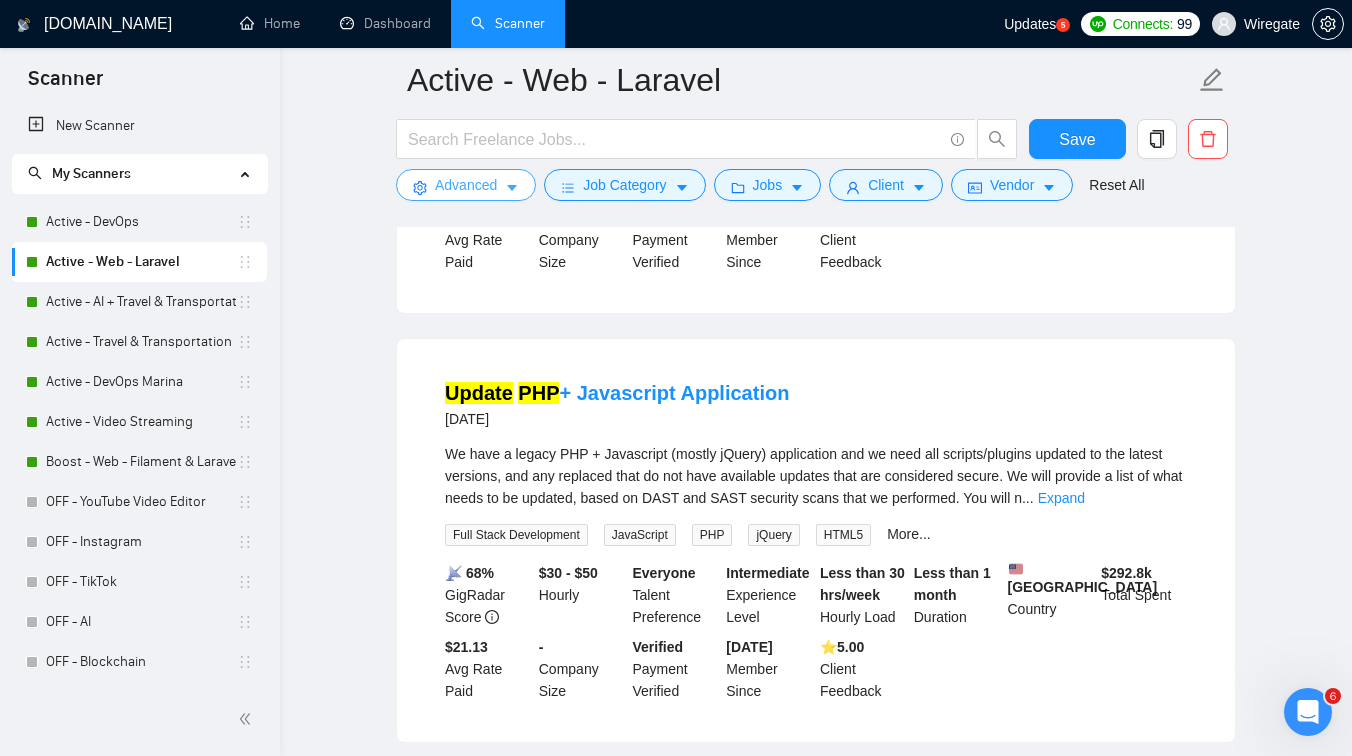 click on "Advanced" at bounding box center (466, 185) 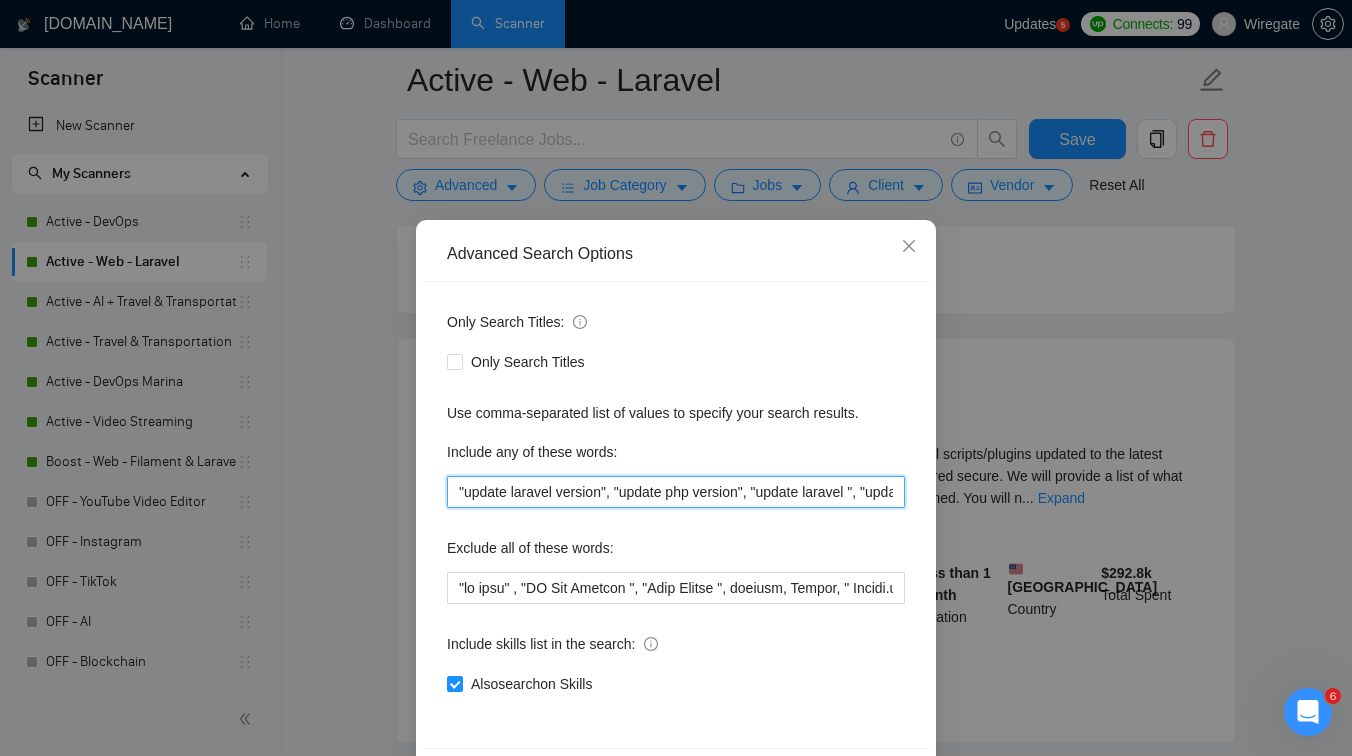 click on ""update laravel version", "update php version", "update laravel ", "update php "" at bounding box center (676, 492) 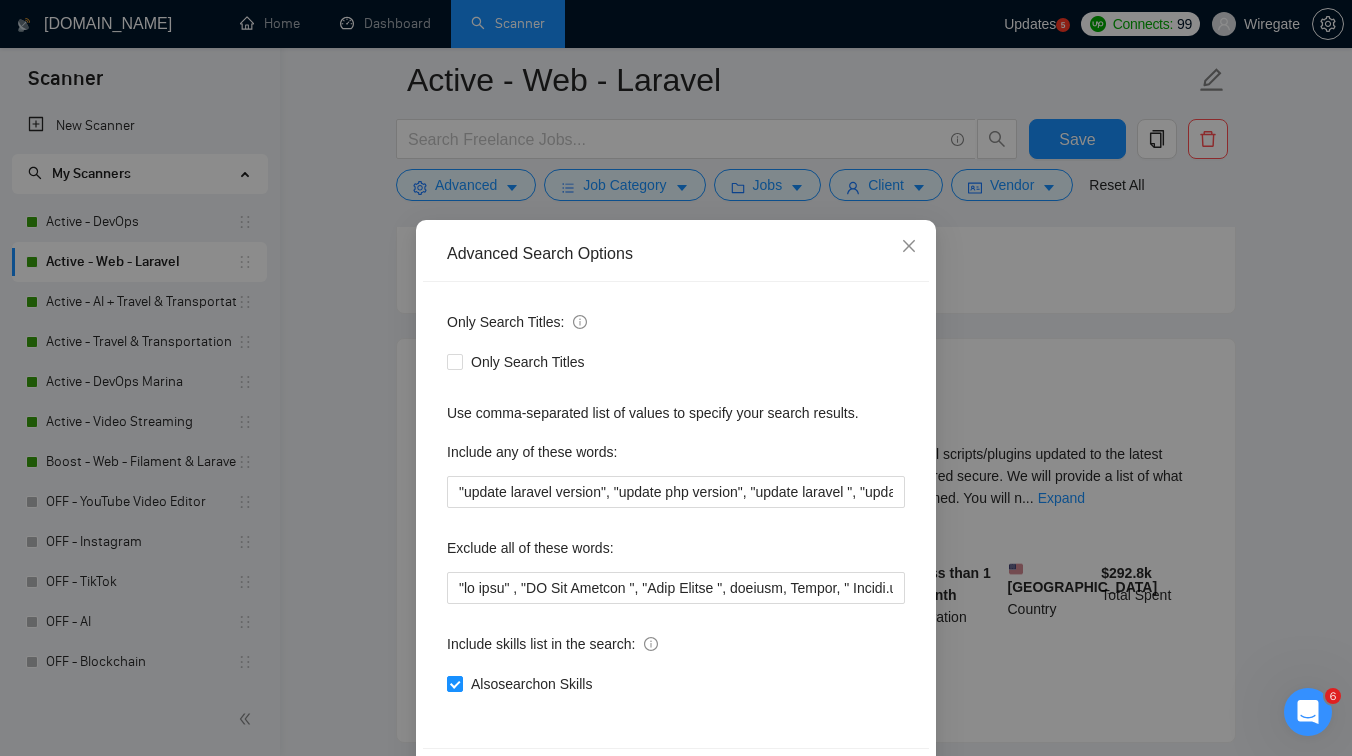 click on "Advanced Search Options Only Search Titles:   Only Search Titles Use comma-separated list of values to specify your search results. Include any of these words: "update laravel version", "update php version", "update laravel ", "update php " Exclude all of these words: Include skills list in the search:   Also  search  on Skills Reset OK" at bounding box center [676, 378] 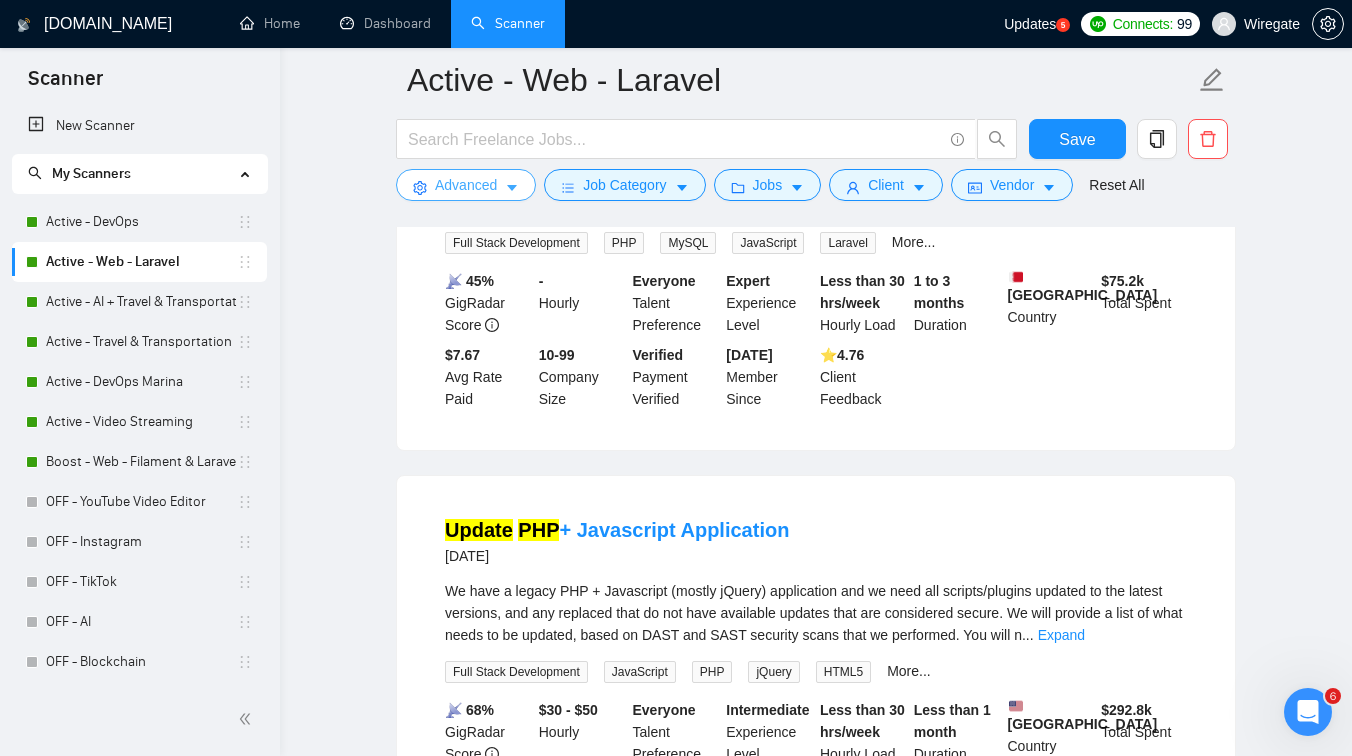 scroll, scrollTop: 0, scrollLeft: 0, axis: both 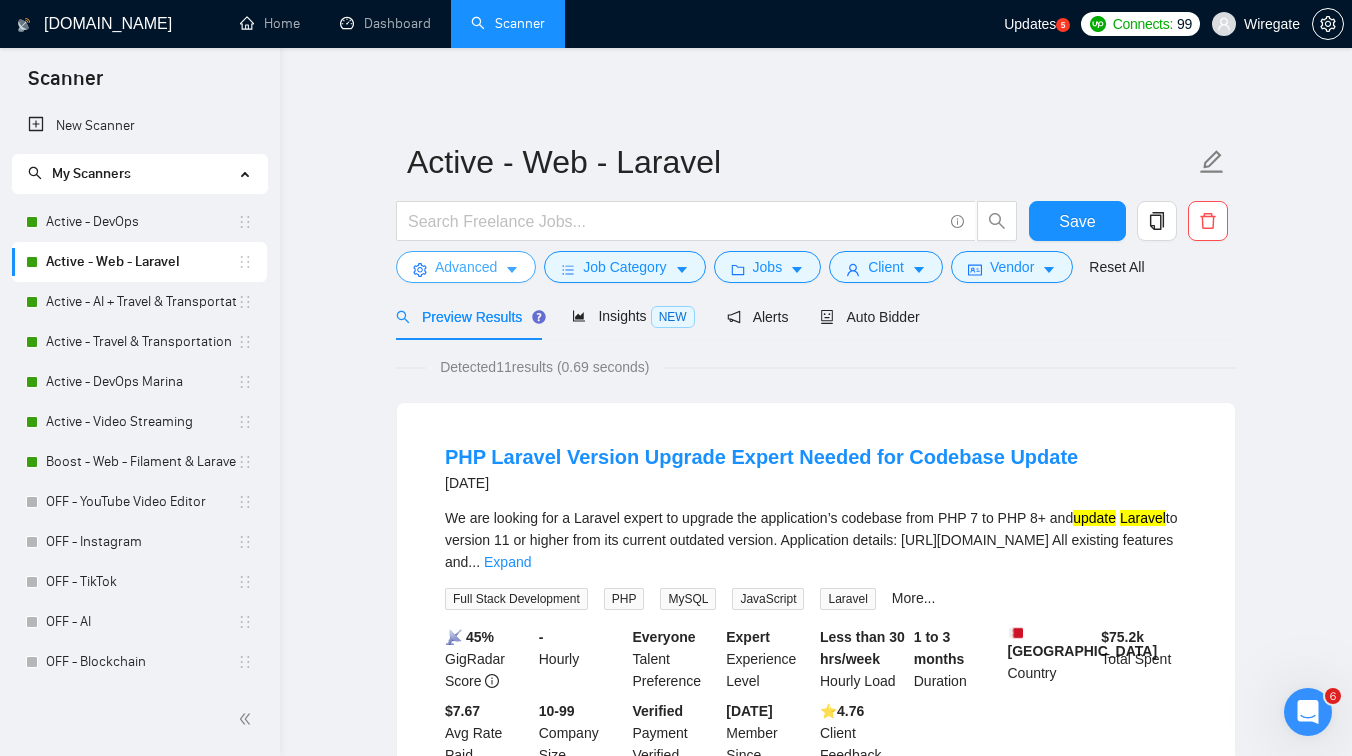 click on "Advanced" at bounding box center [466, 267] 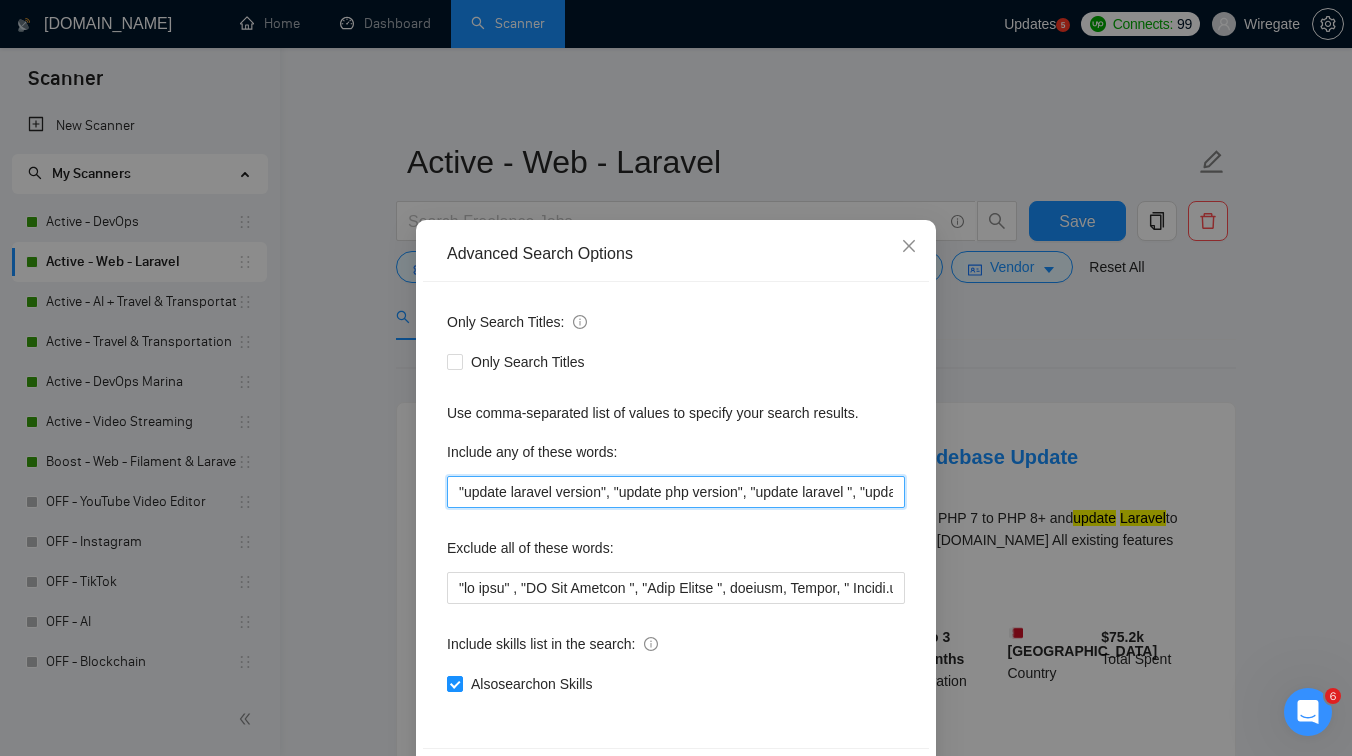 click on ""update laravel version", "update php version", "update laravel ", "update php "" at bounding box center [676, 492] 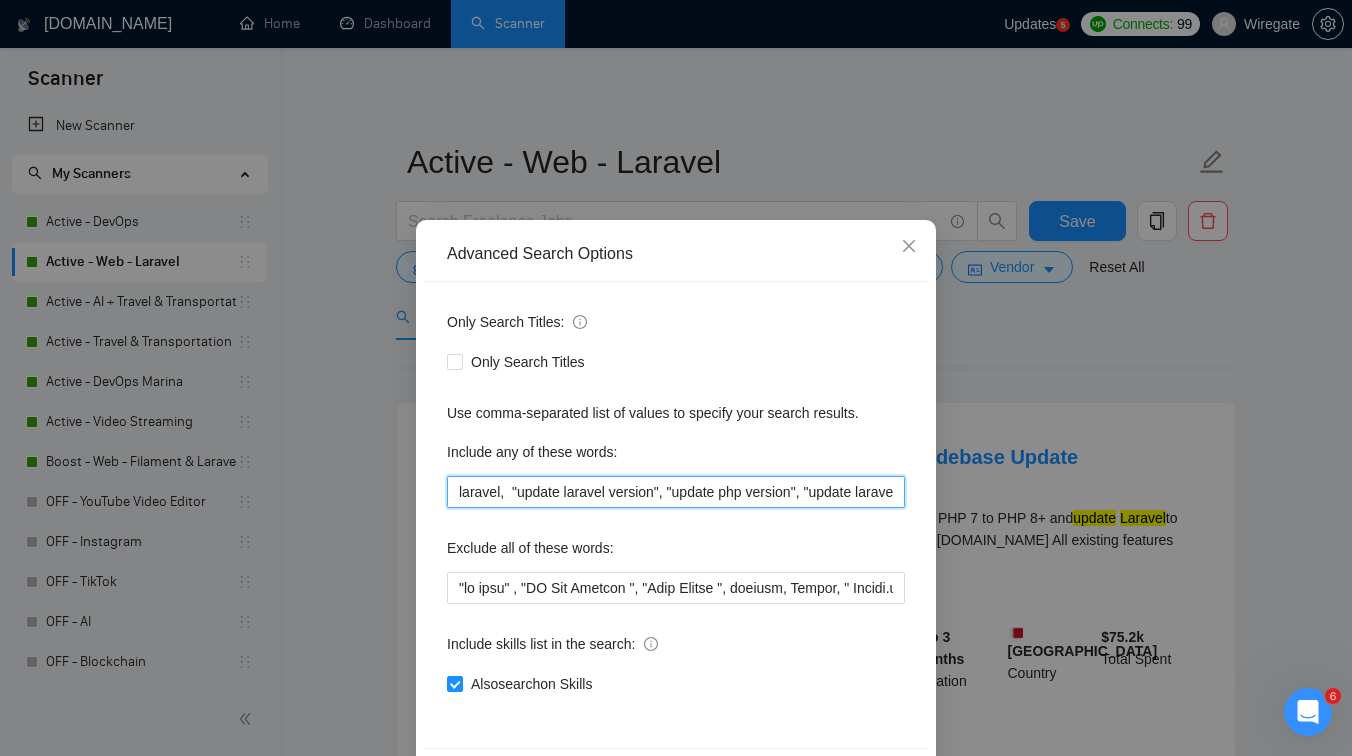 scroll, scrollTop: 76, scrollLeft: 0, axis: vertical 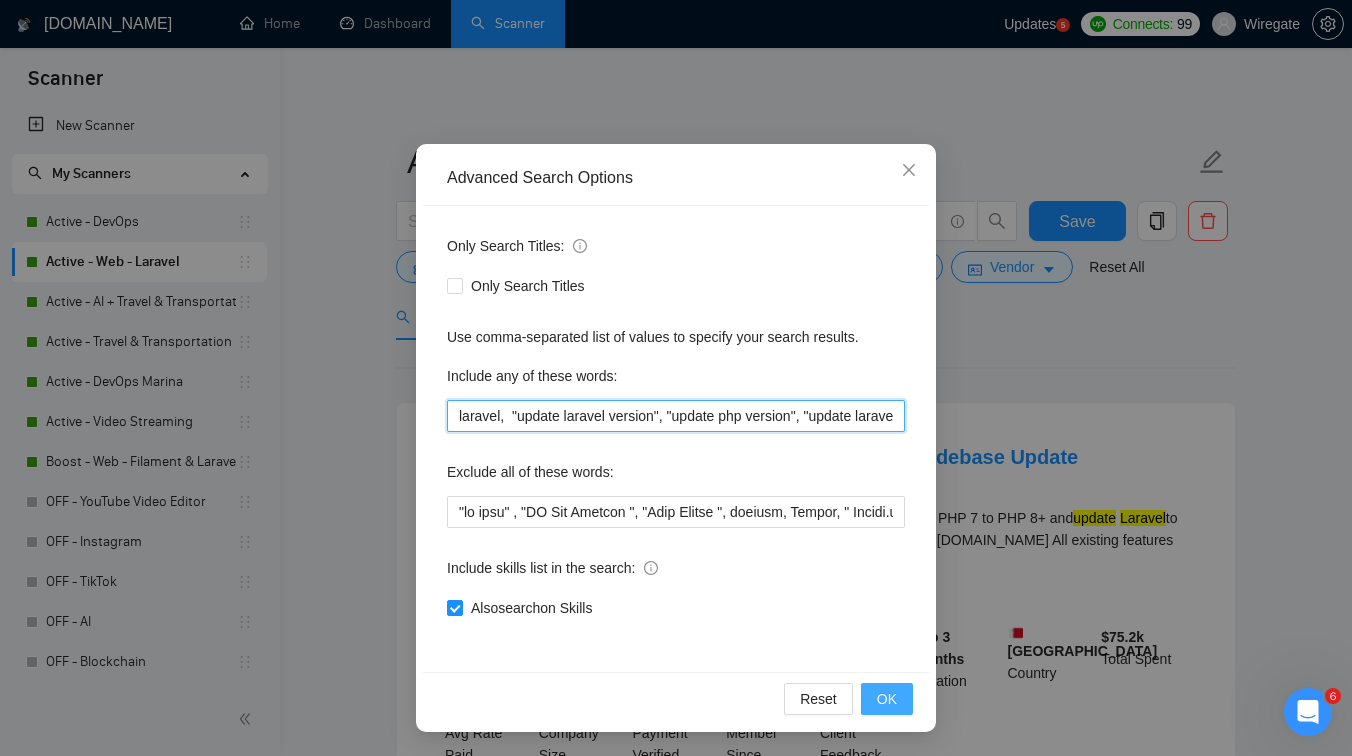 type on "laravel,  "update laravel version", "update php version", "update laravel ", "update php "" 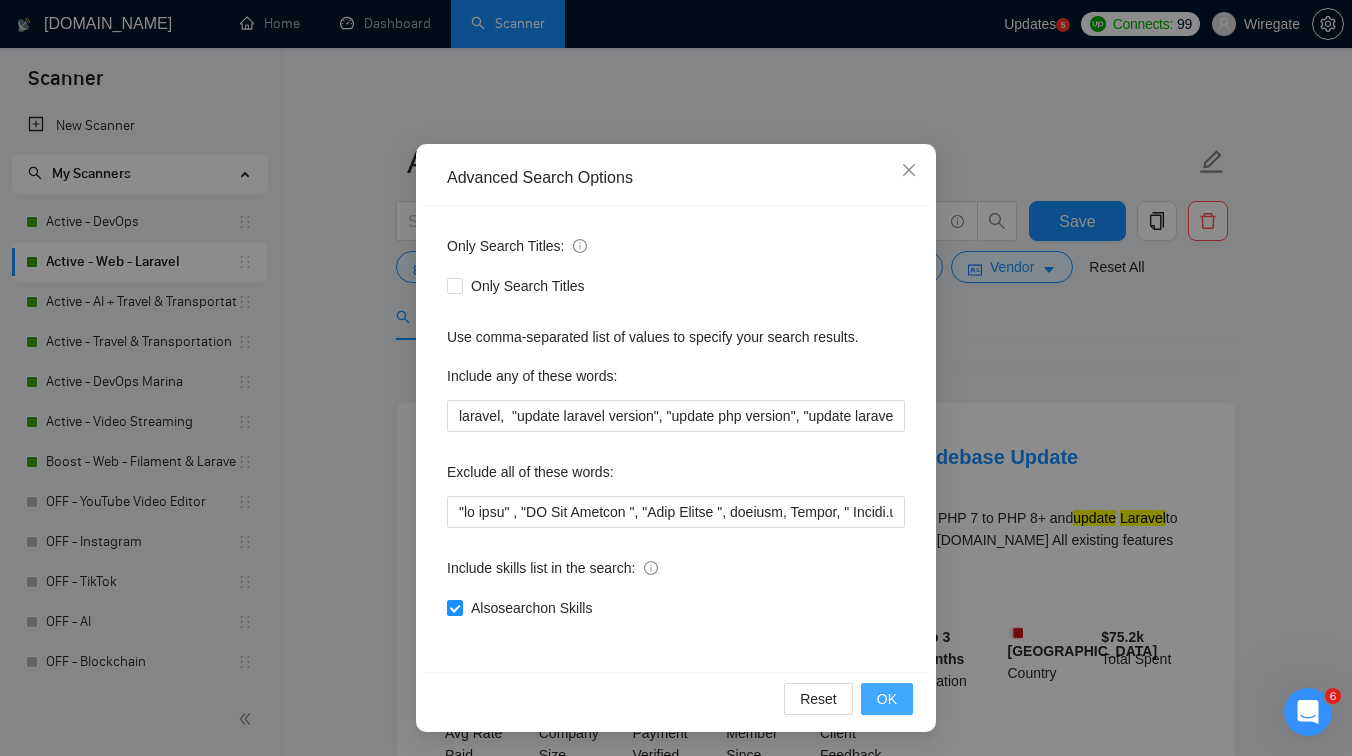 click on "OK" at bounding box center [887, 699] 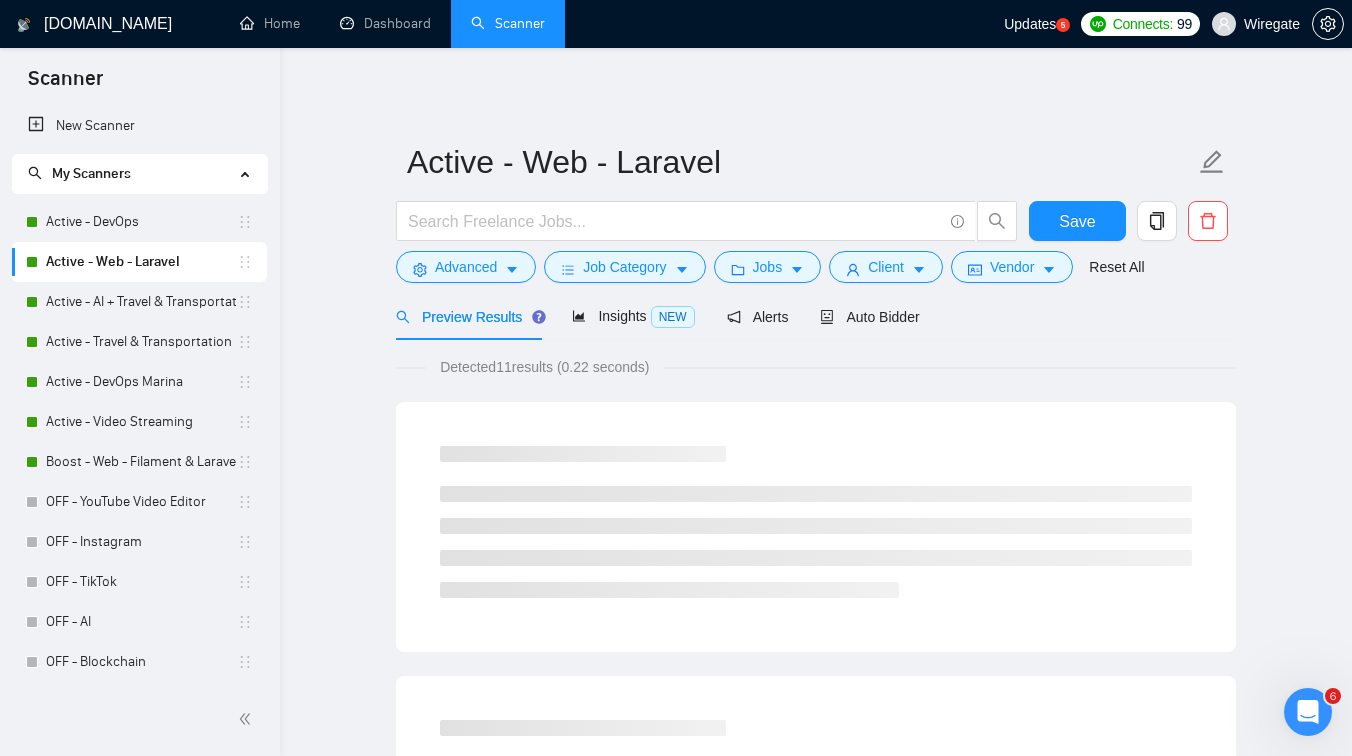 scroll, scrollTop: 0, scrollLeft: 0, axis: both 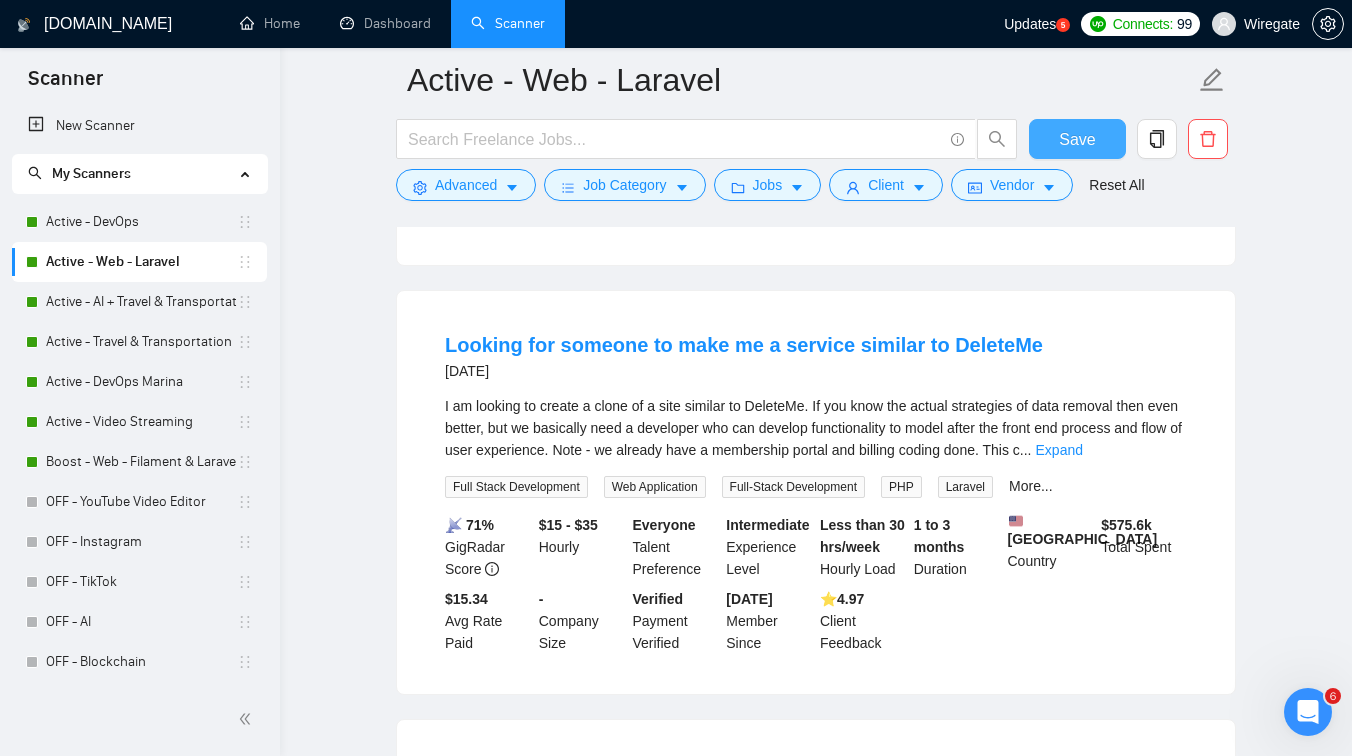 click on "Save" at bounding box center (1077, 139) 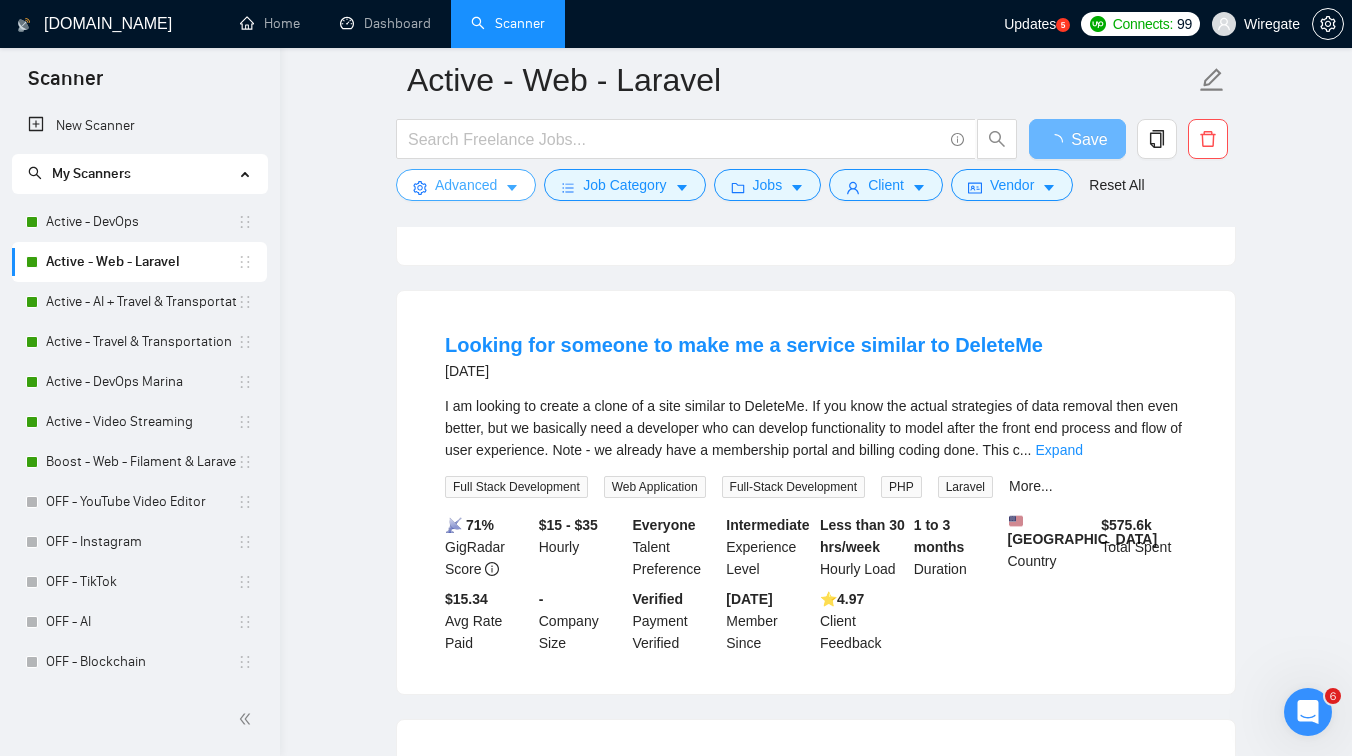 click on "Advanced" at bounding box center [466, 185] 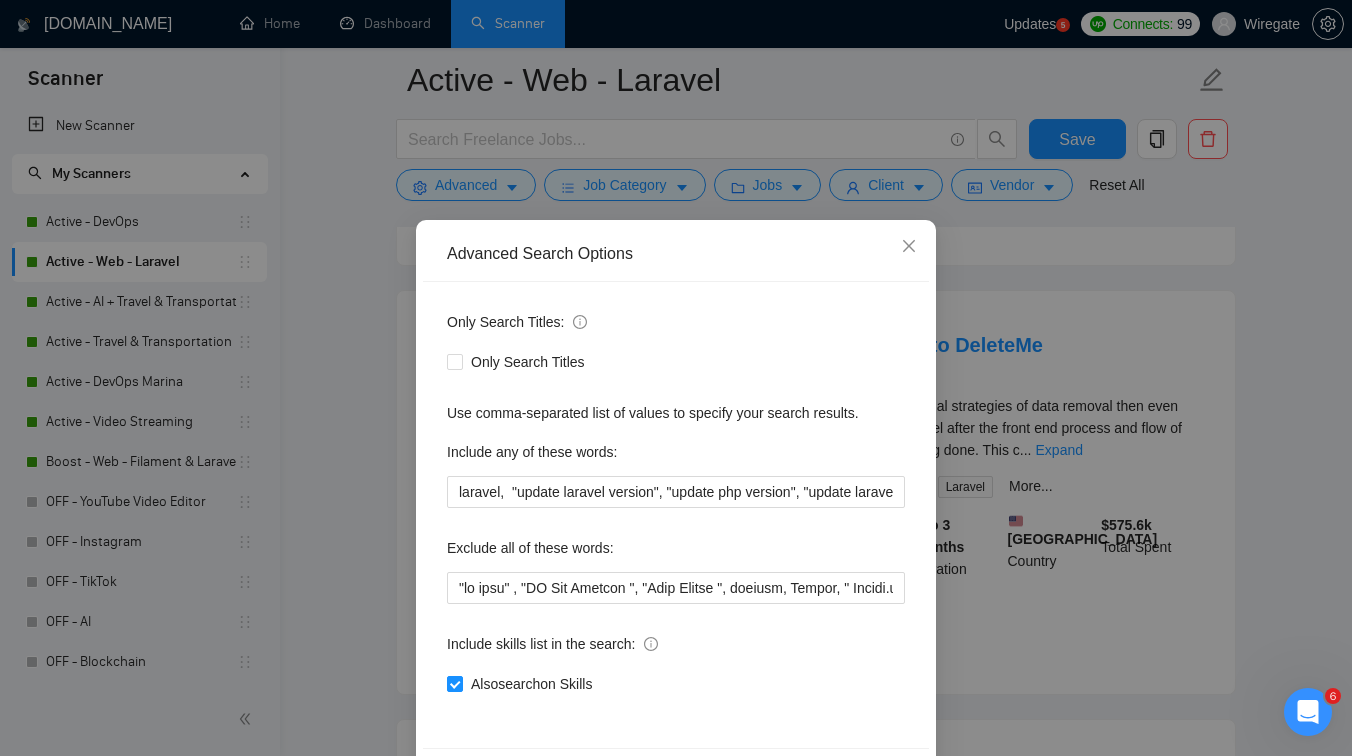 scroll, scrollTop: 76, scrollLeft: 0, axis: vertical 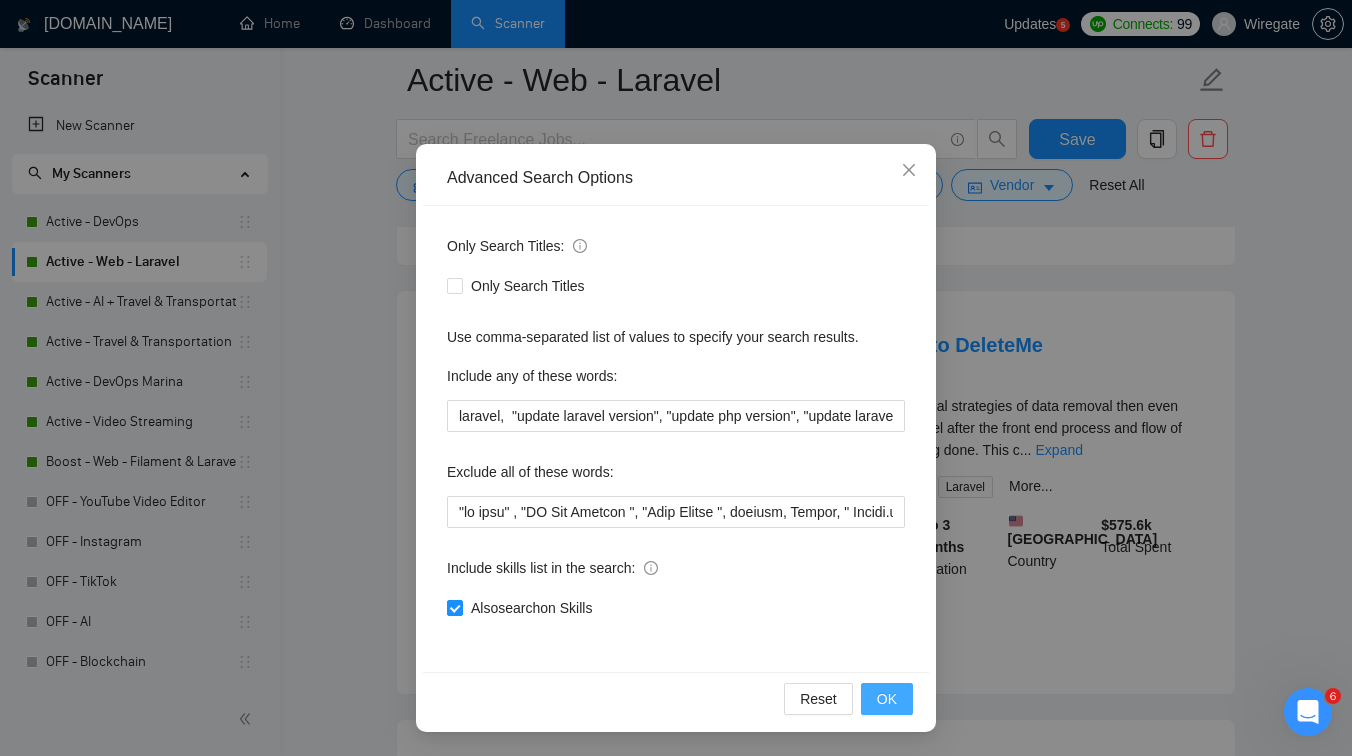 click on "OK" at bounding box center (887, 699) 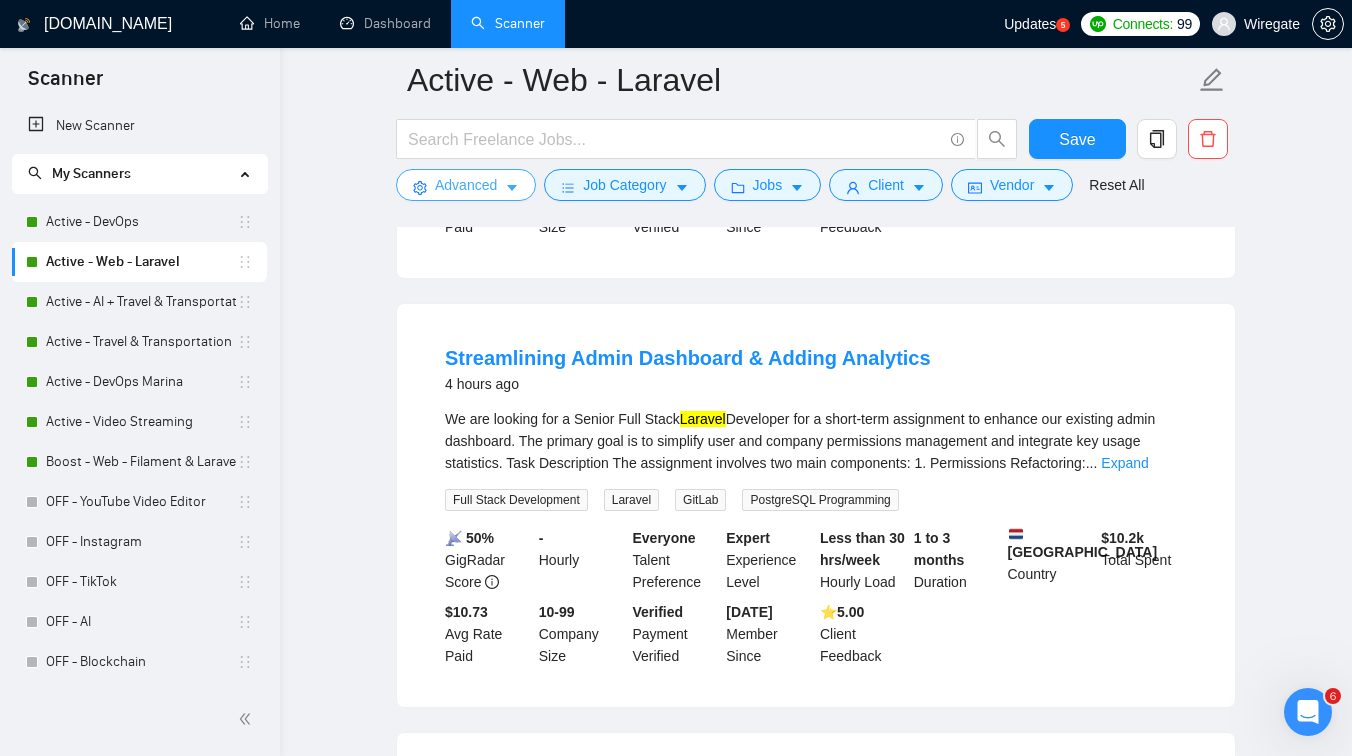 scroll, scrollTop: 0, scrollLeft: 0, axis: both 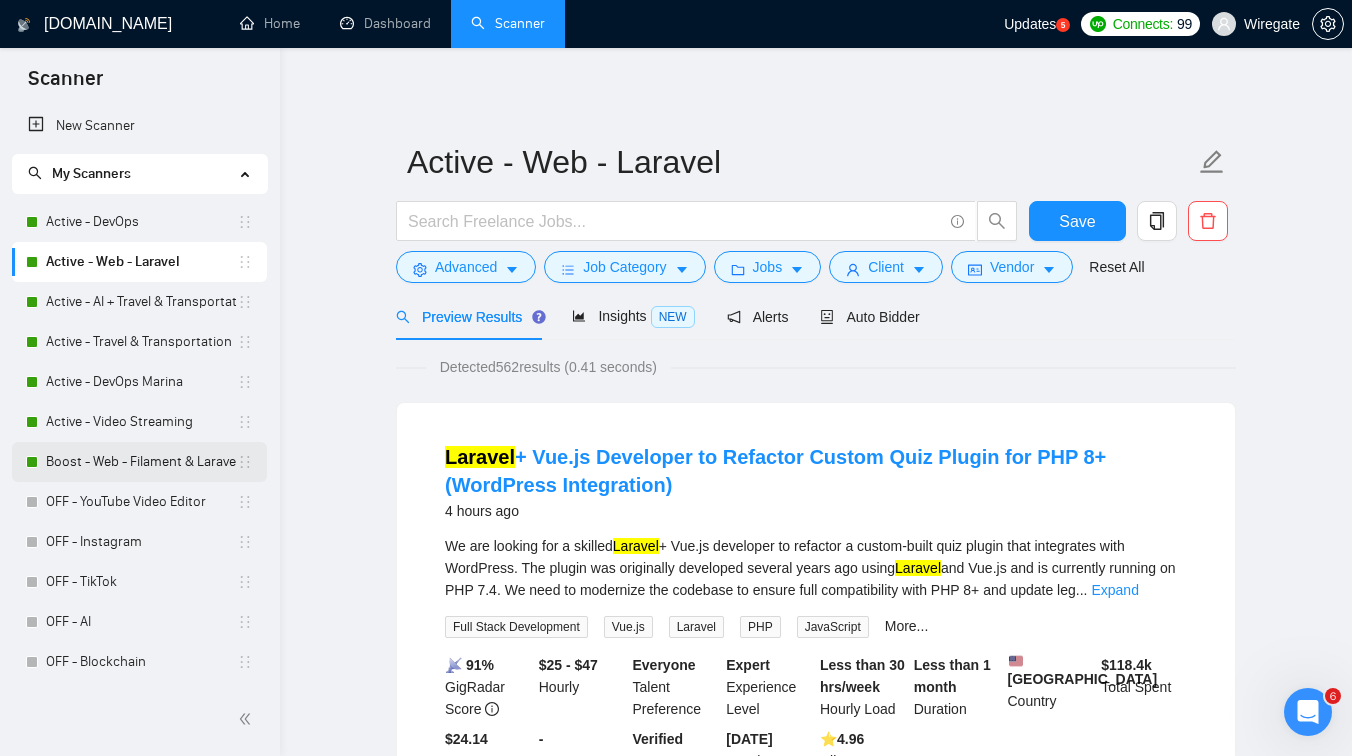 click on "Boost - Web - Filament & Laravel" at bounding box center [141, 462] 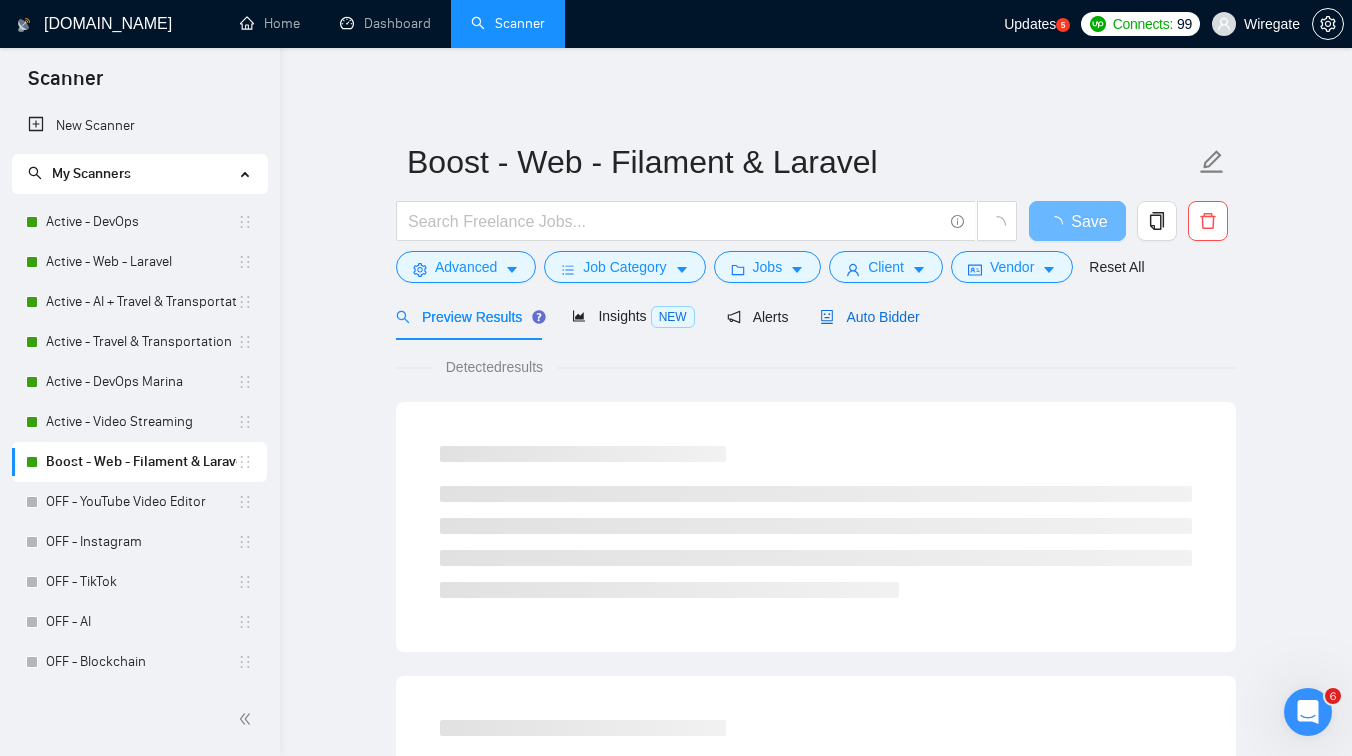 click on "Auto Bidder" at bounding box center [869, 317] 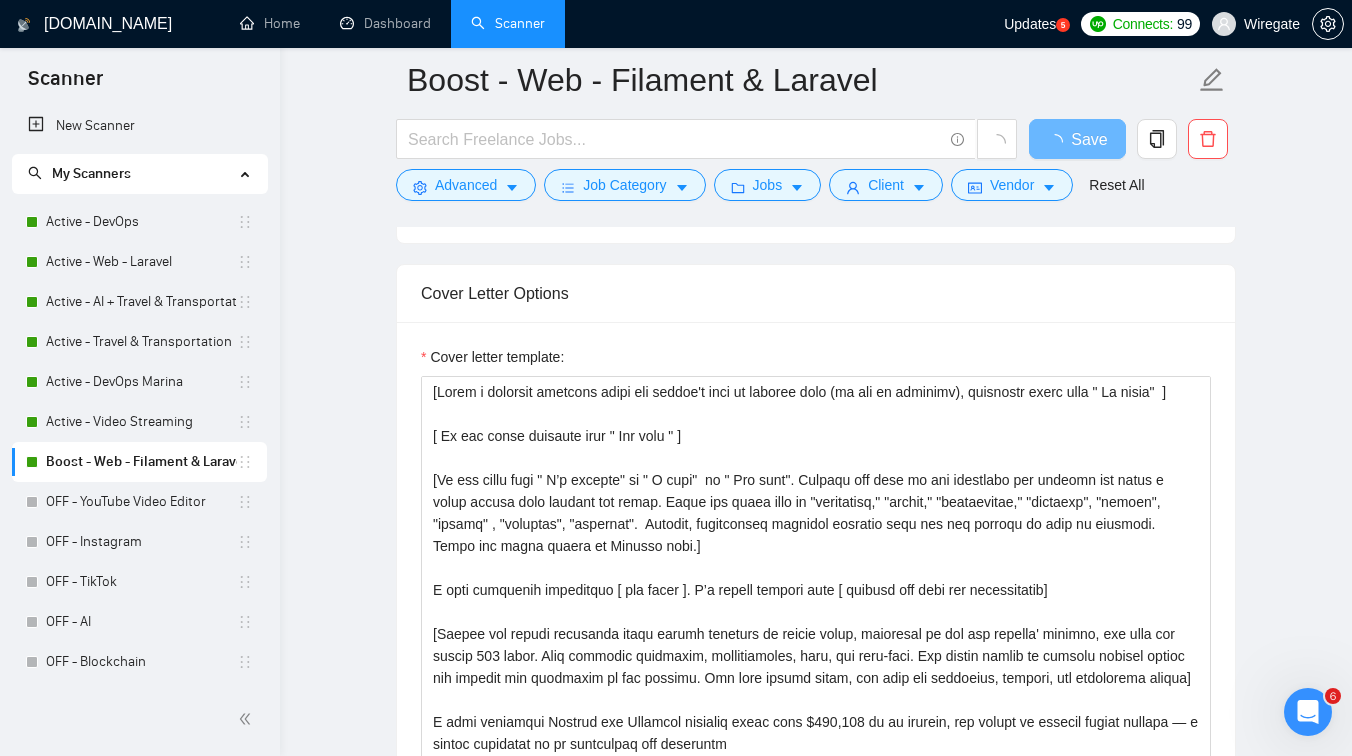 scroll, scrollTop: 1327, scrollLeft: 0, axis: vertical 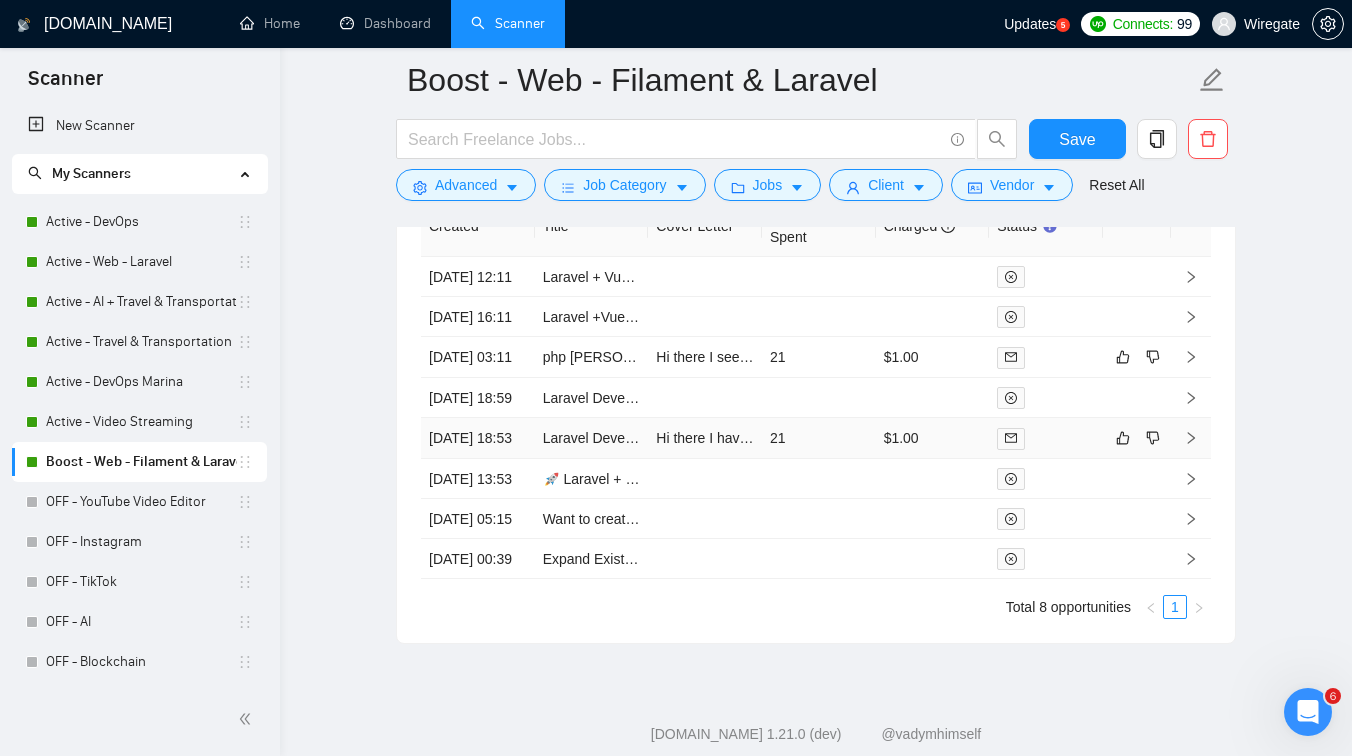 click on "Hi there
I have worked with Laravel and the tools you listed. For a transport company, I built a system with a mobile app, website, and admin panel using Laravel, PHP, and Flutter. You can see it here: [URL][DOMAIN_NAME]. I also made a web app for airport transfers with booking and email features: [URL][DOMAIN_NAME].
I offer new Upwork clients a special rate of $12/hr for the first 8 hours so you can try my work risk-free.
Best,
Marina[object Object],[object Object],[object Object],[object Object]" at bounding box center [705, 438] 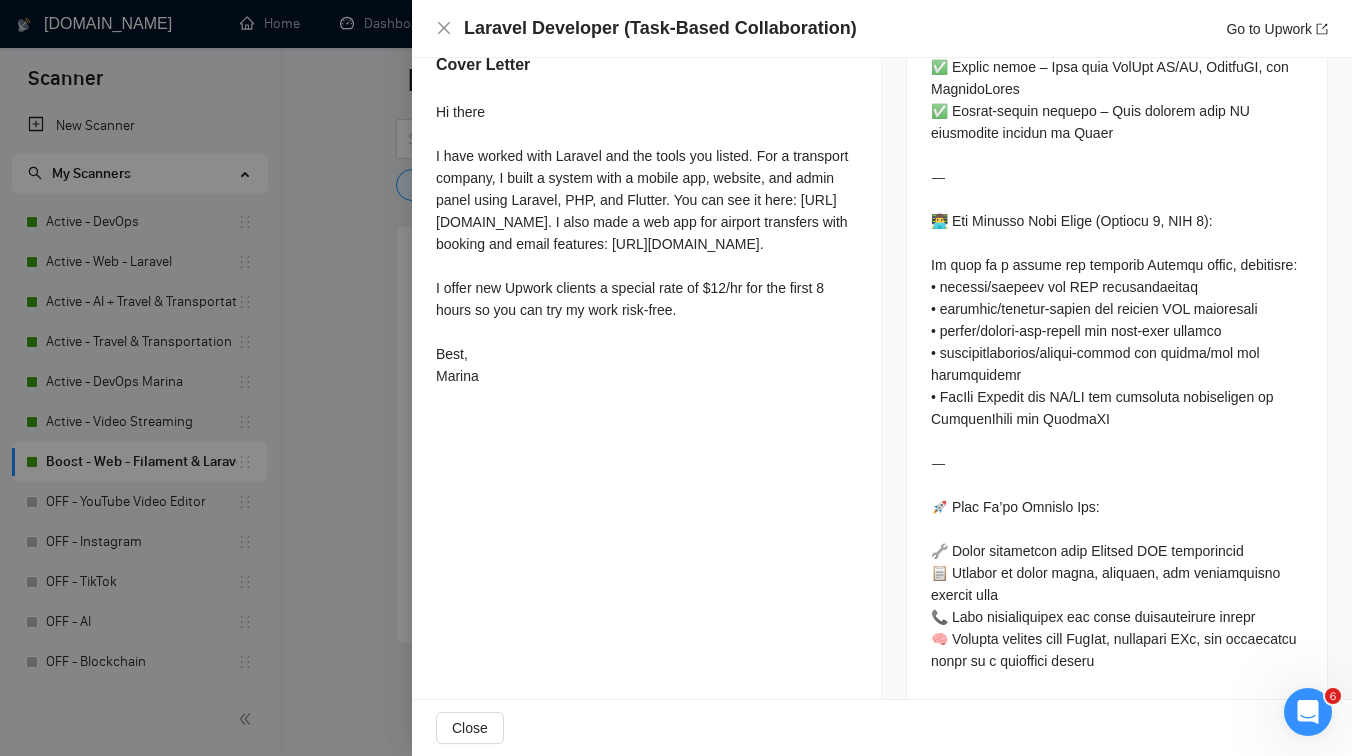 scroll, scrollTop: 1199, scrollLeft: 0, axis: vertical 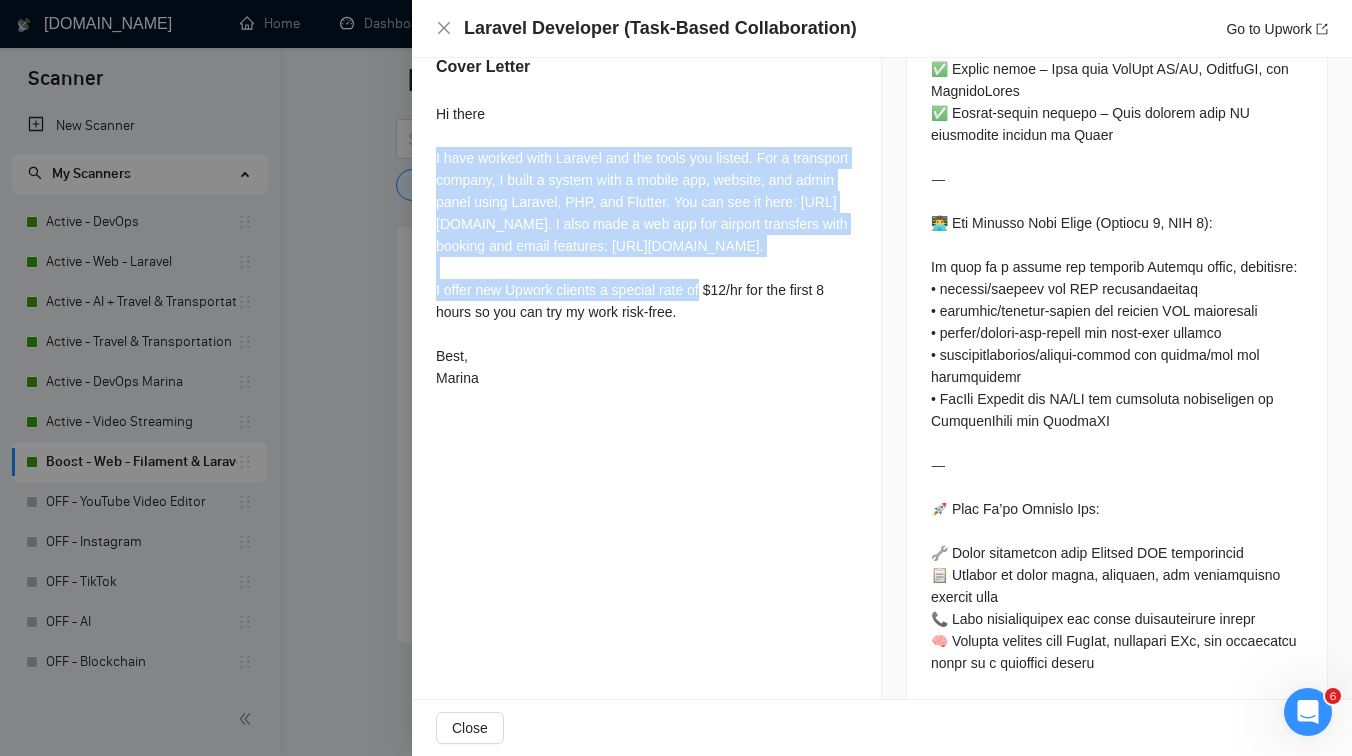 drag, startPoint x: 433, startPoint y: 206, endPoint x: 616, endPoint y: 329, distance: 220.4949 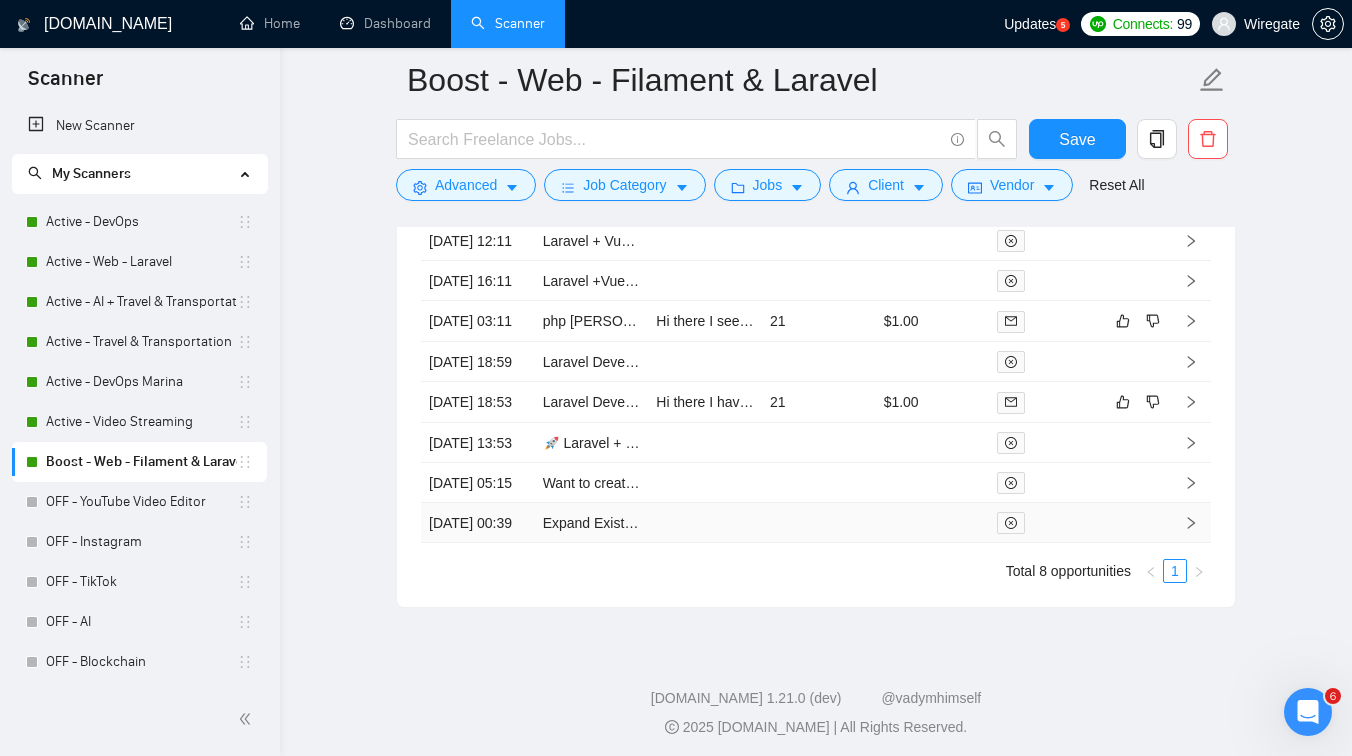scroll, scrollTop: 4299, scrollLeft: 0, axis: vertical 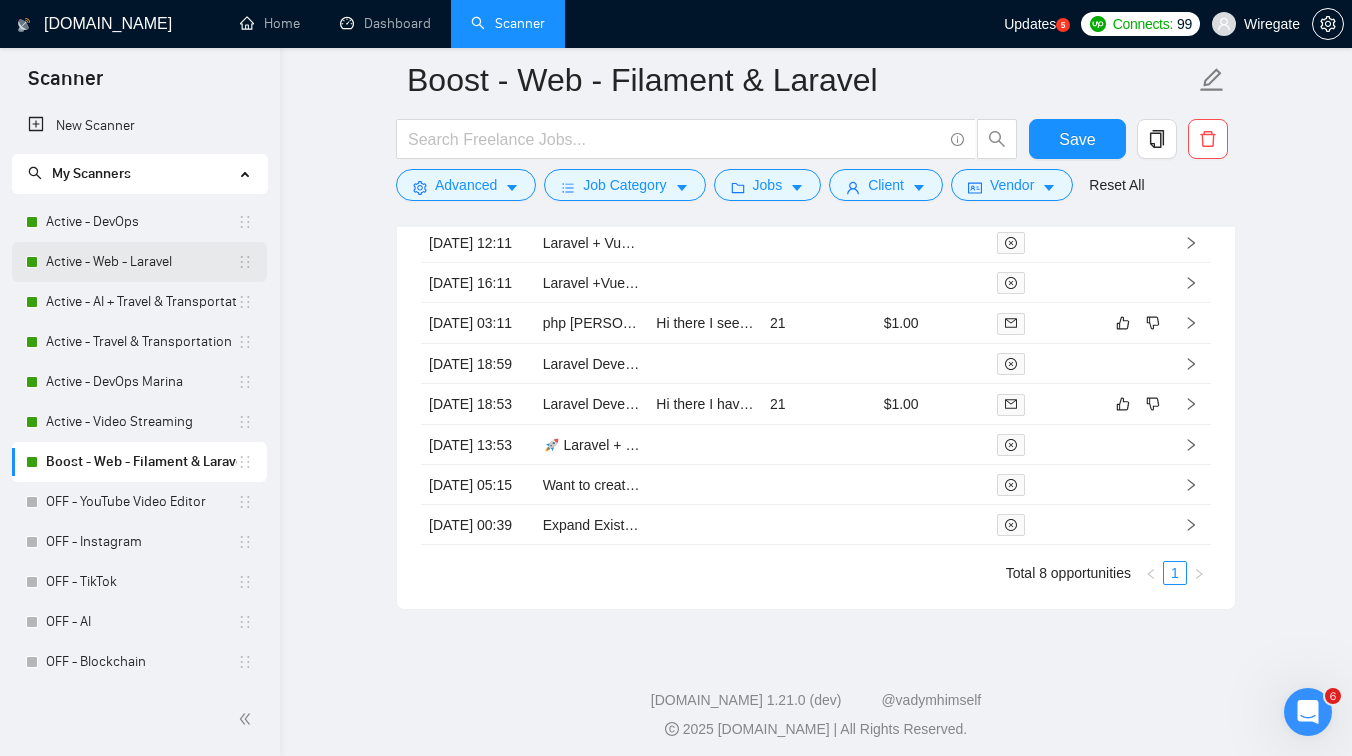 drag, startPoint x: 25, startPoint y: 461, endPoint x: 41, endPoint y: 257, distance: 204.6265 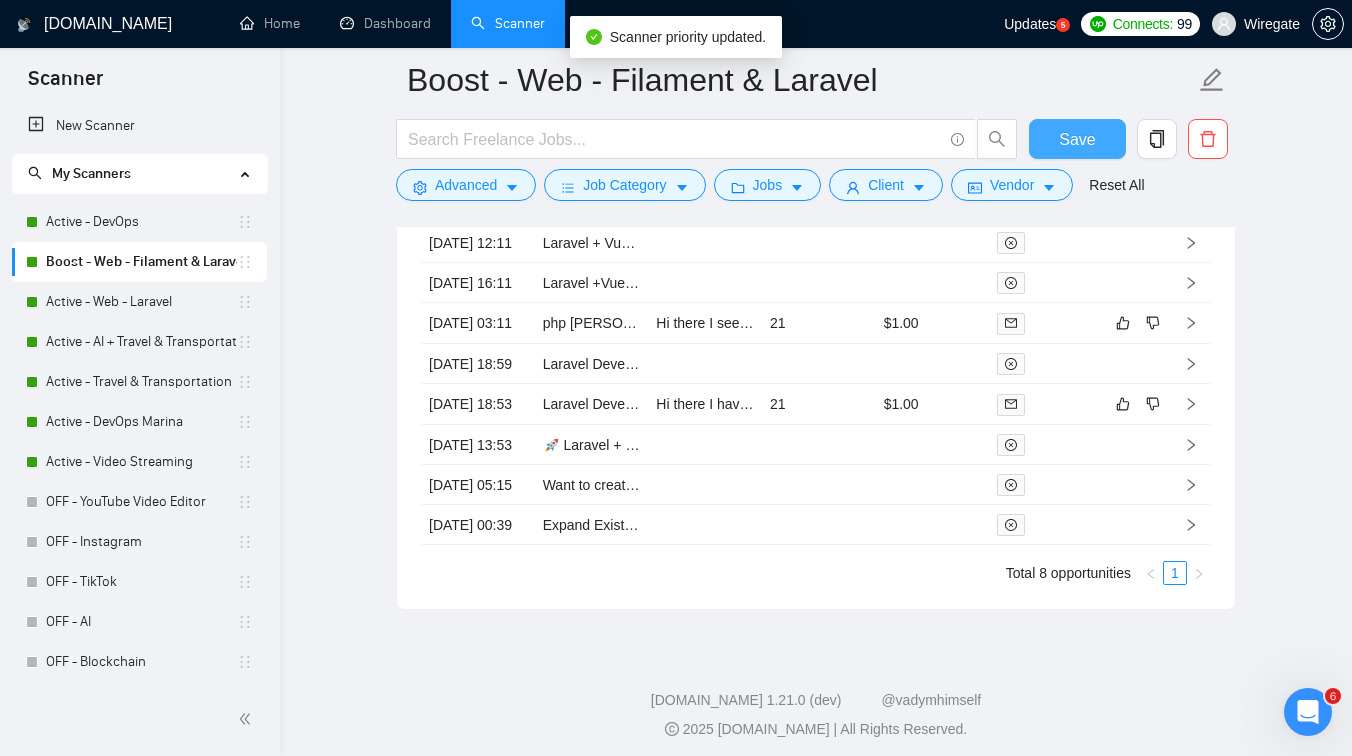 click on "Save" at bounding box center [1077, 139] 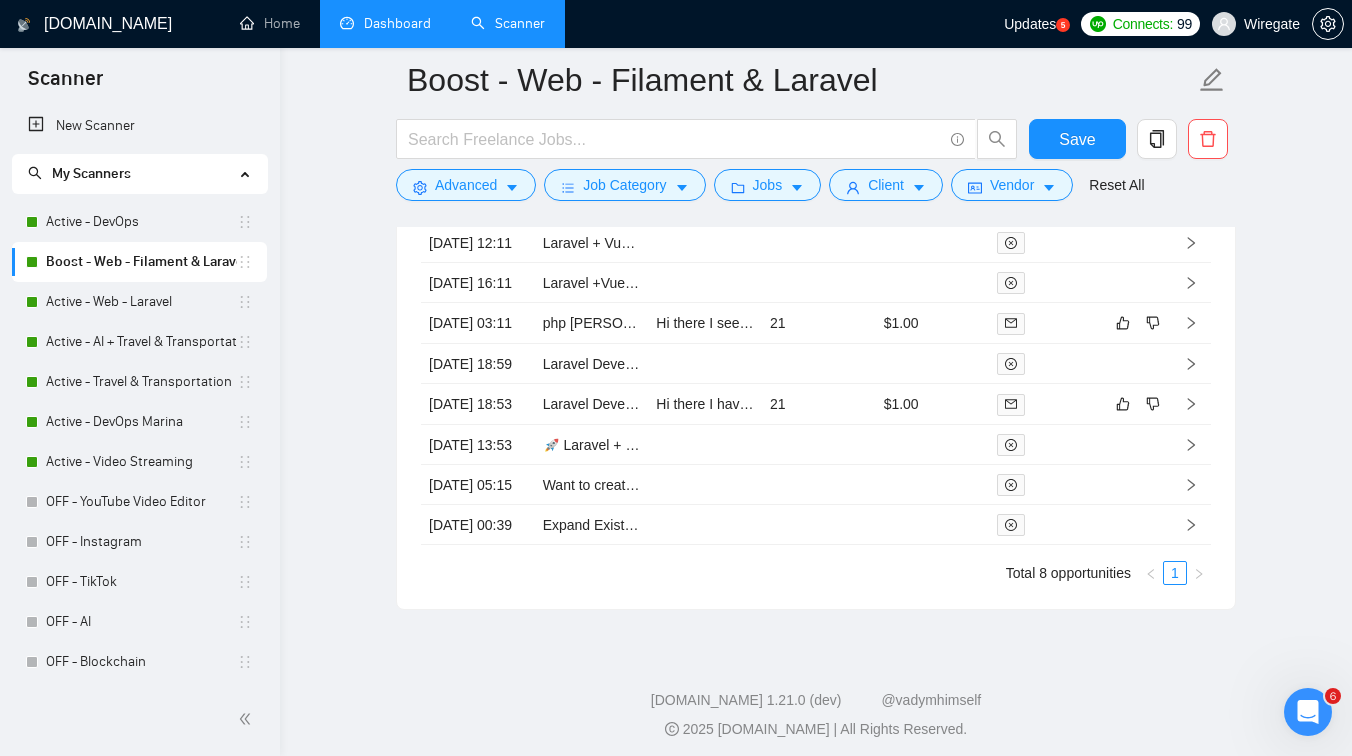click on "Dashboard" at bounding box center [385, 23] 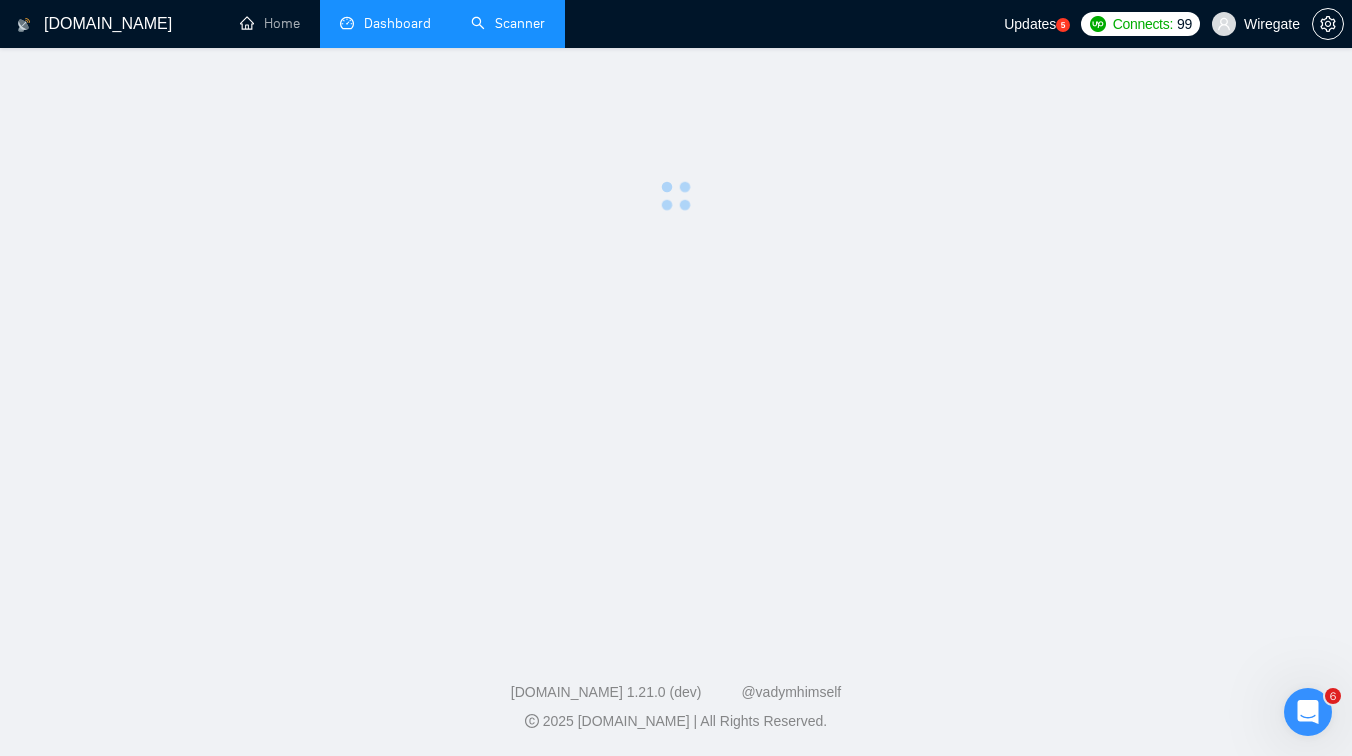 scroll, scrollTop: 0, scrollLeft: 0, axis: both 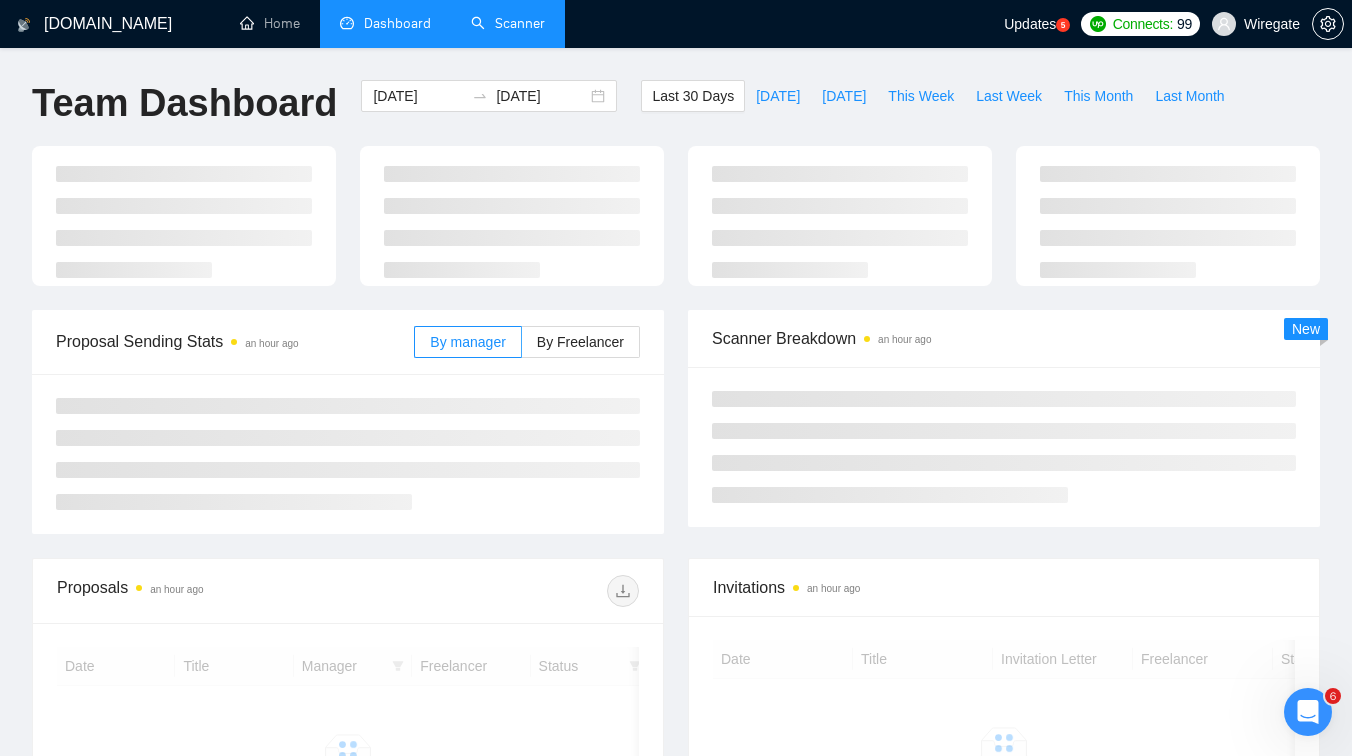 click on "Scanner" at bounding box center [508, 23] 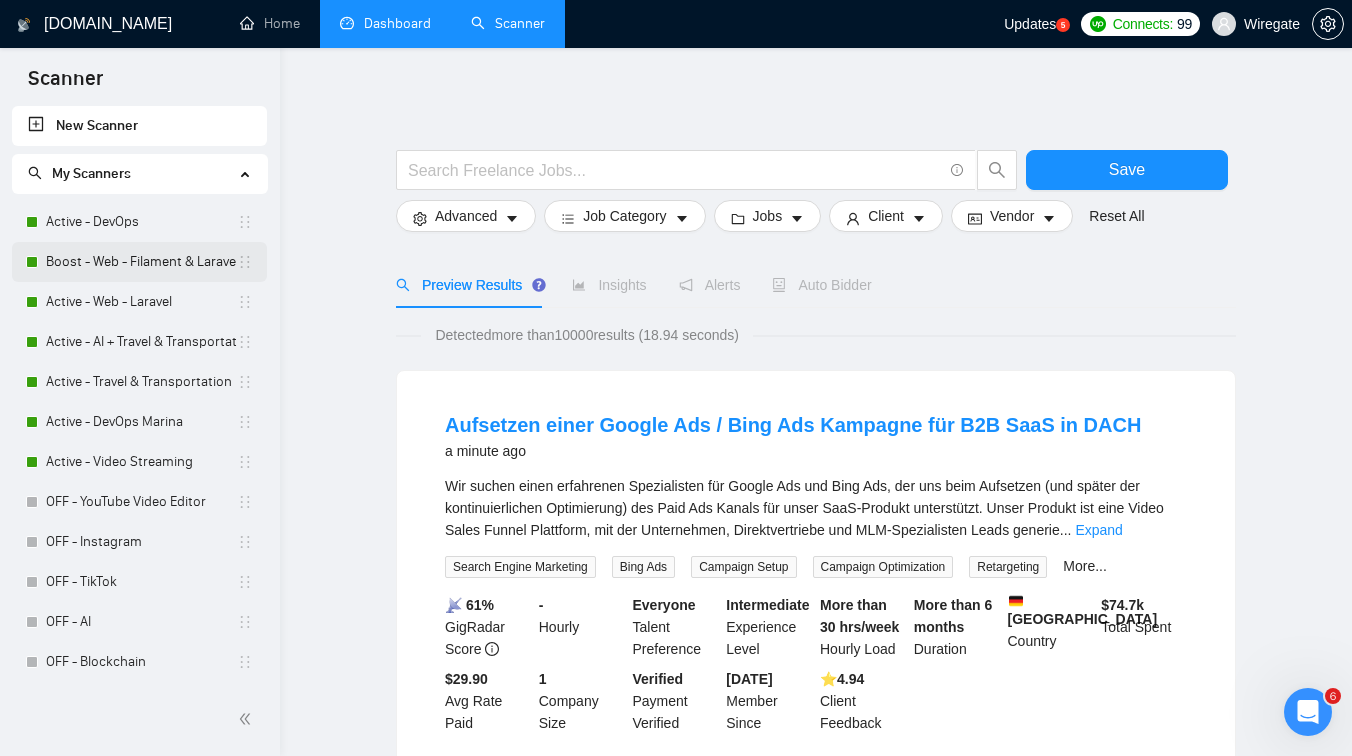 click on "Boost - Web - Filament & Laravel" at bounding box center [141, 262] 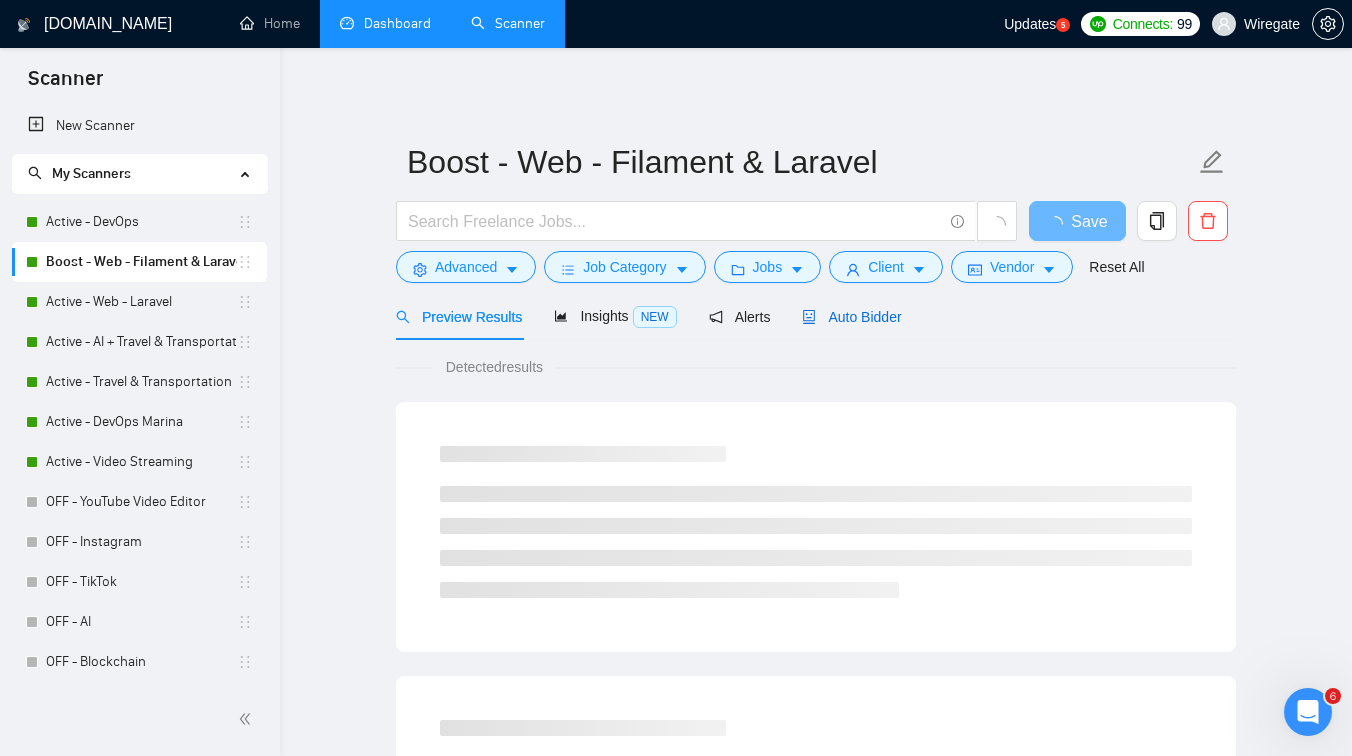 click 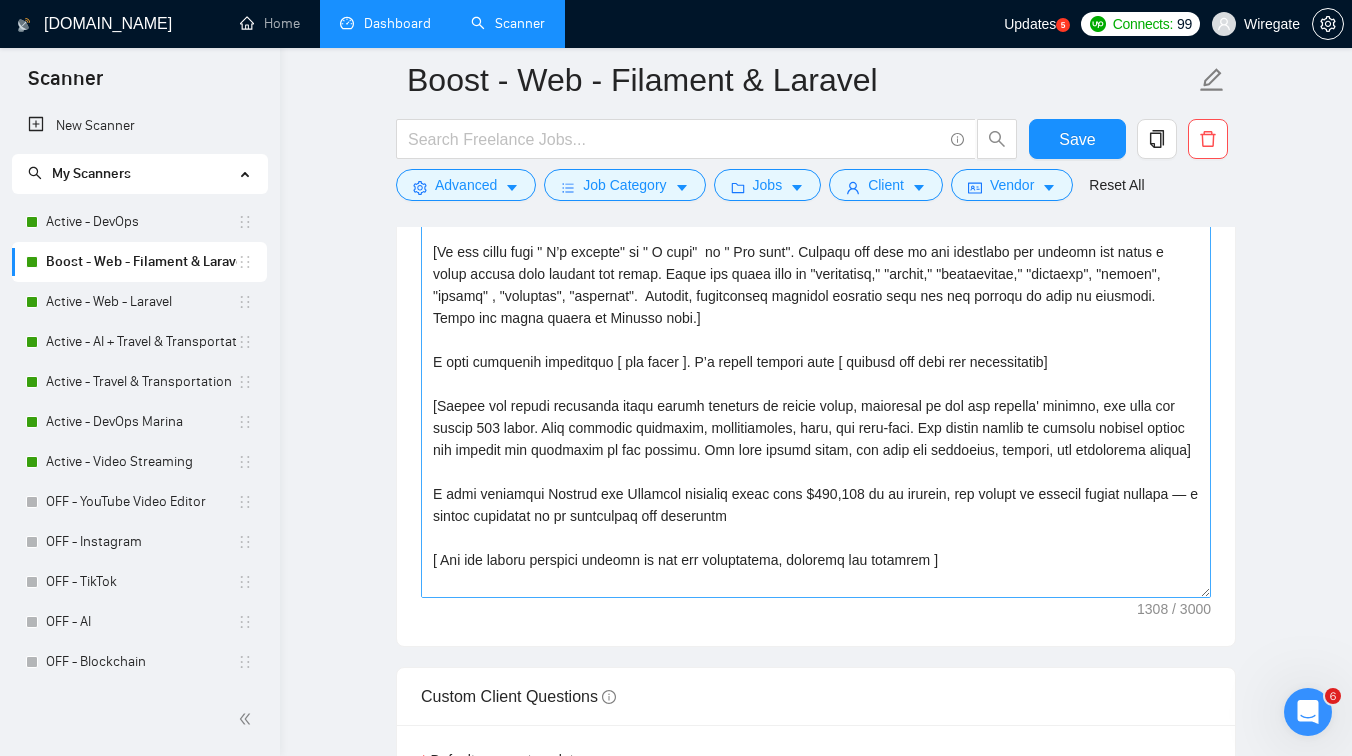 scroll, scrollTop: 1584, scrollLeft: 0, axis: vertical 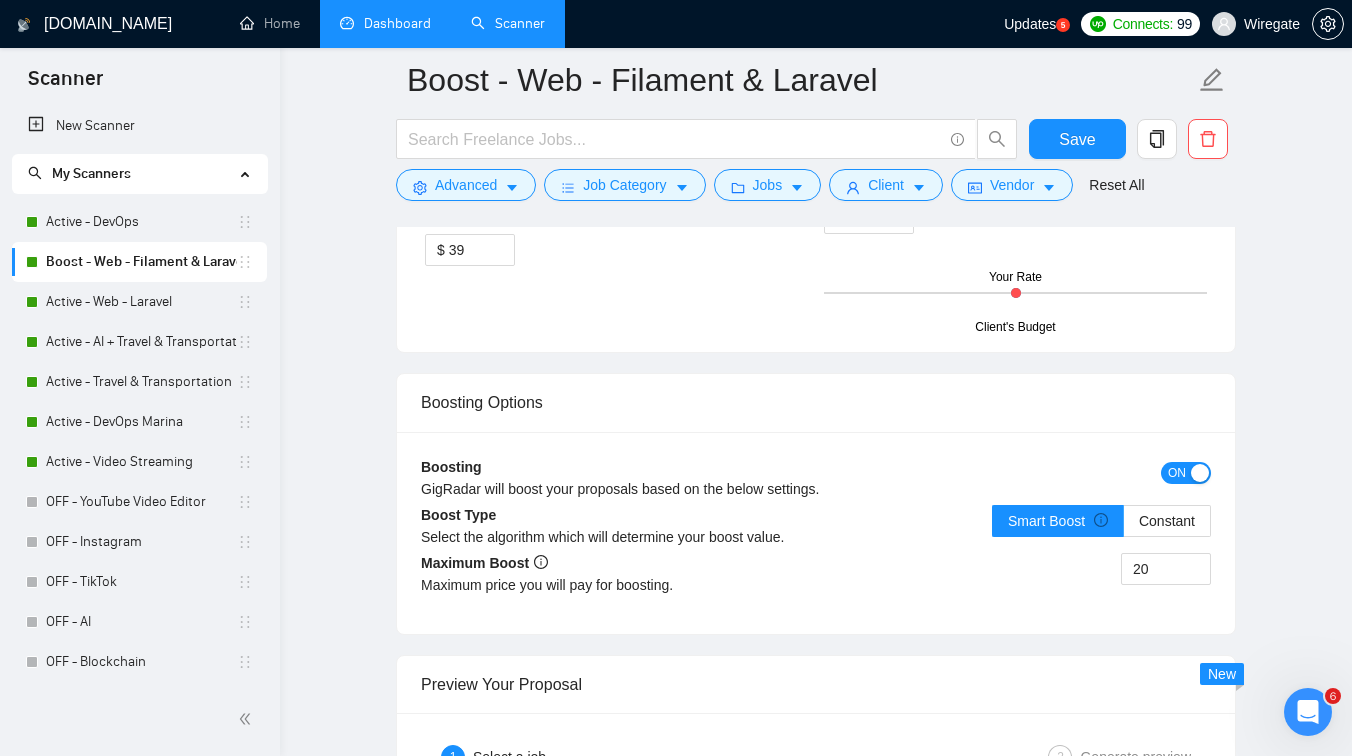 click on "Dashboard" at bounding box center [385, 23] 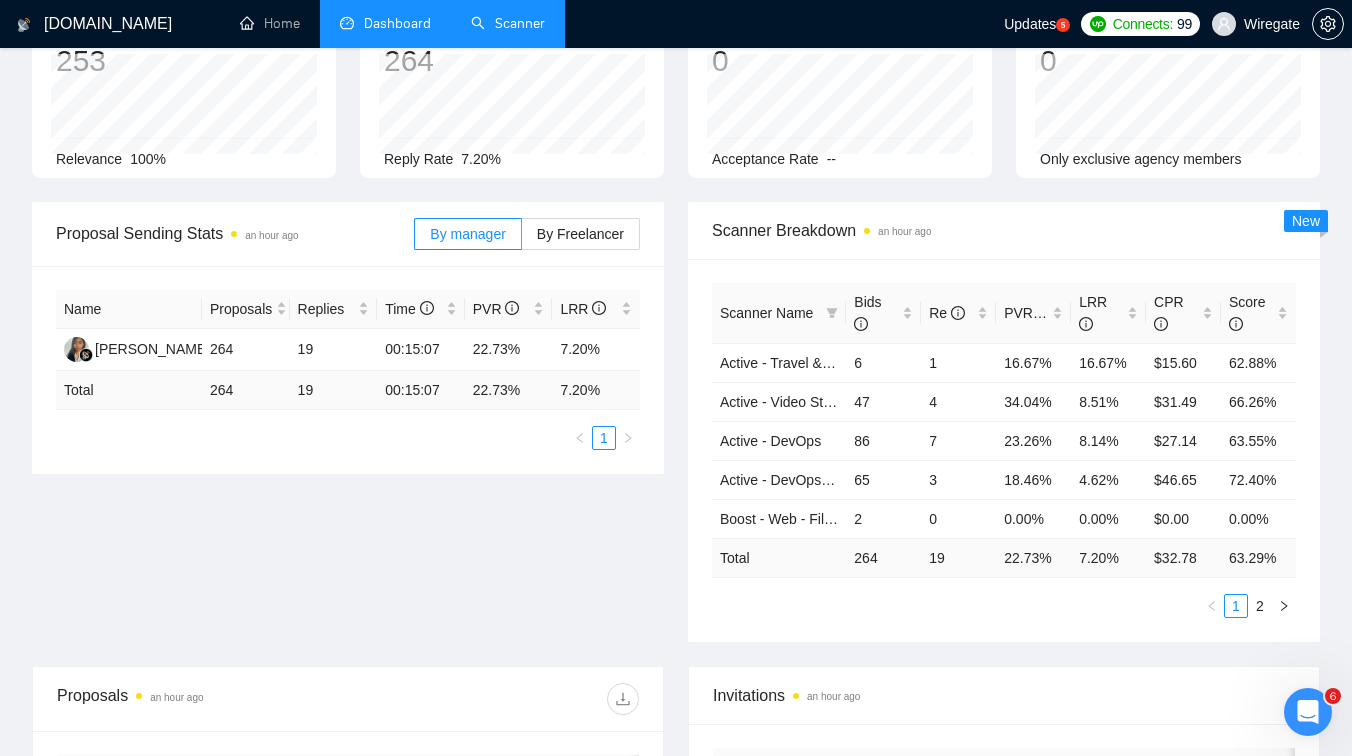 scroll, scrollTop: 0, scrollLeft: 0, axis: both 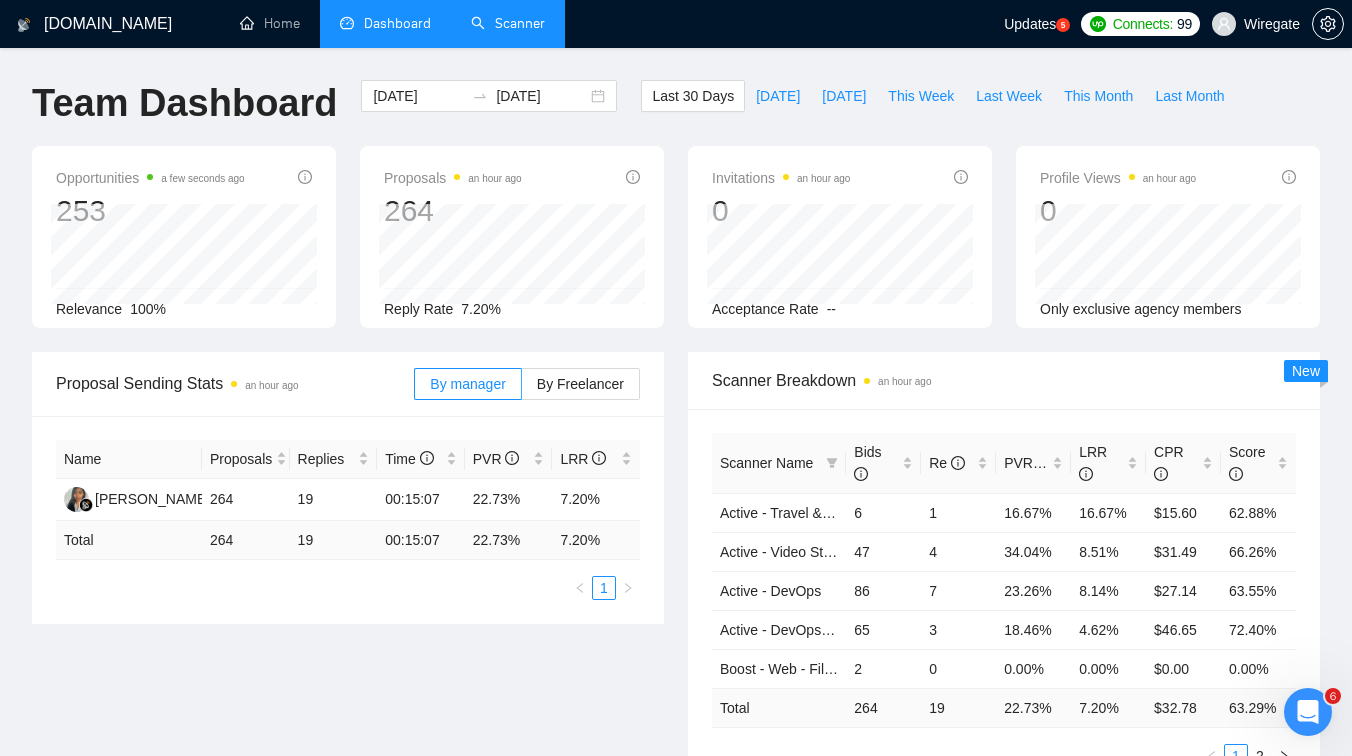 click on "Scanner" at bounding box center [508, 23] 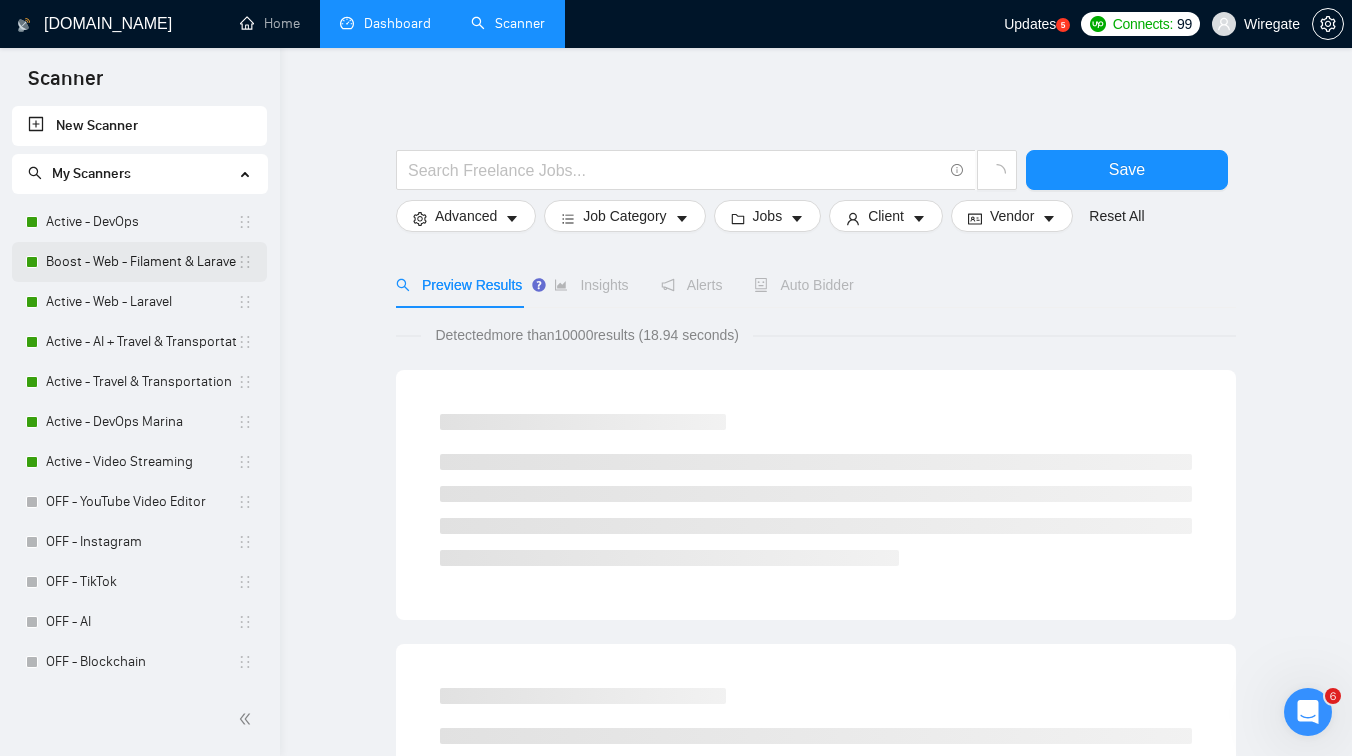 click on "Boost - Web - Filament & Laravel" at bounding box center (141, 262) 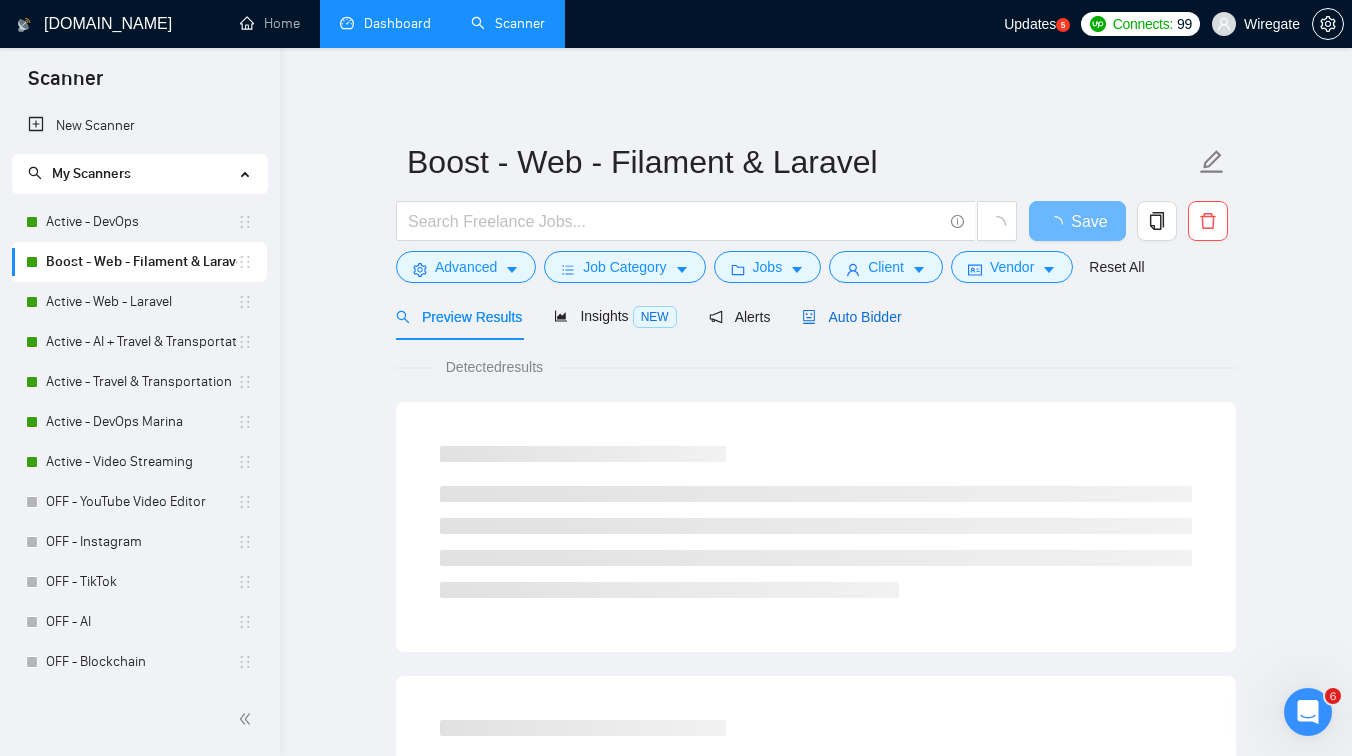 click on "Auto Bidder" at bounding box center [851, 317] 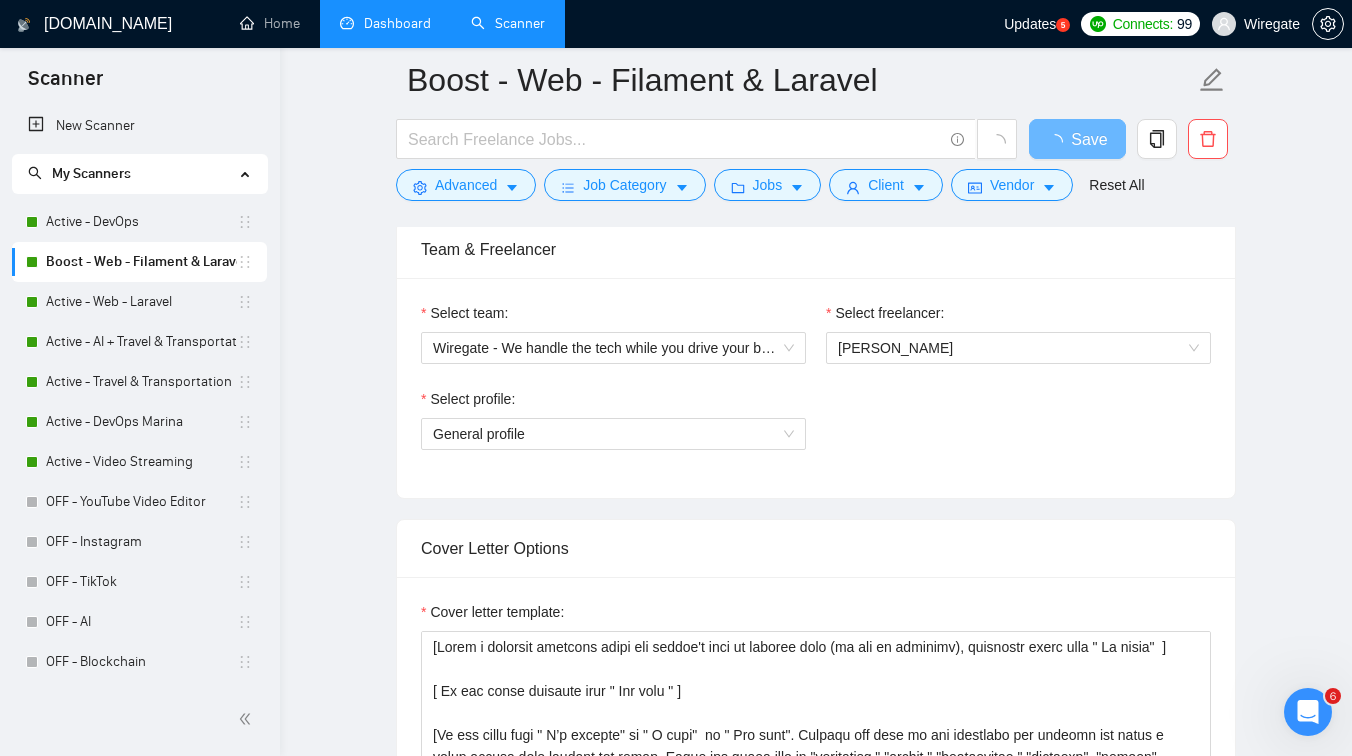 type 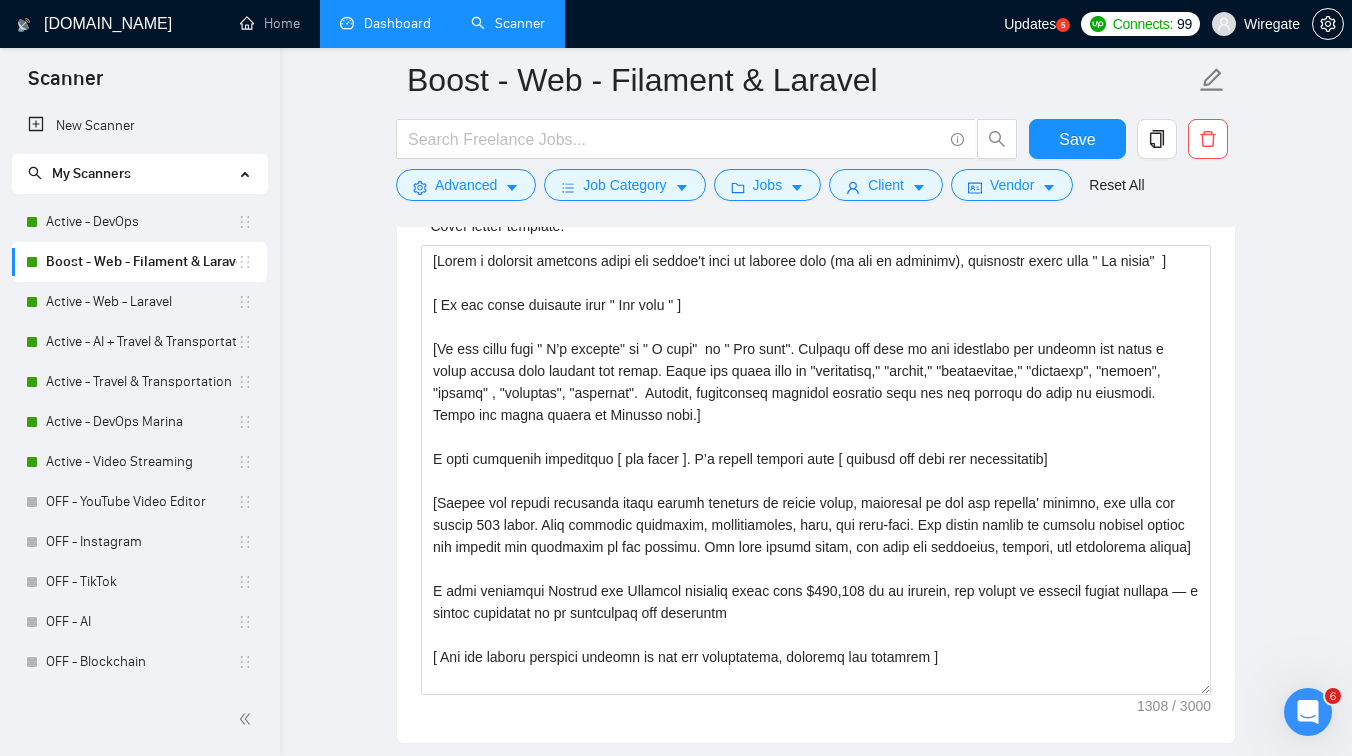 scroll, scrollTop: 1375, scrollLeft: 0, axis: vertical 